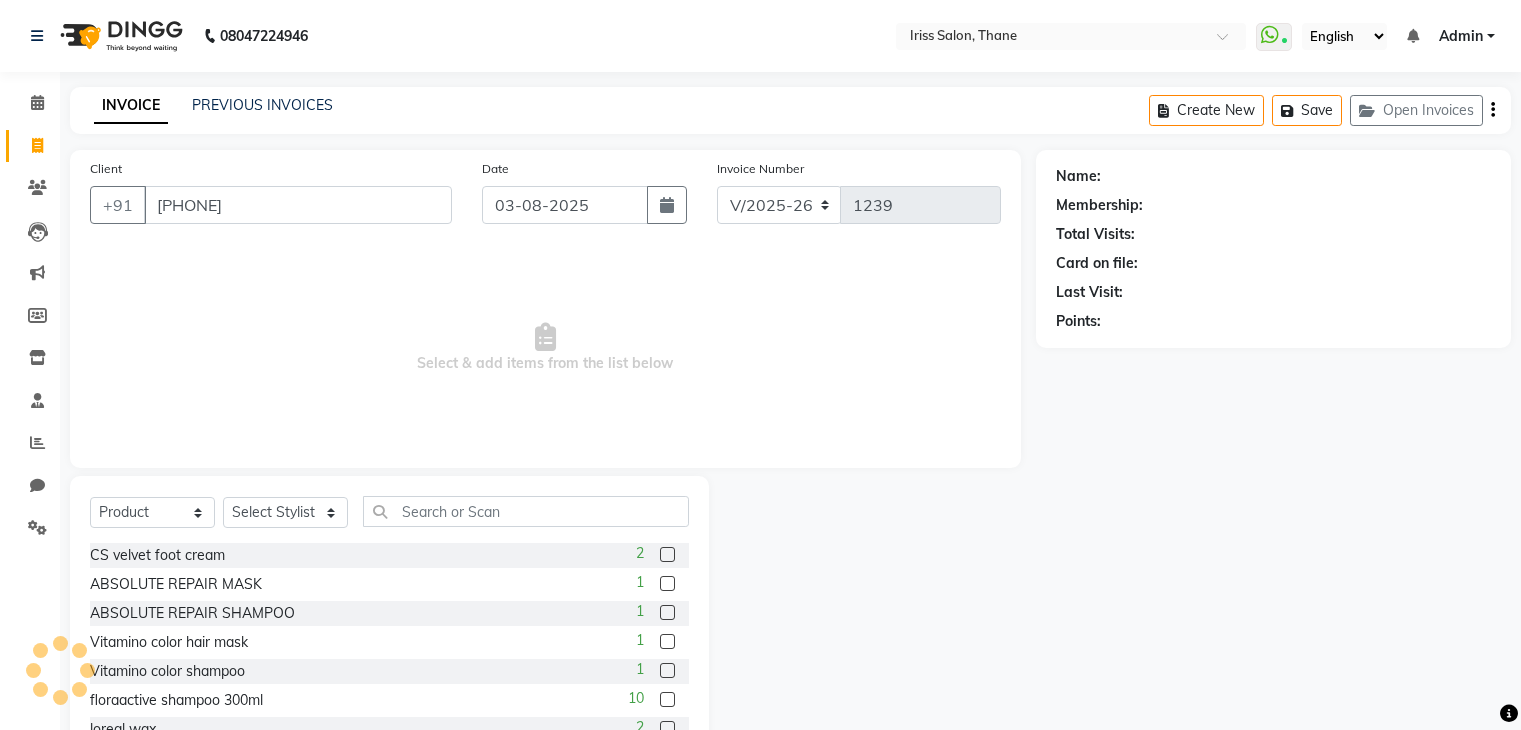 select on "7676" 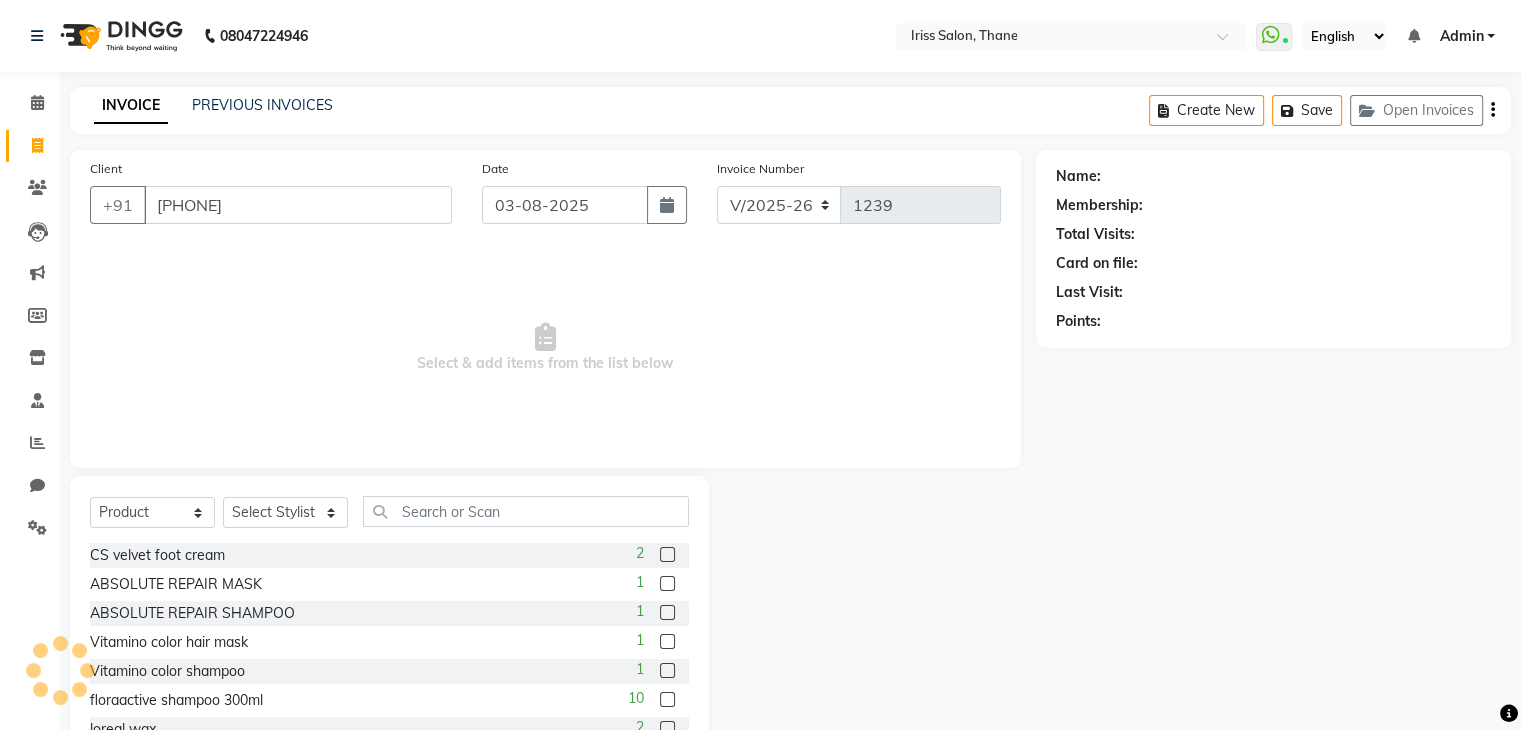 type on "[PHONE]" 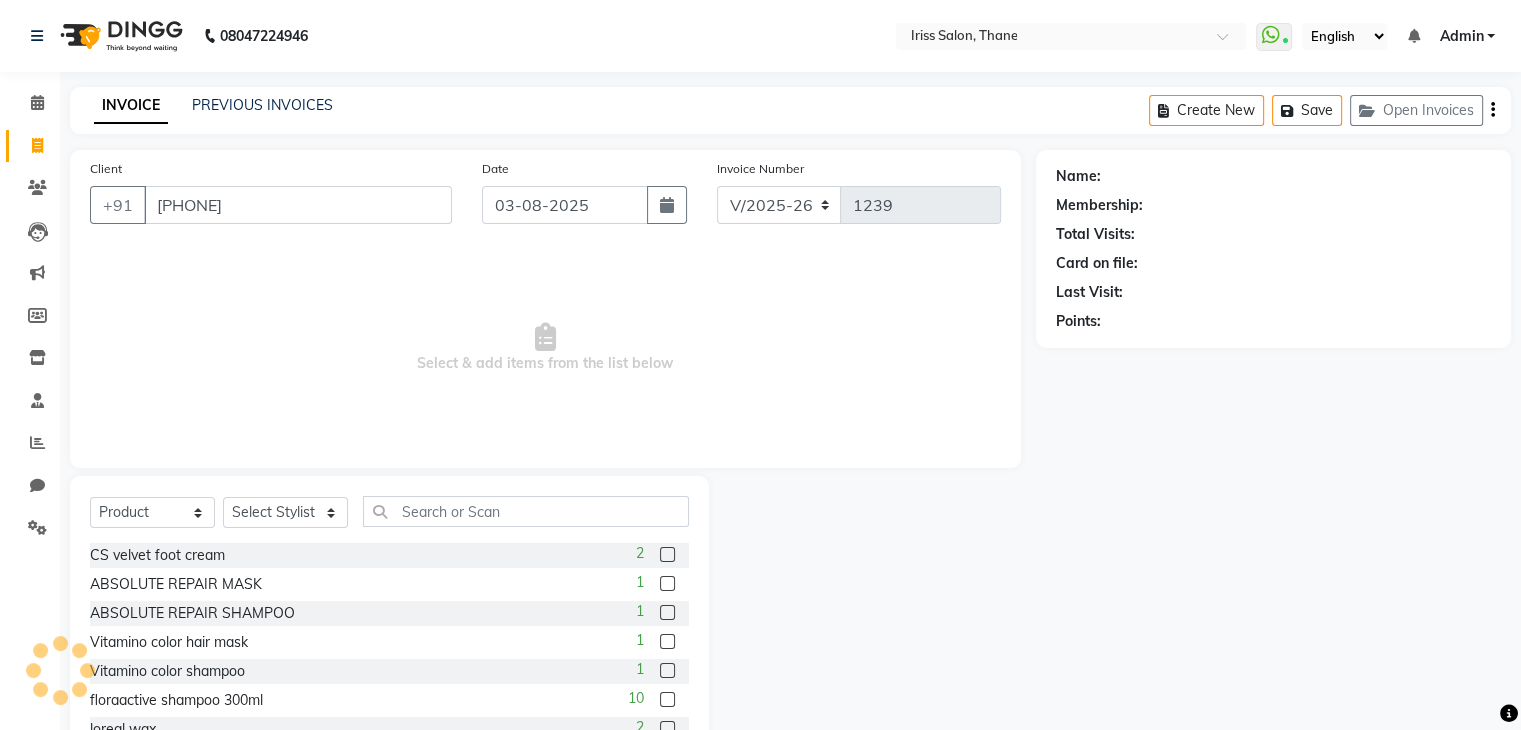 scroll, scrollTop: 0, scrollLeft: 0, axis: both 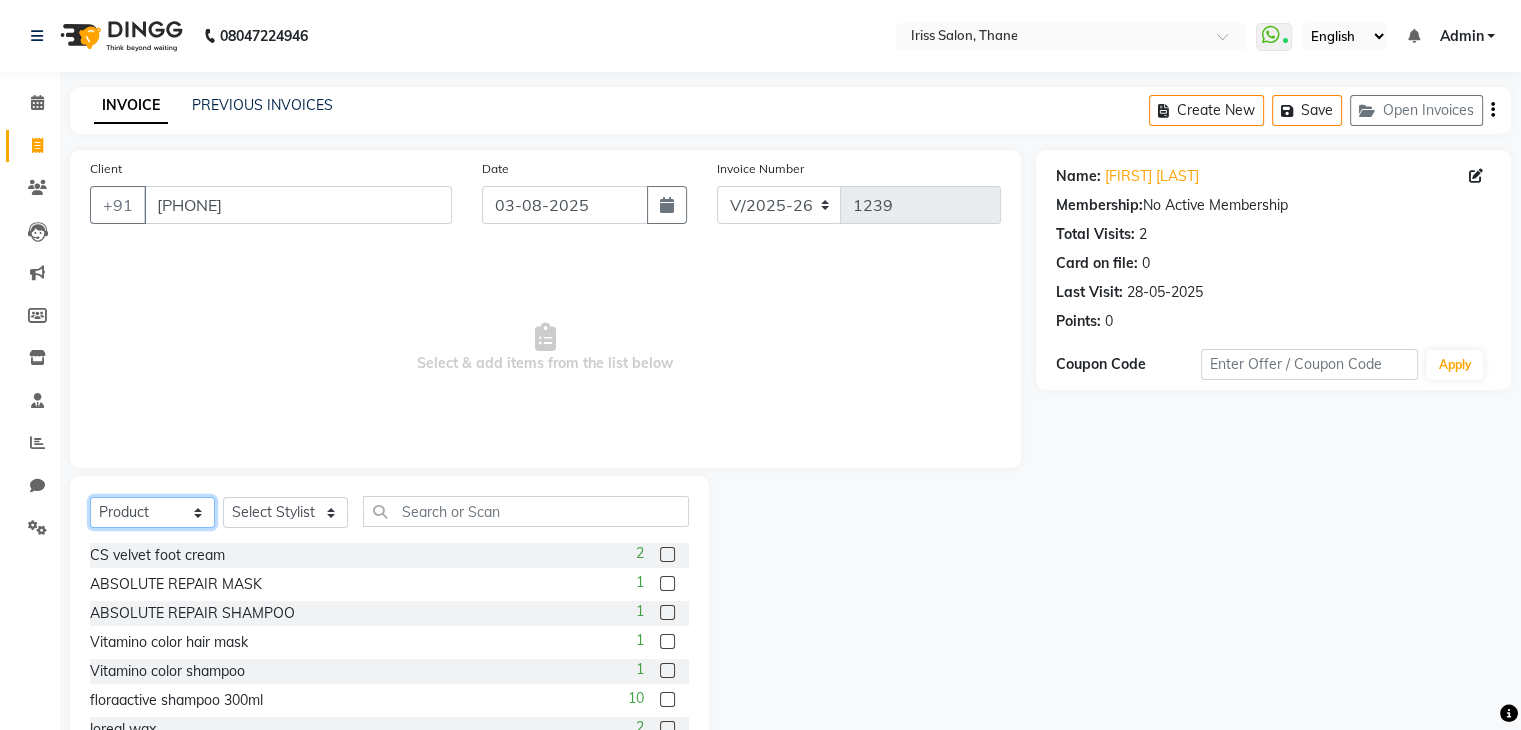 click on "Select  Service  Product  Membership  Package Voucher Prepaid Gift Card" 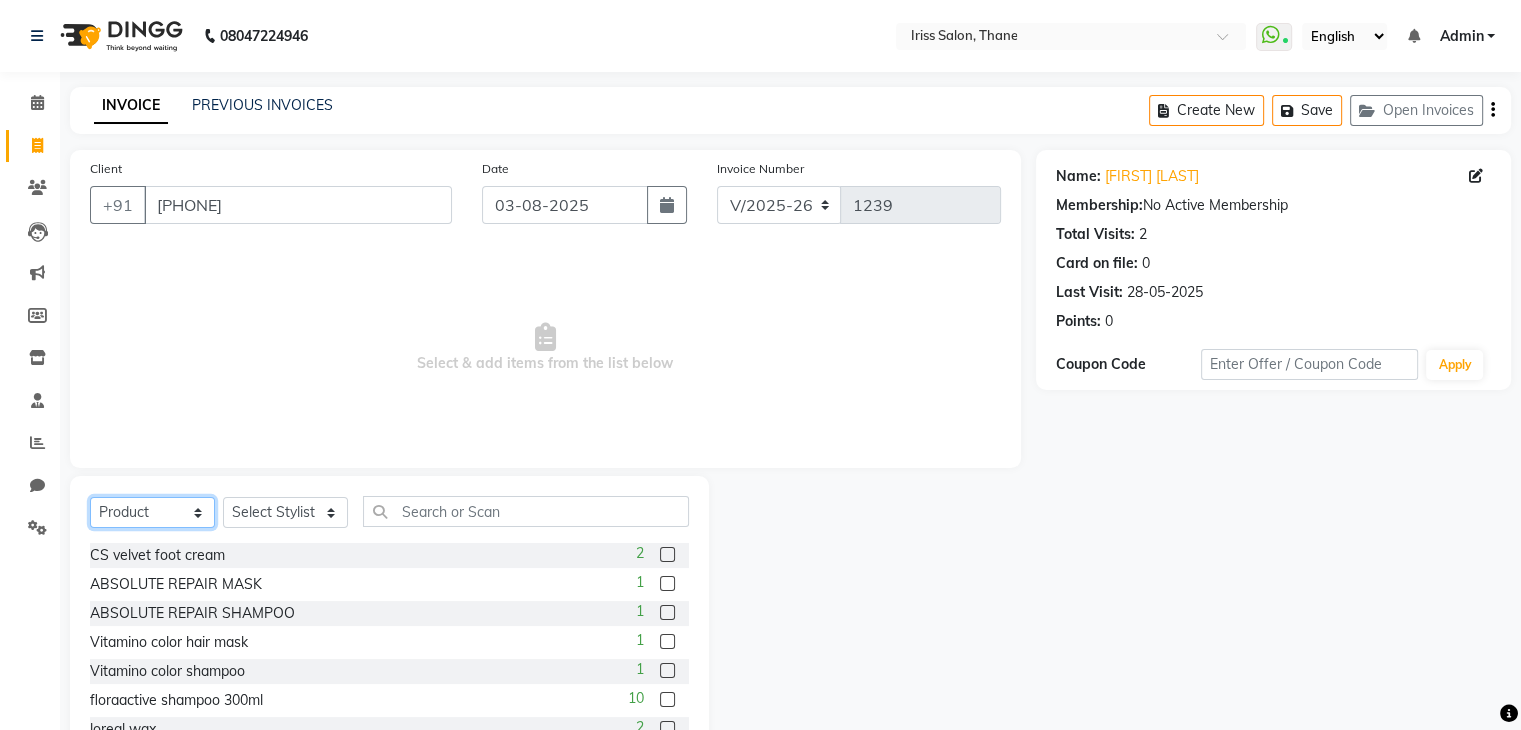 select on "service" 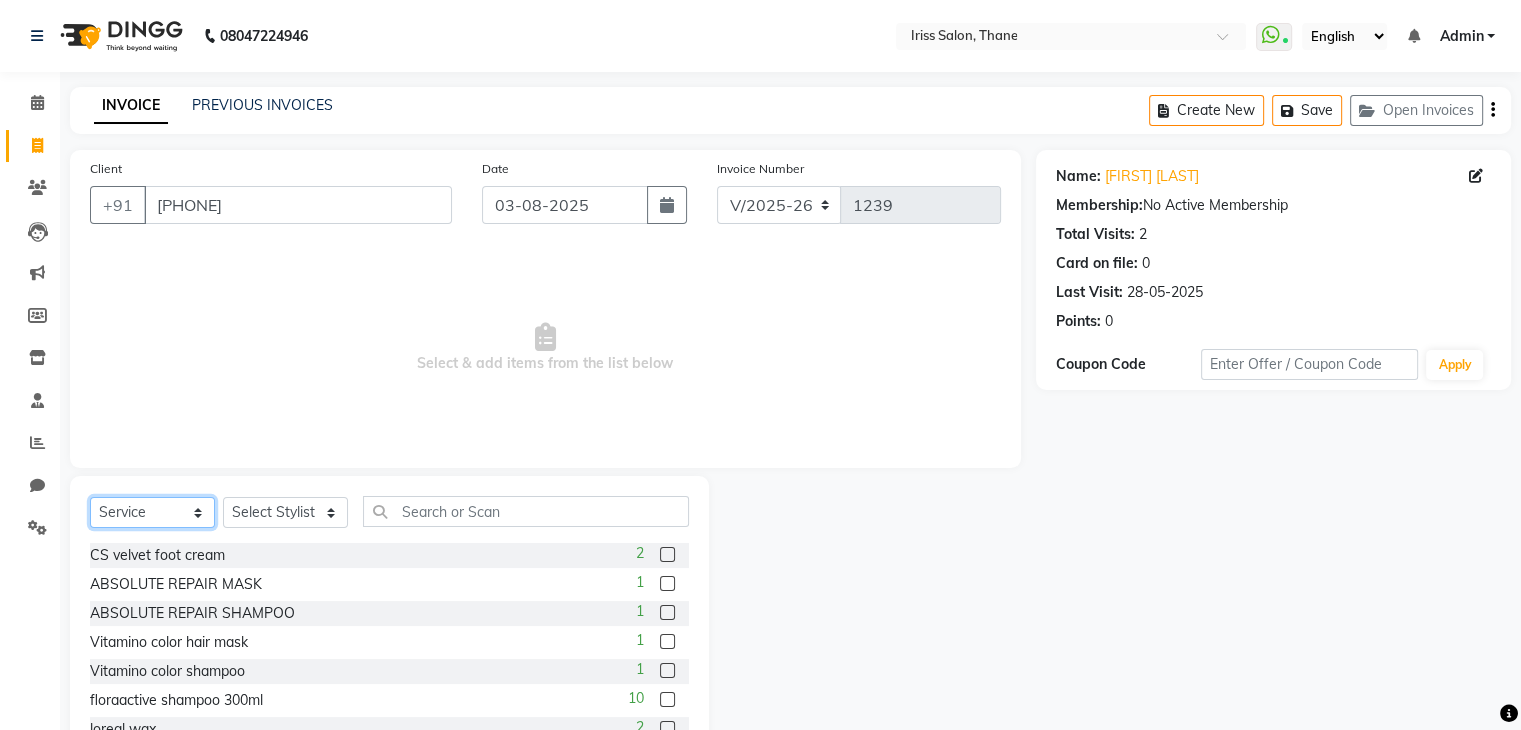 click on "Select  Service  Product  Membership  Package Voucher Prepaid Gift Card" 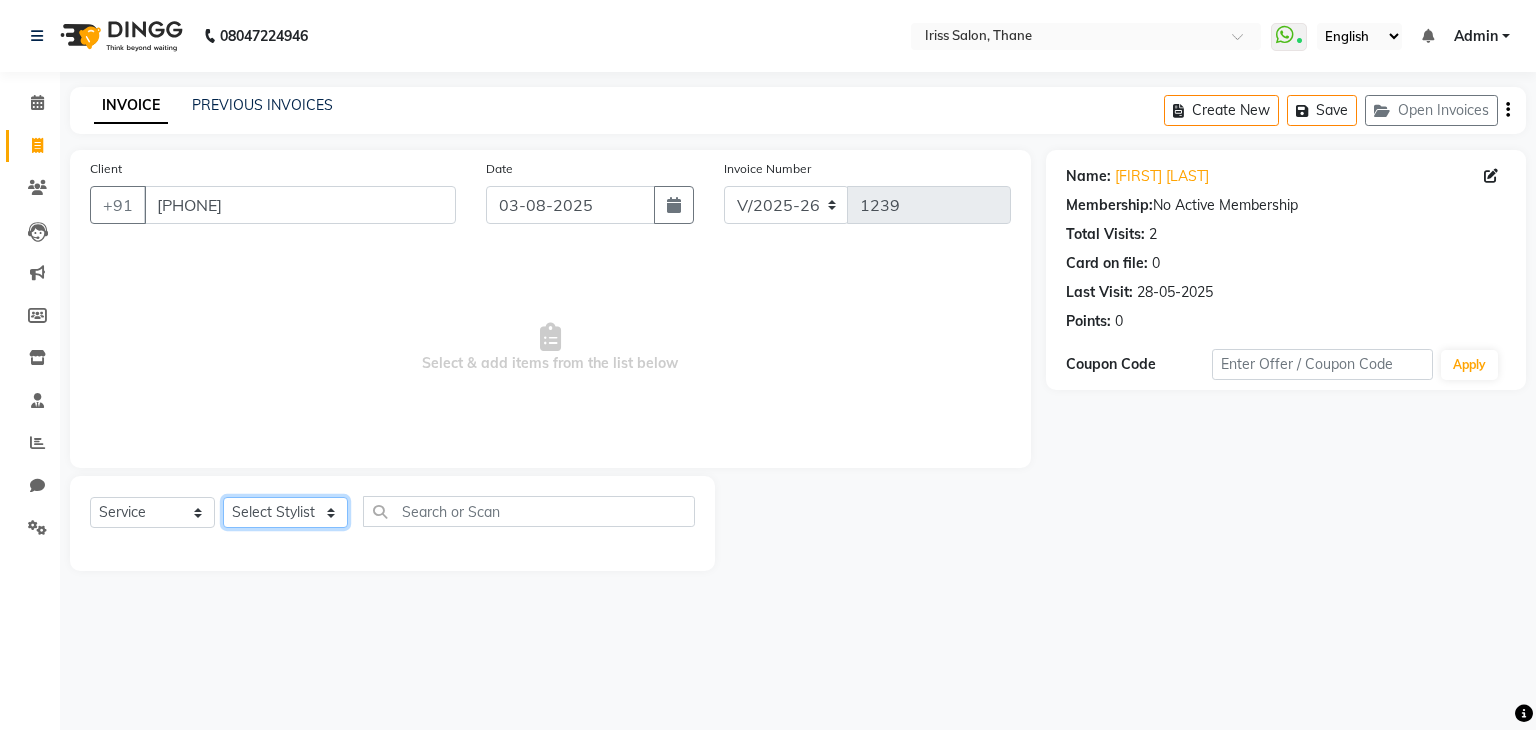 click on "Select Stylist [FIRST] [LAST] [FIRST] [LAST] [FIRST] [LAST] [FIRST] [LAST] [FIRST] [LAST] [FIRST] [LAST] [FIRST] [LAST] [FIRST] [LAST]" 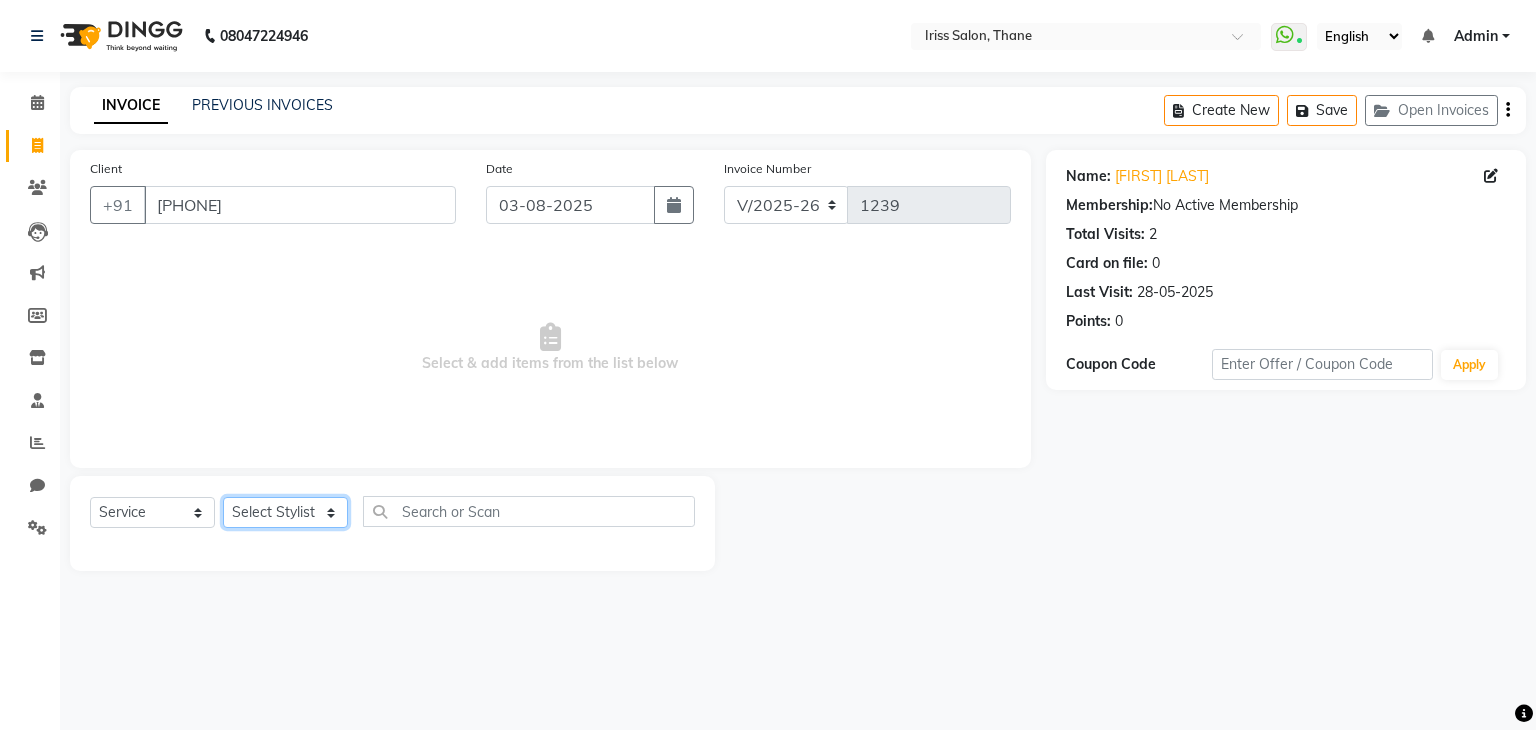 select on "87777" 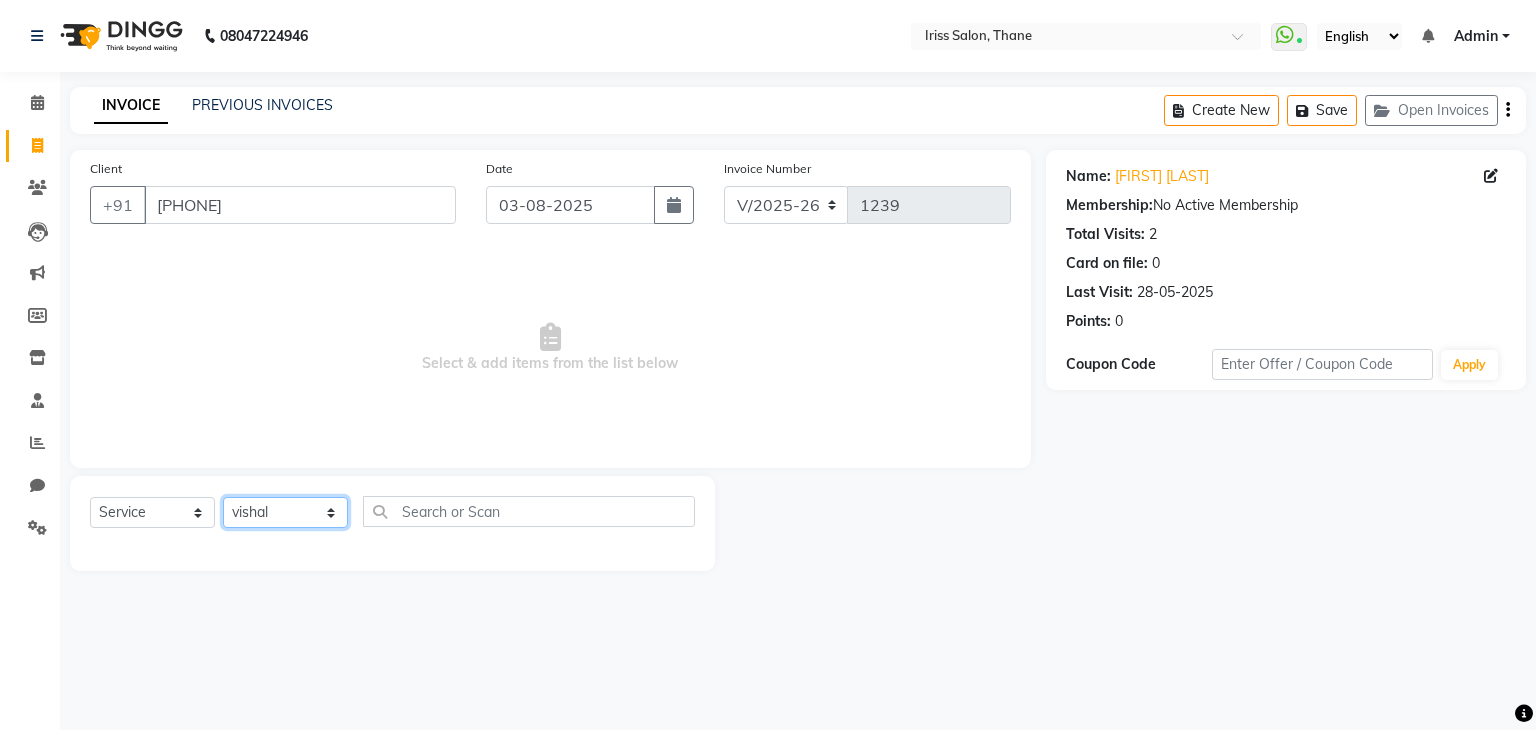 click on "Select Stylist [FIRST] [LAST] [FIRST] [LAST] [FIRST] [LAST] [FIRST] [LAST] [FIRST] [LAST] [FIRST] [LAST] [FIRST] [LAST] [FIRST] [LAST]" 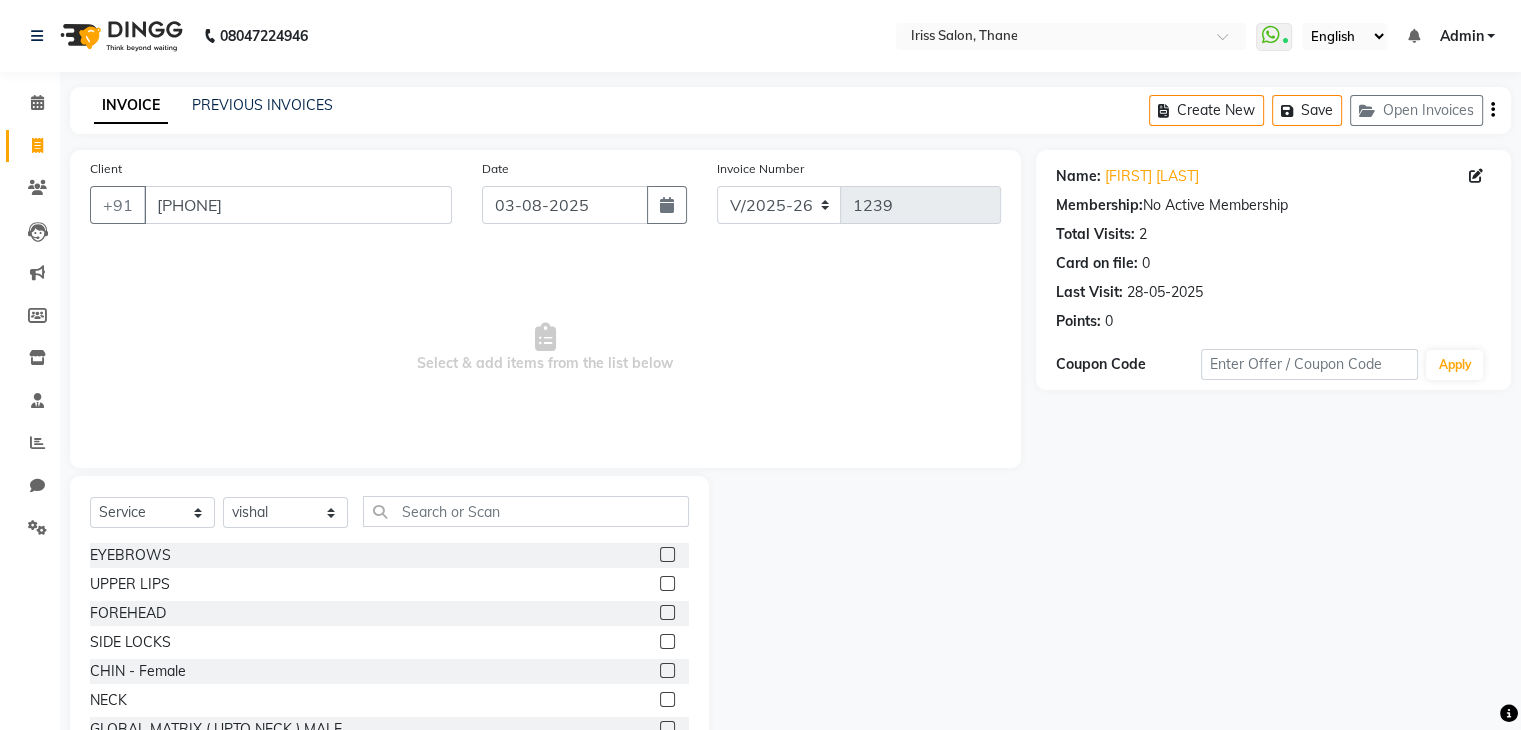 click on "Select Service Product Membership Package Voucher Prepaid Gift Card Select Stylist [FIRST] [LAST] [FIRST] [LAST] [FIRST] [LAST] [FIRST] [LAST] [FIRST] [LAST] EYEBROWS UPPER LIPS FOREHEAD SIDE LOCKS CHIN - Female NECK GLOBAL MATRIX ( UPTO NECK ) MALE GLOBAL LORIAL ( UPTO NECK ) MALE HEAD SHAVING WAXING UNDER ARMS {HONEY} WAXING FULL ARMS (HONEY) WAXING FULL ARMS (LIPO) WAXING FULL BACK (HONEY) WAXING FULL BACK (LIPO) WAXING HALF LEGS (HONEY) WAXING HALF LEGS (LIPO) WAXING FULL LEGS (HONEY) WAXING FULL LEGS (LIPO) WAXING BELLY (HONEY) WAXING BELLY (LIPO) WAXING BIKINI (HONEY) WAXING BIKINI (LIPO) WAXING FULL BODY (Exclude Bikini) (HONEY) - Female WAXING FULL BODY (Exclude Bikini) (LIPO) - Male WAXING STRIPLESS CHIN WAXING STRIPLESS NECK WAXING UNDERARMS{LIPO) WAXING 3/4 LEGS[NORMAL} WAXING 3/4 LEGS{LIPO} WAXING SIDE LOCKS{STRIPLESS} WAXING FACE WAXING UPPERLIPS STRIPLESS WHITE CHOCO FULL ARM WHITE CHOCO FULL BACK WHITE CHOCO BELLY" 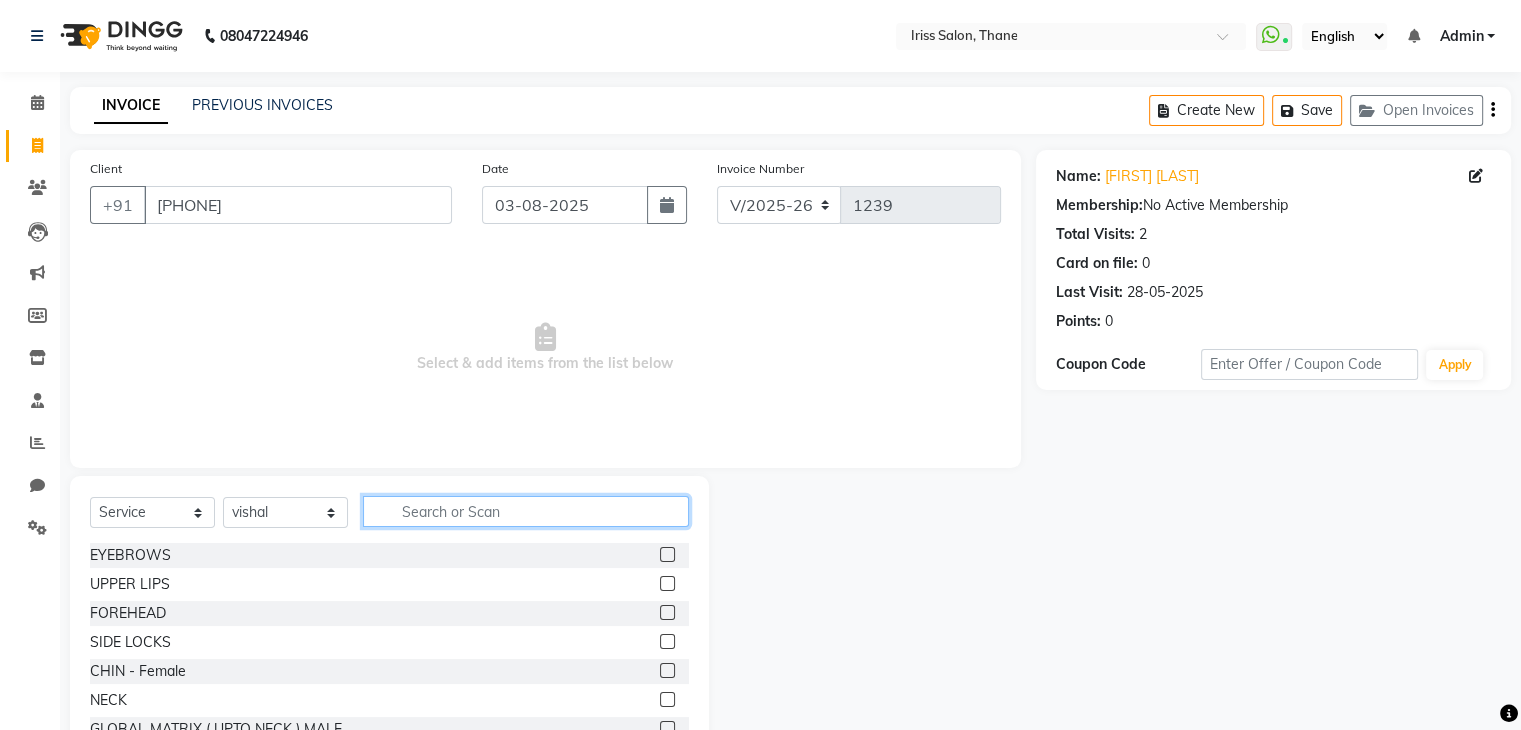 click 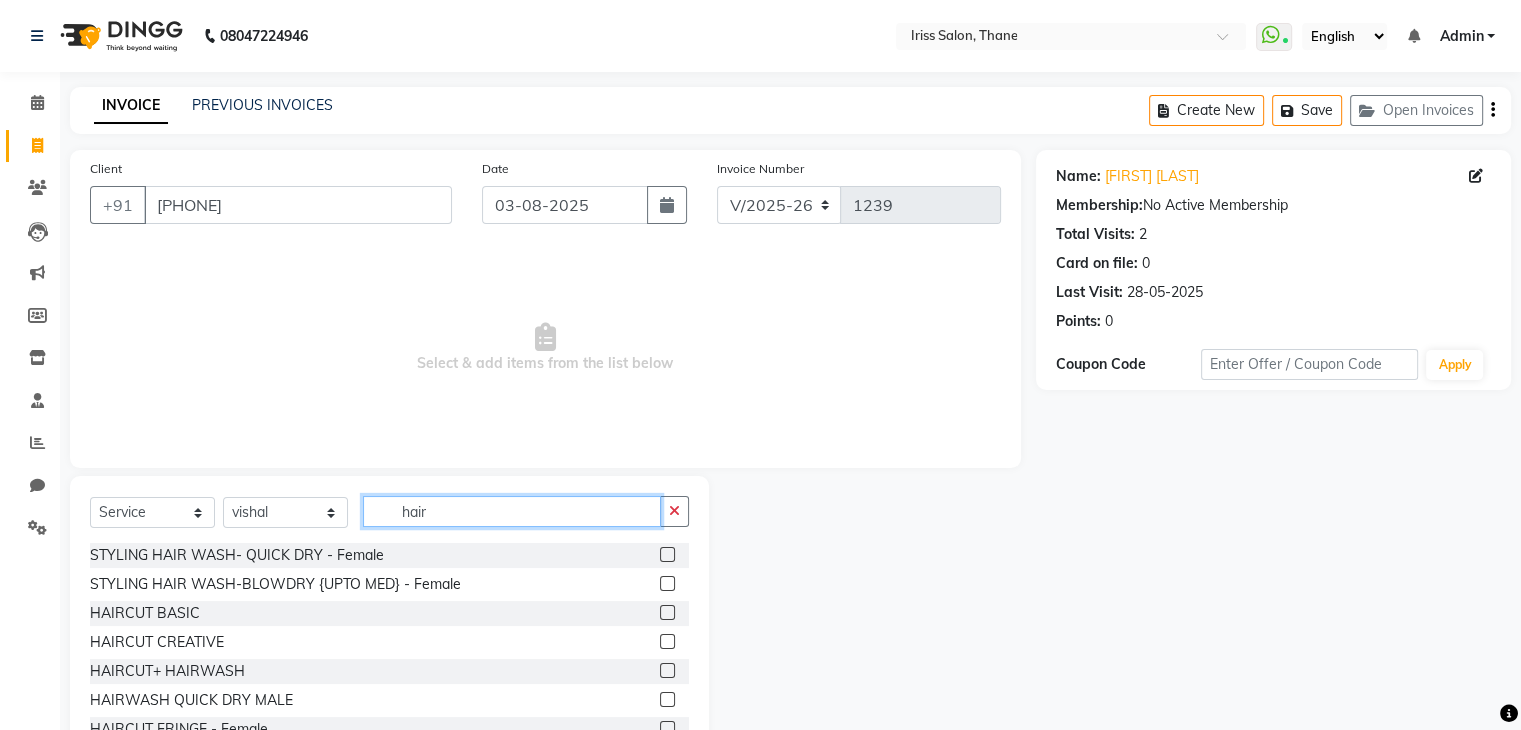 type on "hair" 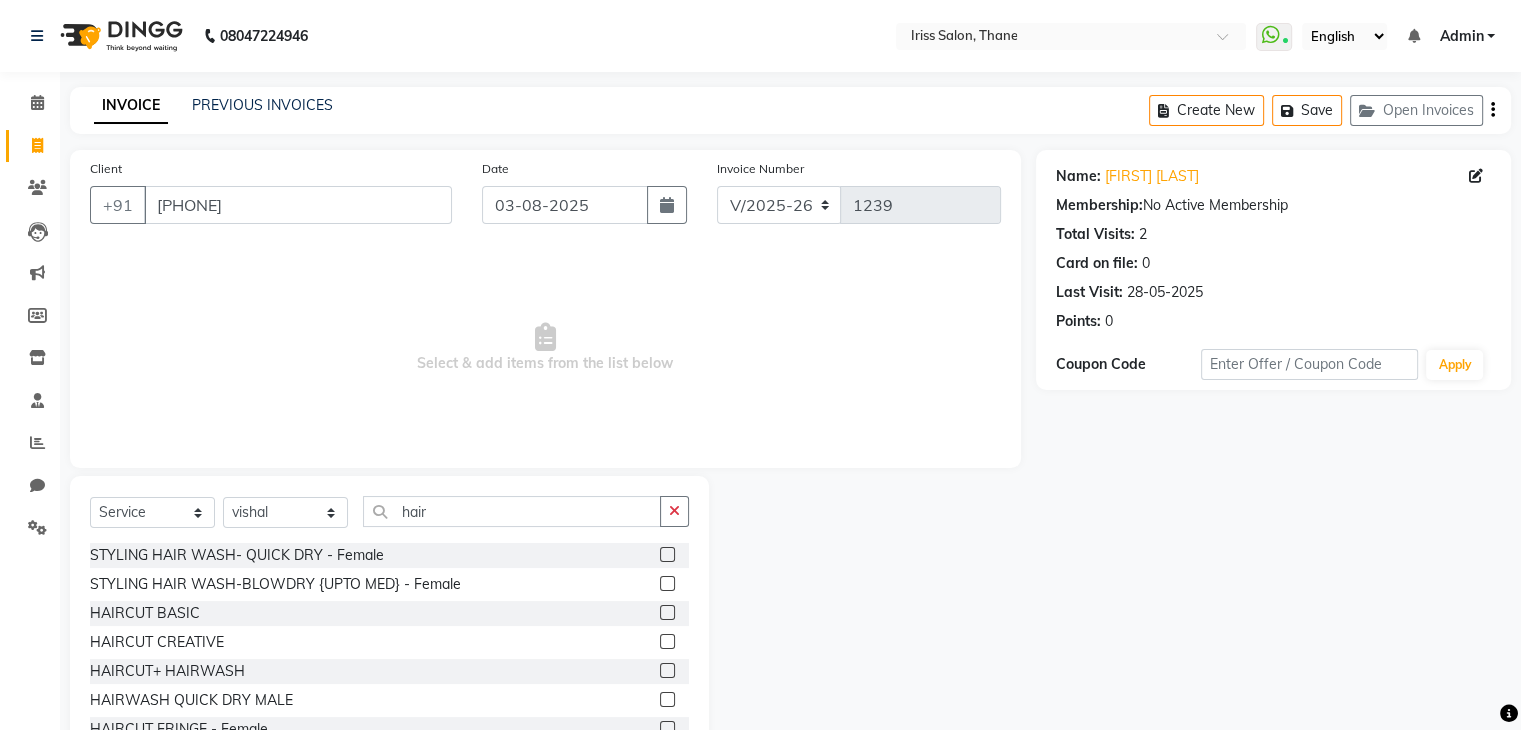 click 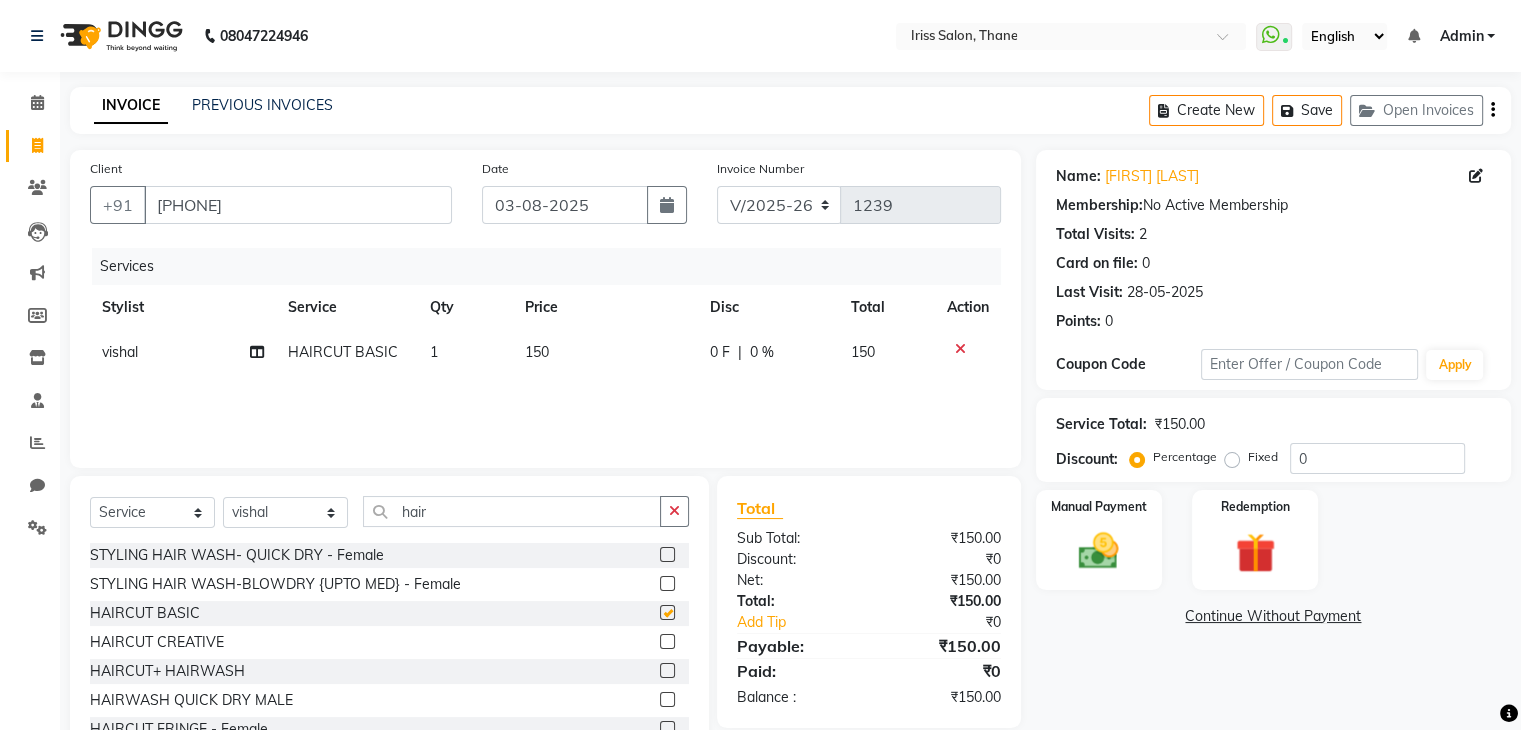 checkbox on "false" 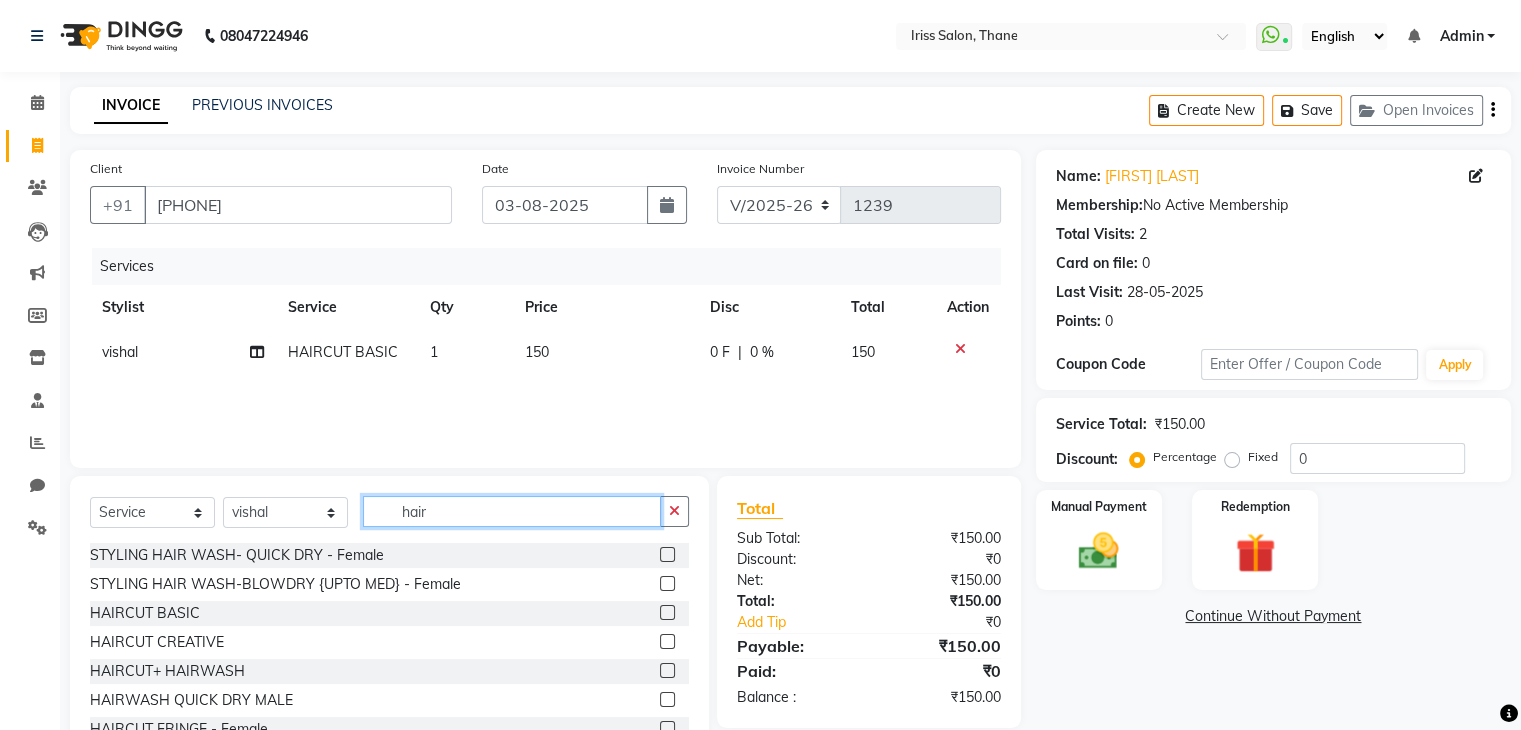 click on "hair" 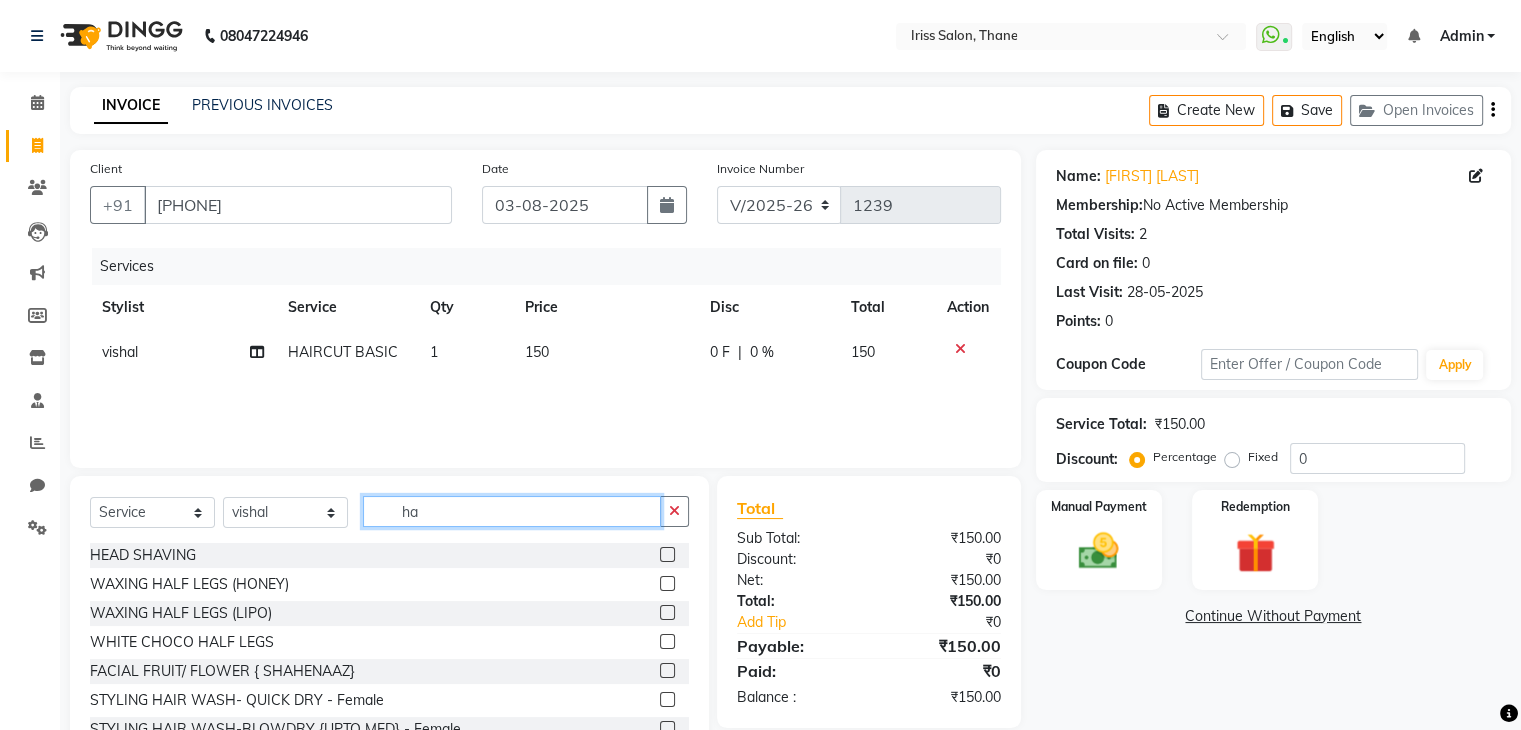 type on "h" 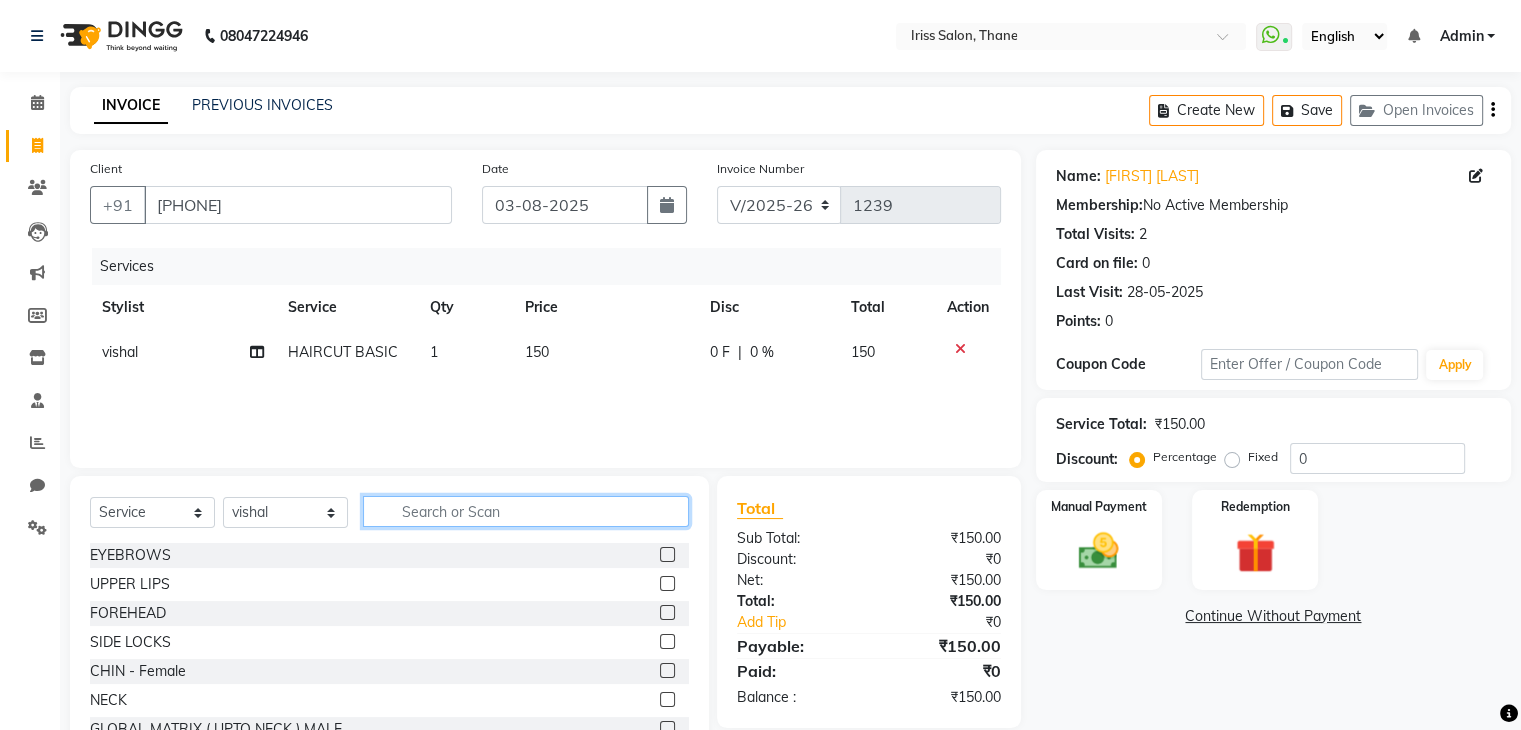 type 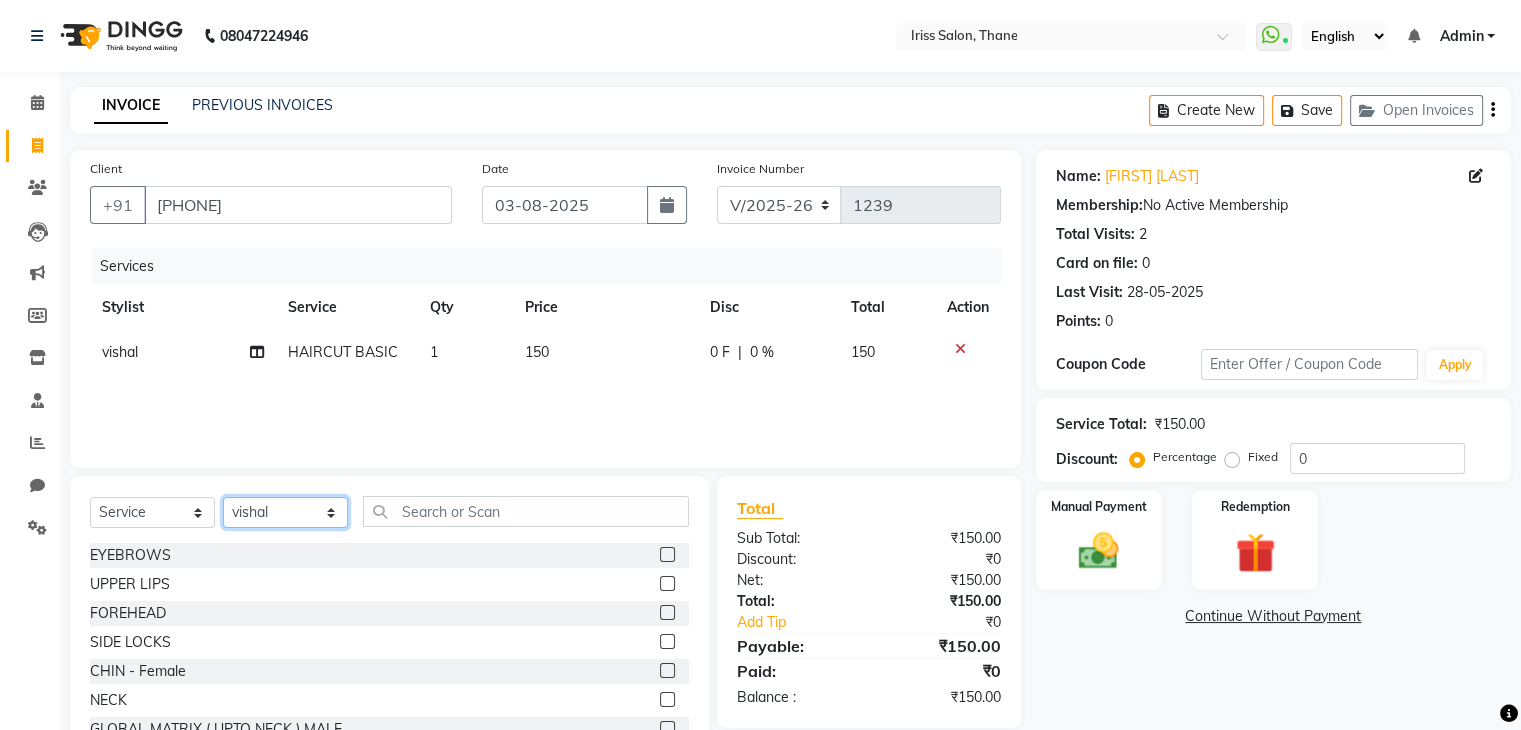 click on "Select Stylist [FIRST] [LAST] [FIRST] [LAST] [FIRST] [LAST] [FIRST] [LAST] [FIRST] [LAST] [FIRST] [LAST] [FIRST] [LAST] [FIRST] [LAST]" 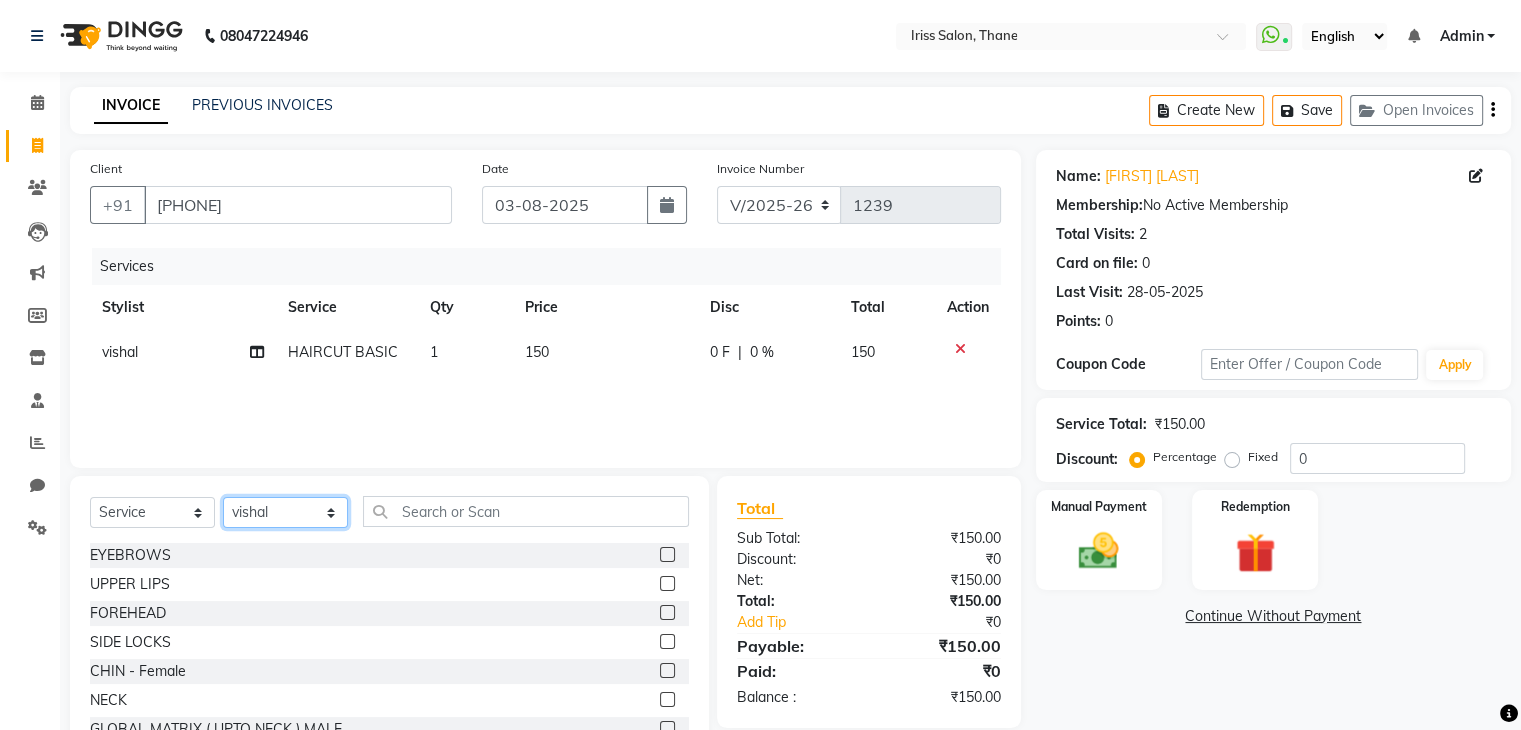 select on "67966" 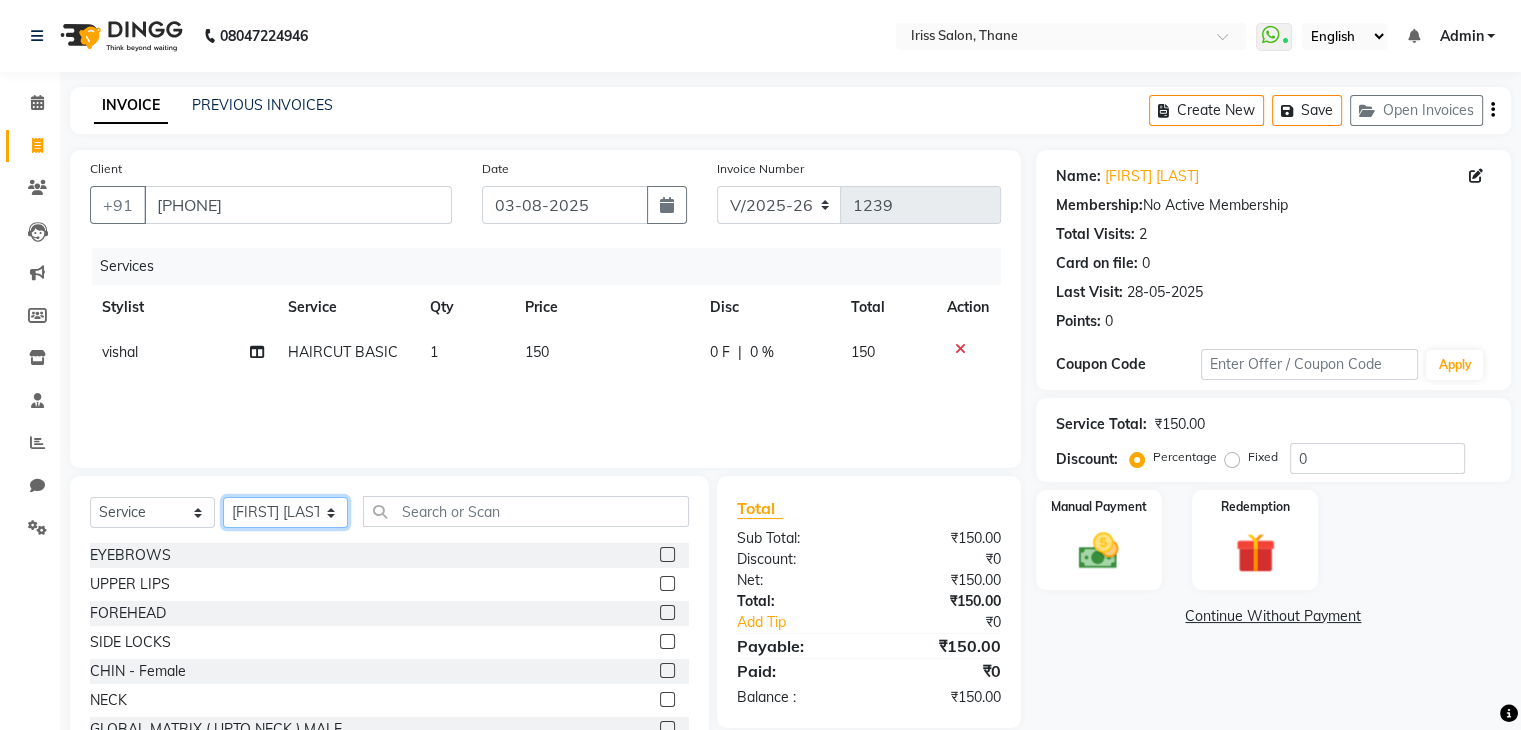 click on "Select Stylist [FIRST] [LAST] [FIRST] [LAST] [FIRST] [LAST] [FIRST] [LAST] [FIRST] [LAST] [FIRST] [LAST] [FIRST] [LAST] [FIRST] [LAST]" 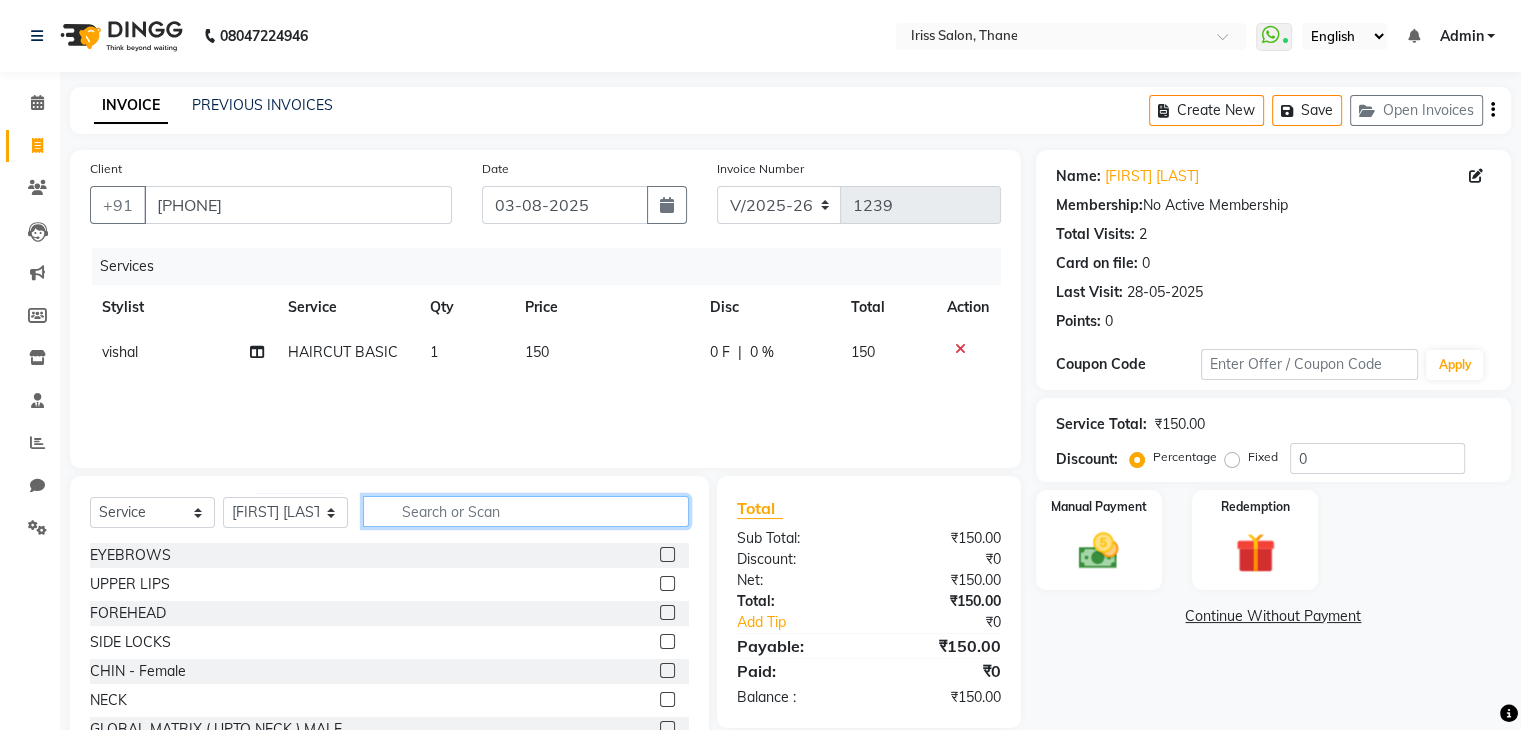 click 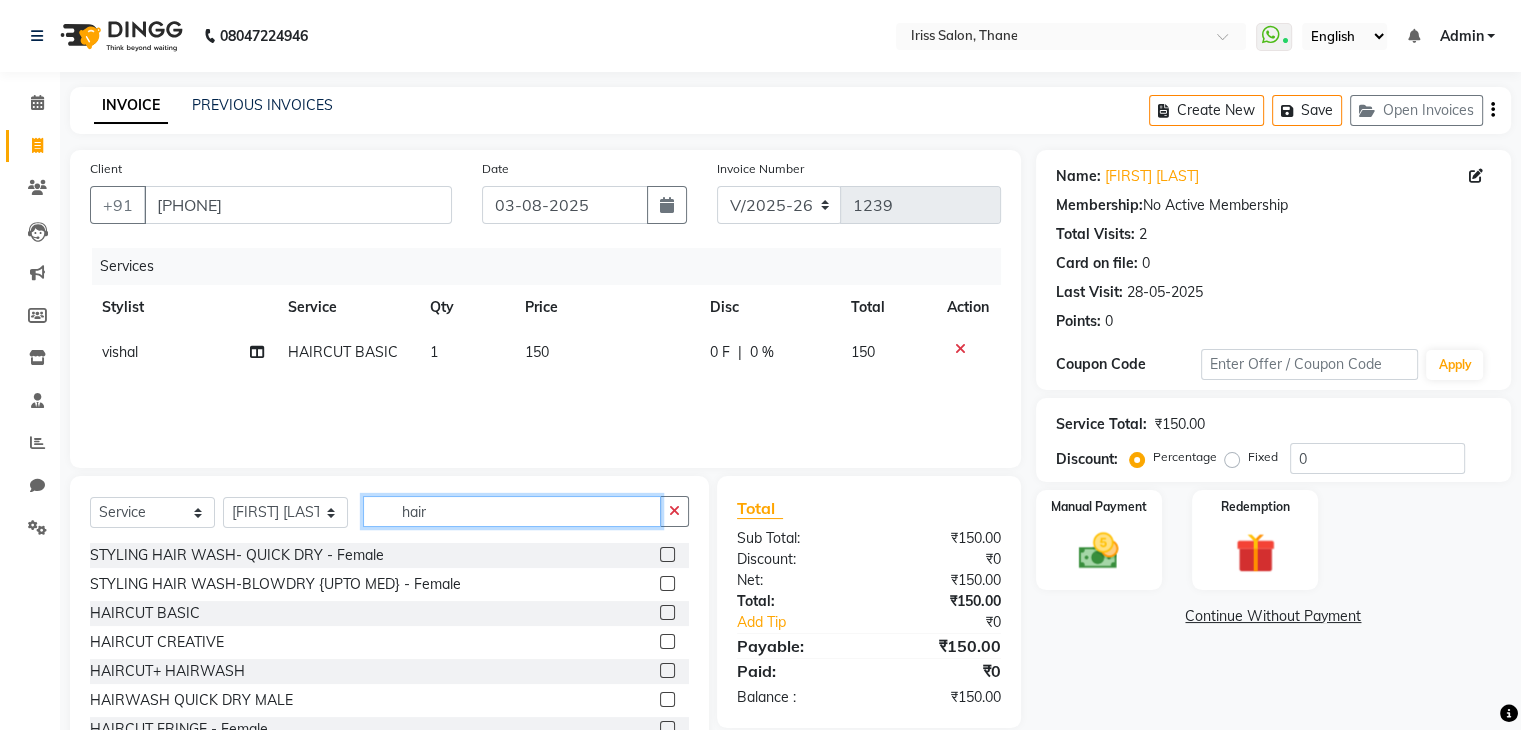 type on "hair" 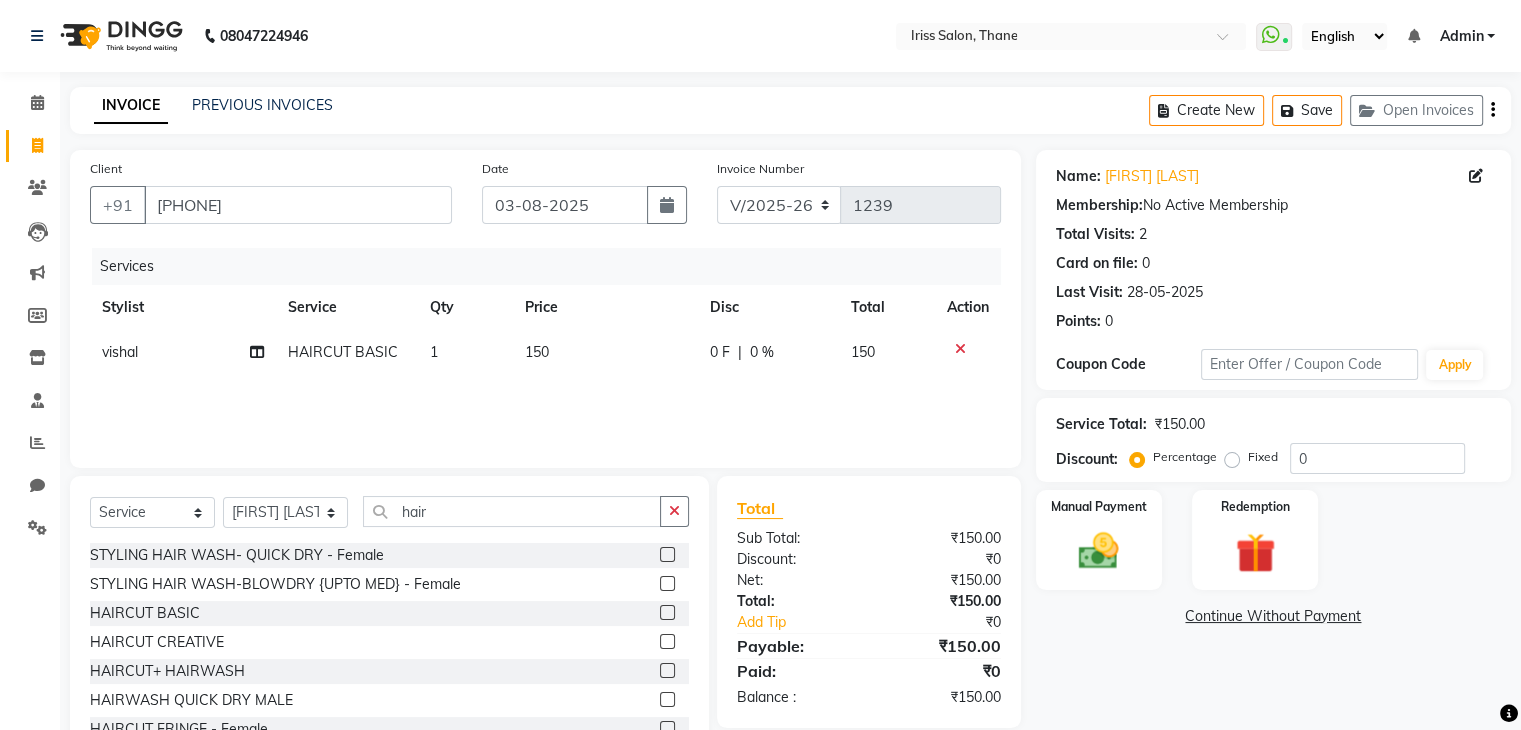 click 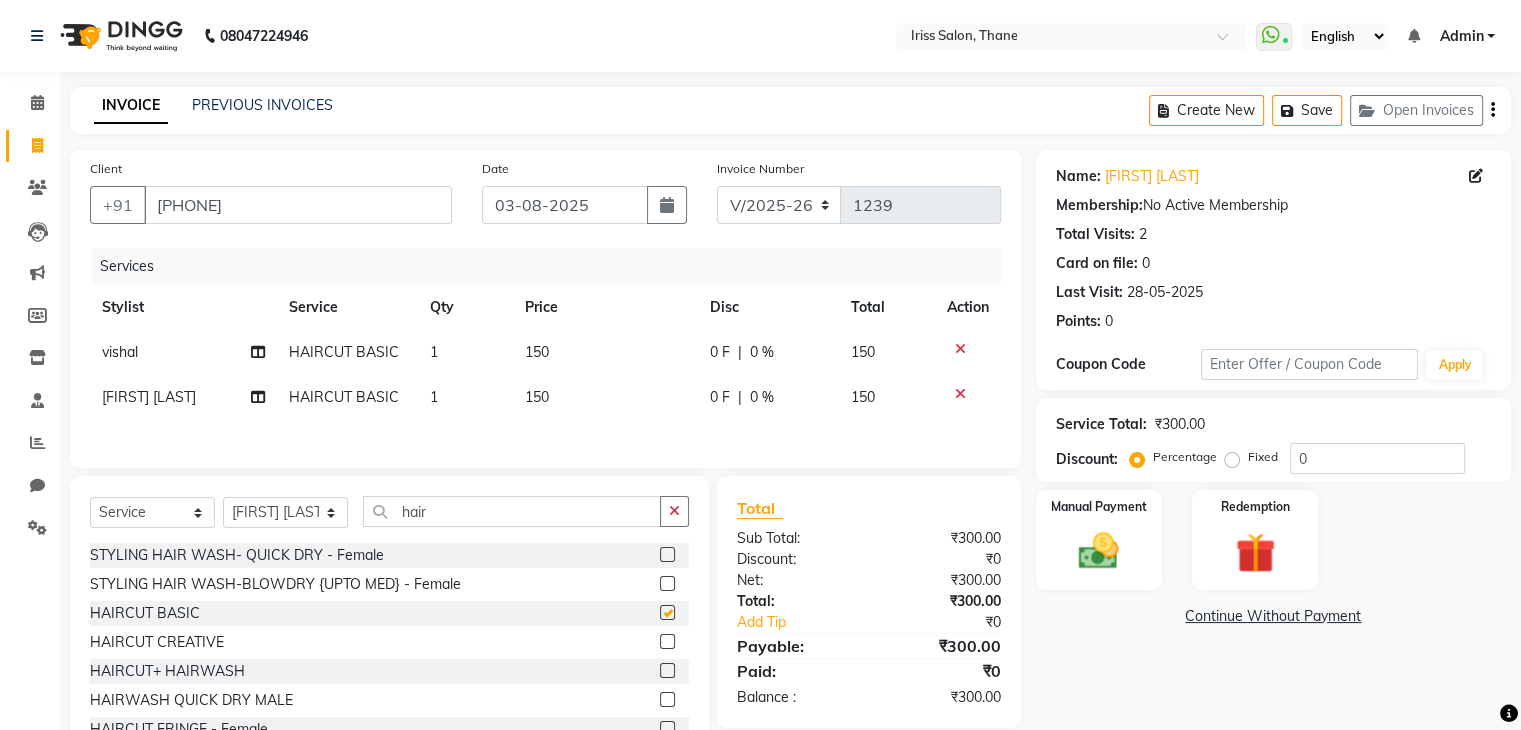 checkbox on "false" 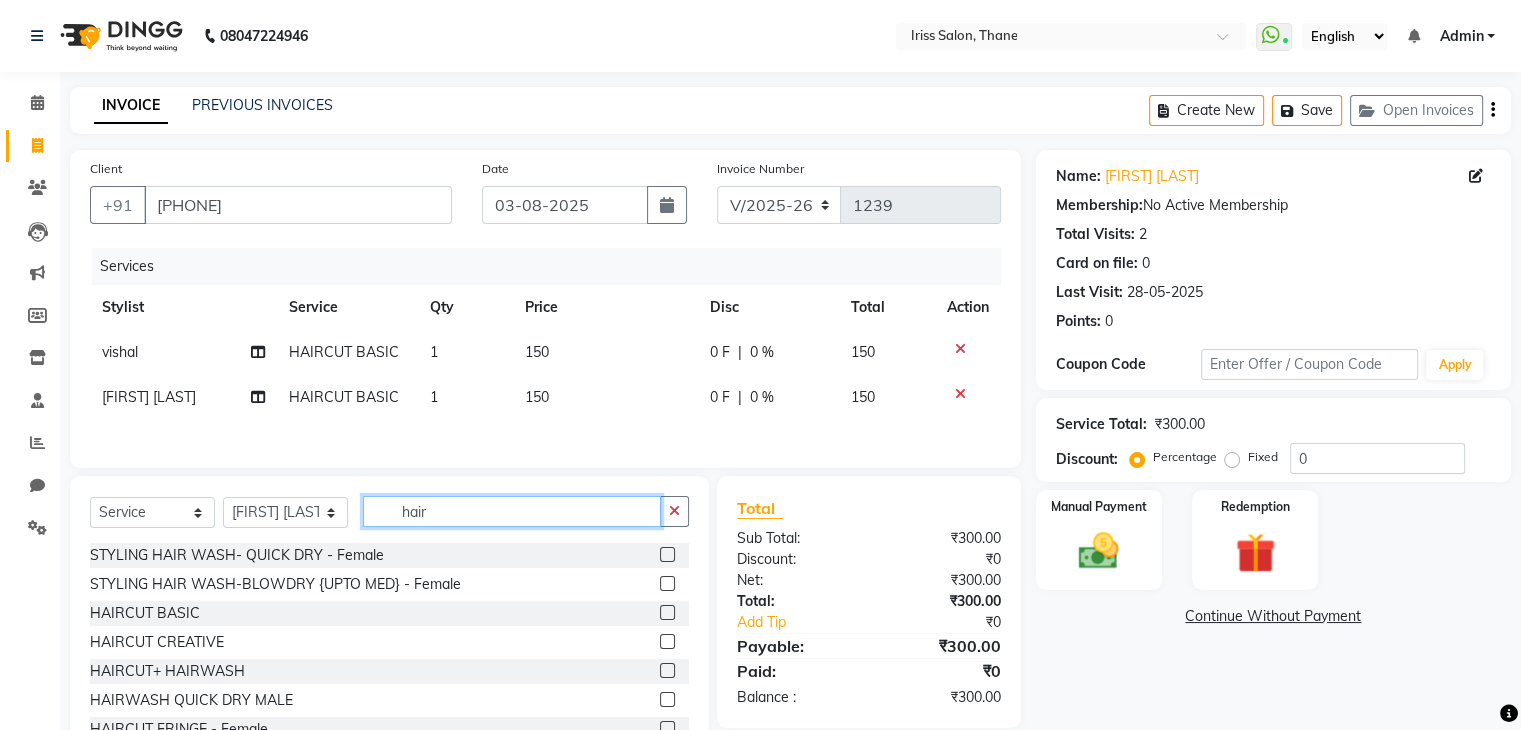 click on "hair" 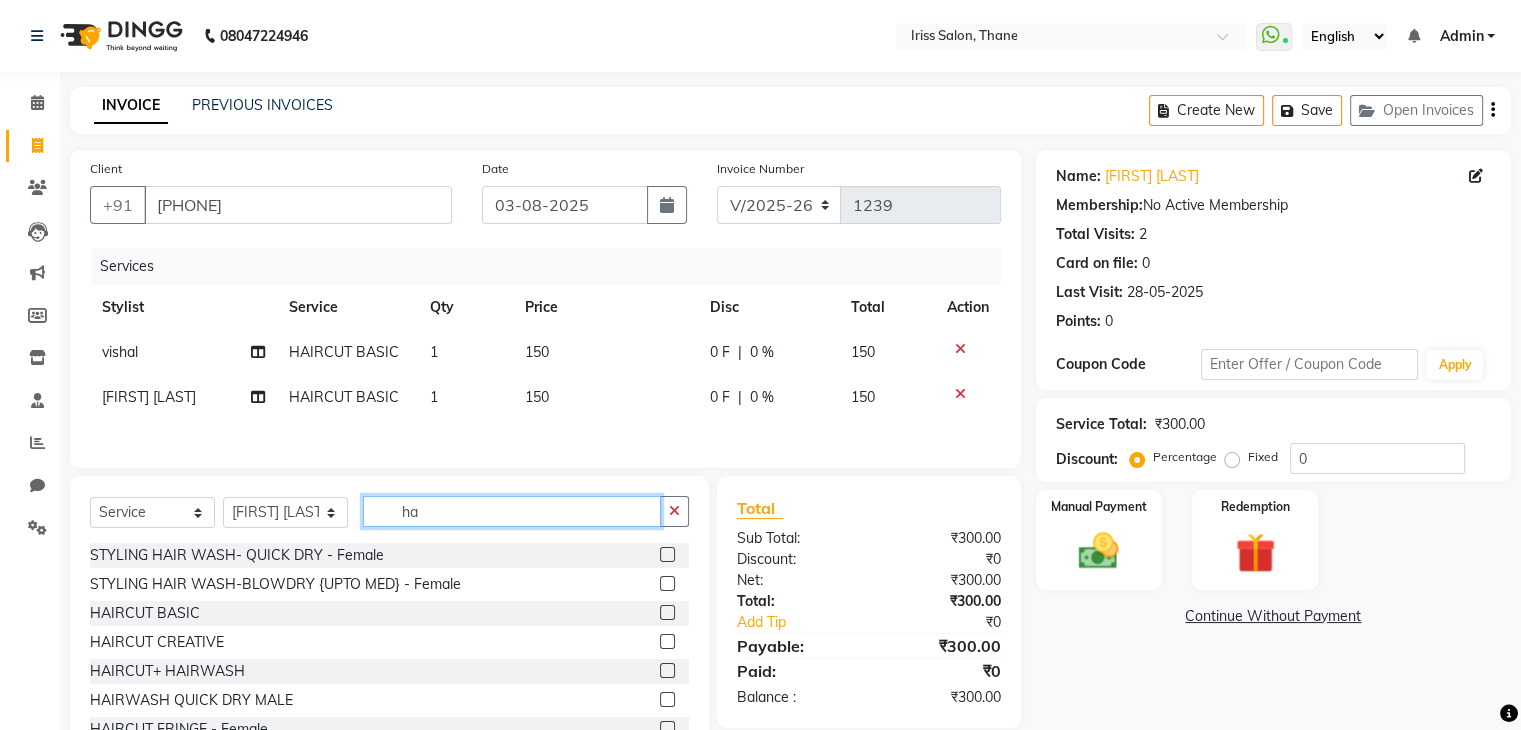 type on "h" 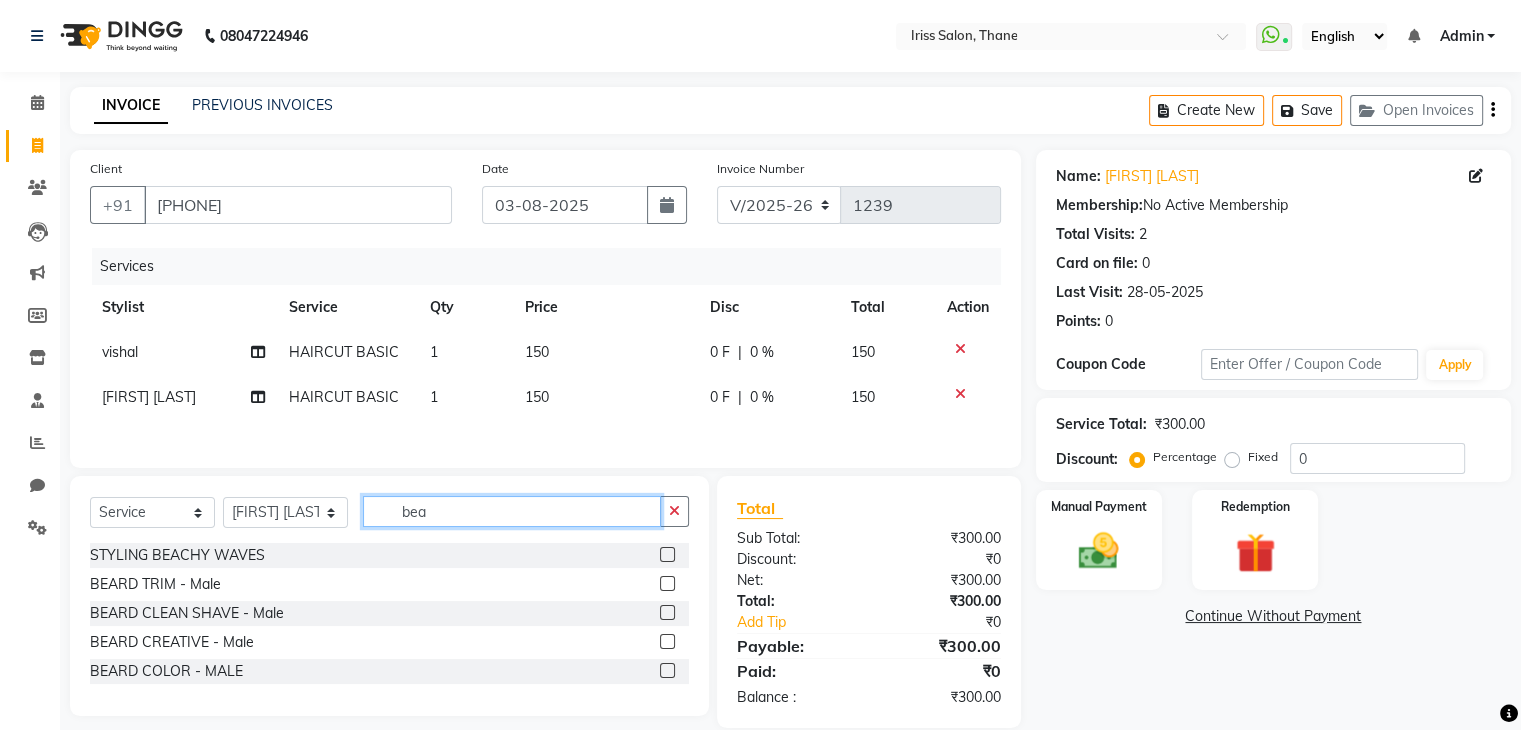 type on "bea" 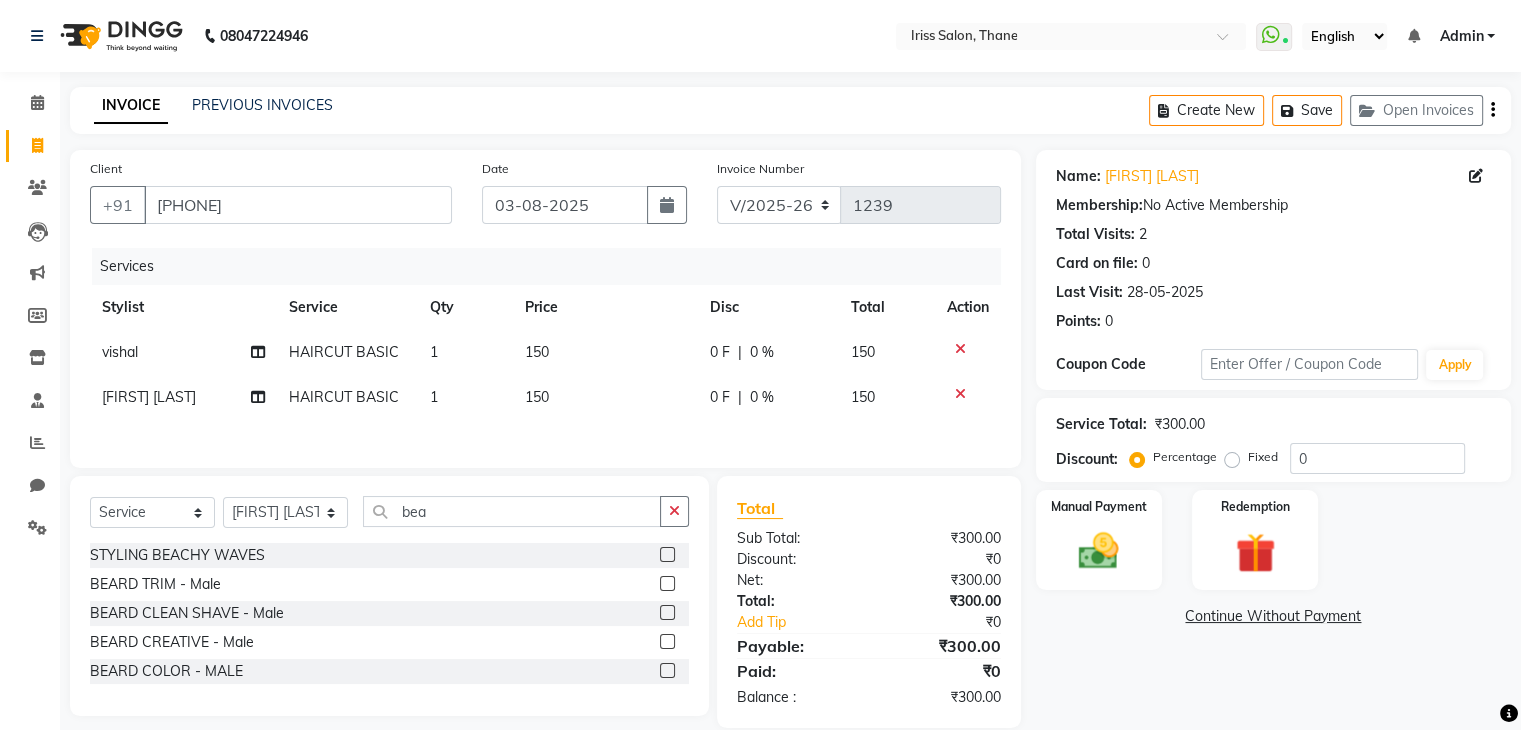 click 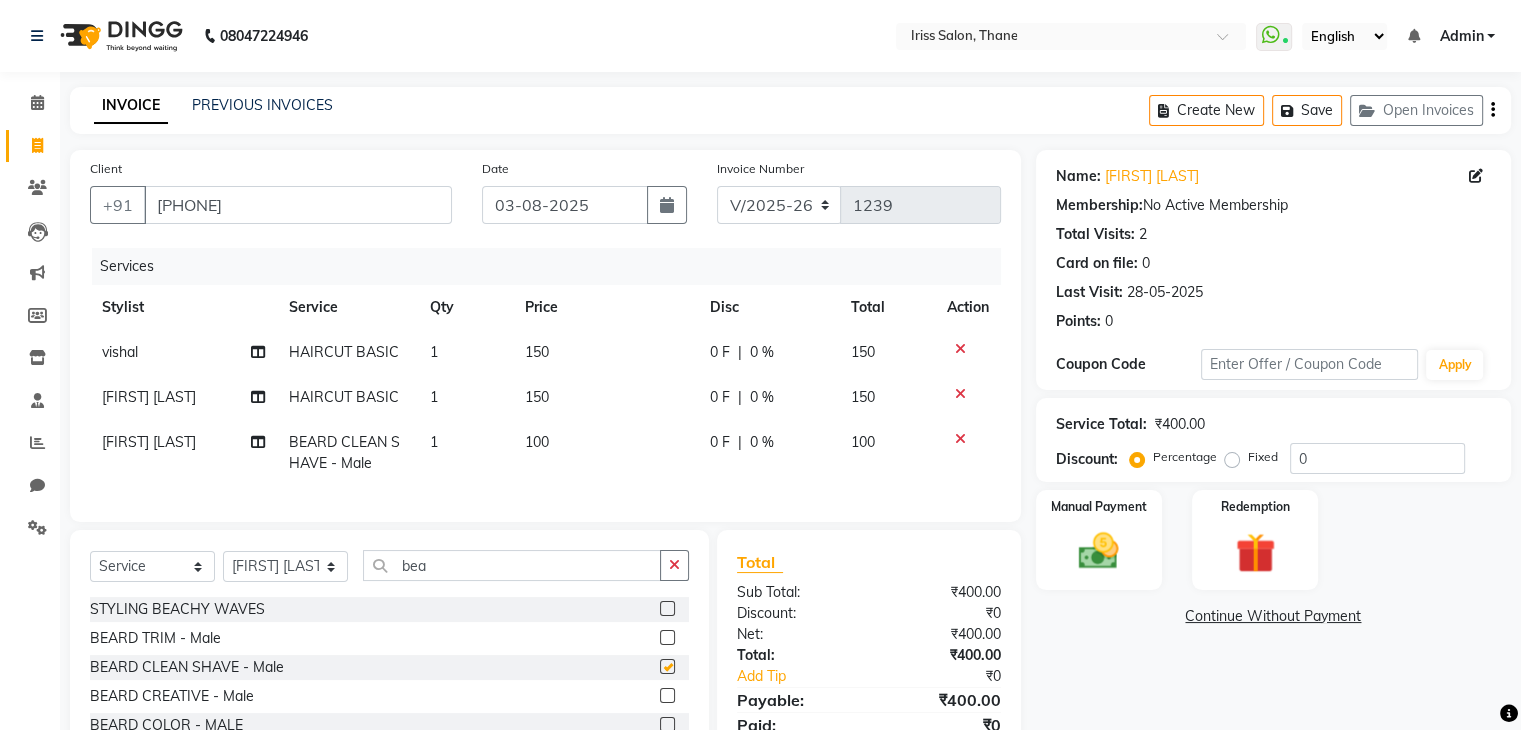 checkbox on "false" 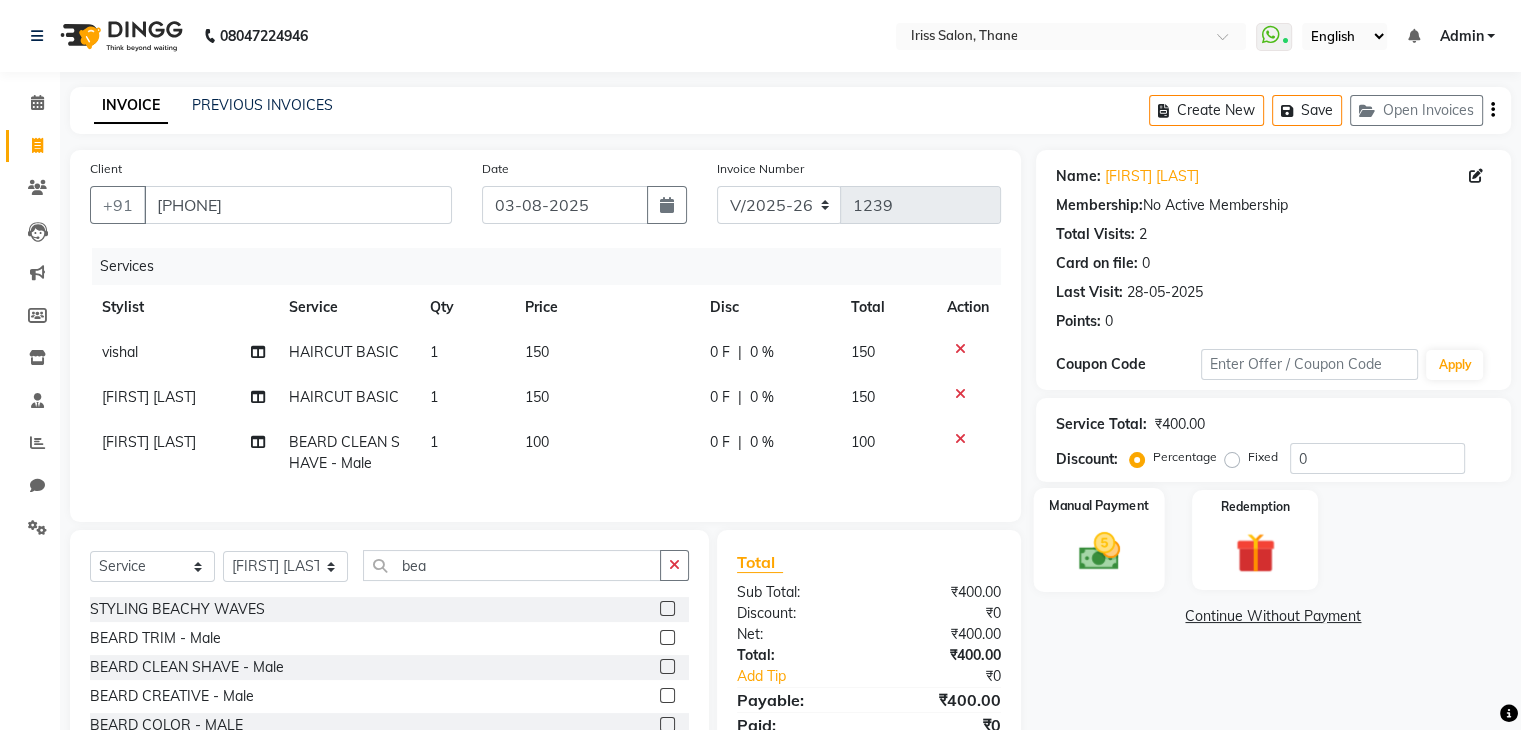 click on "Manual Payment" 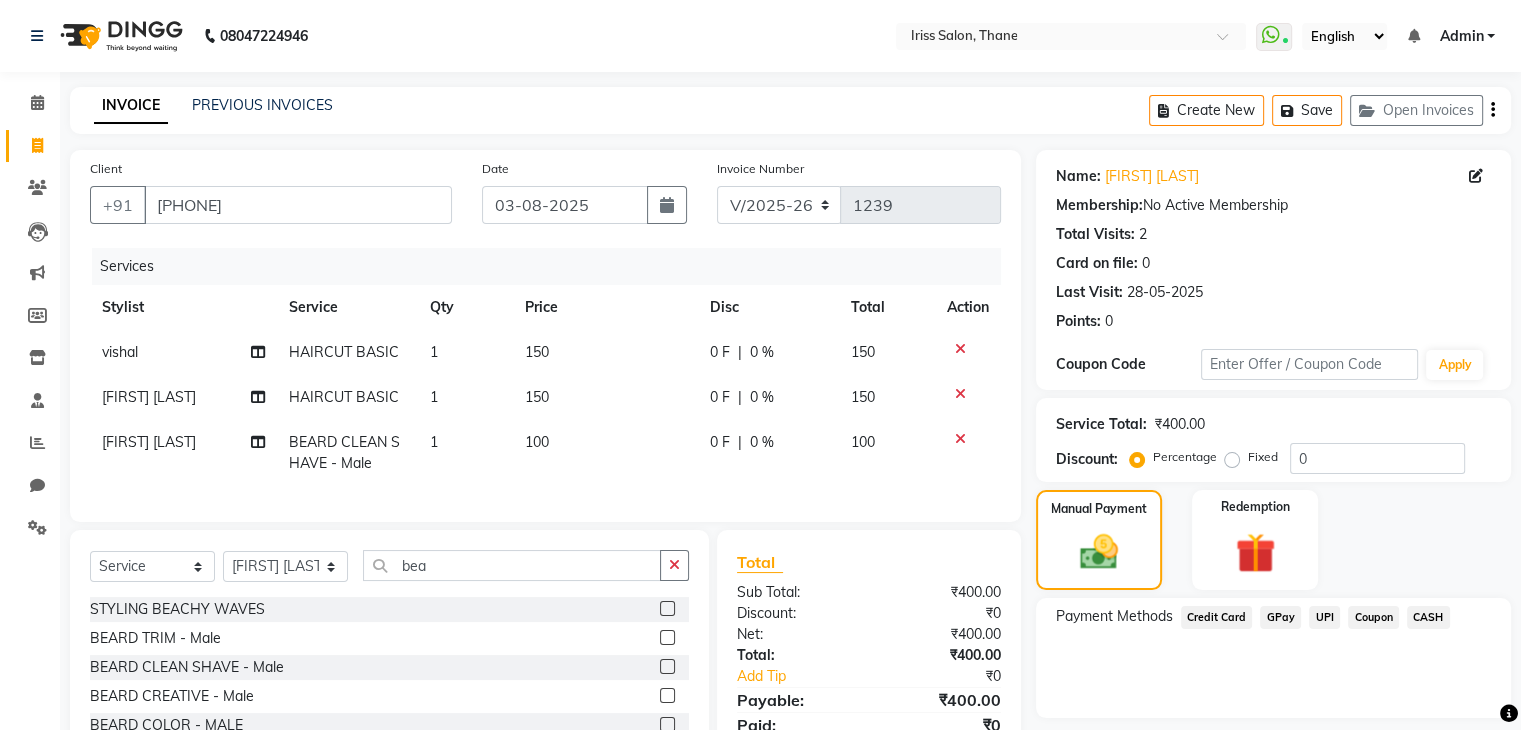 click on "UPI" 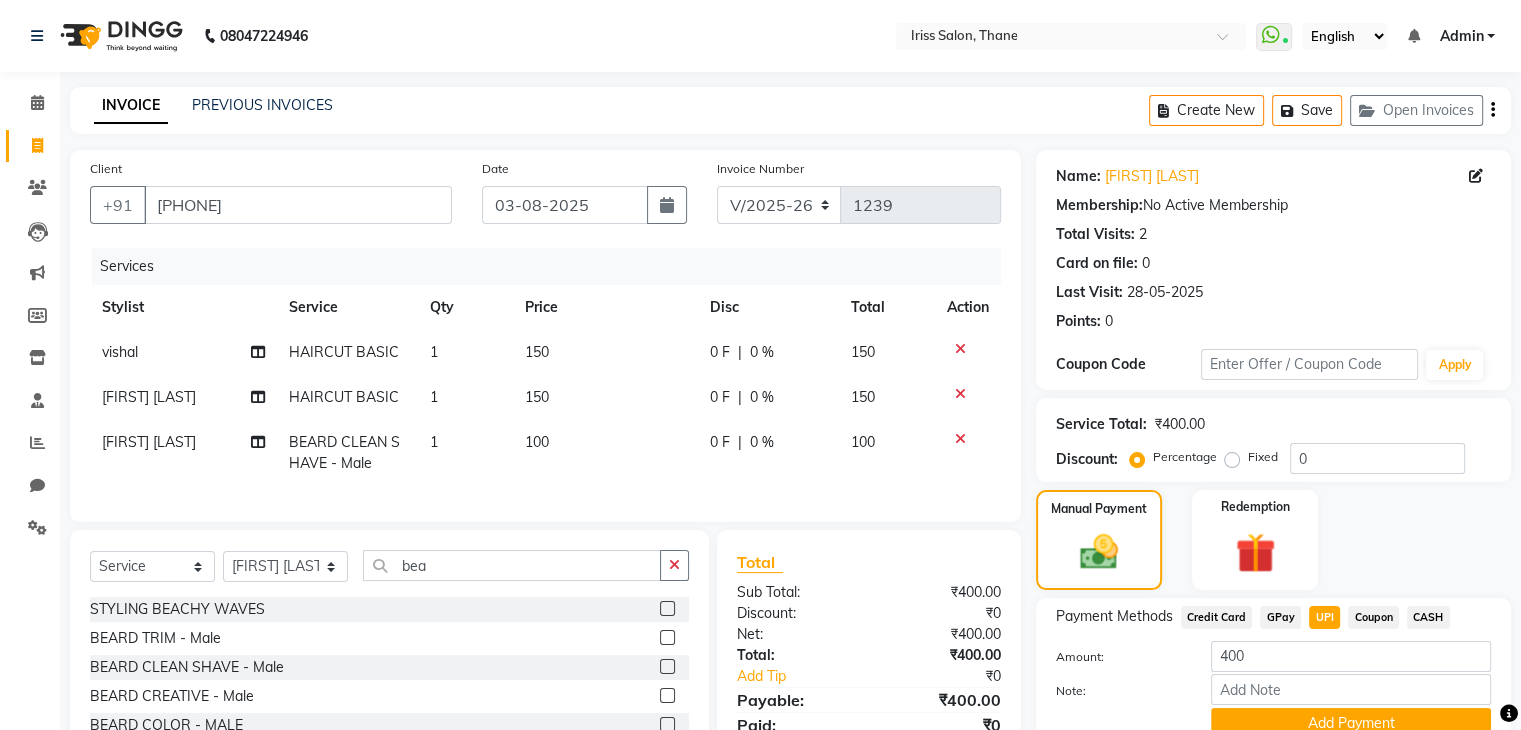 scroll, scrollTop: 98, scrollLeft: 0, axis: vertical 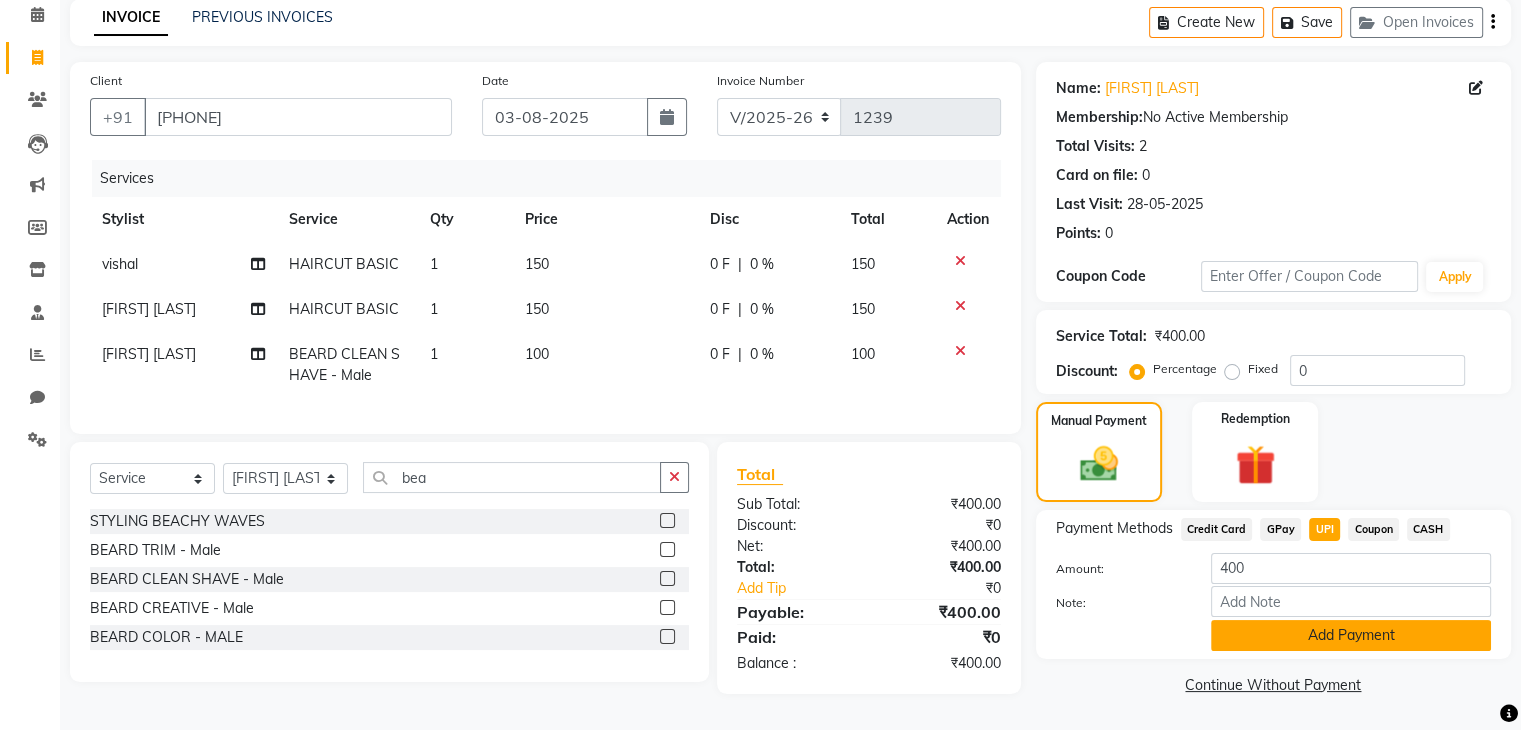 click on "Add Payment" 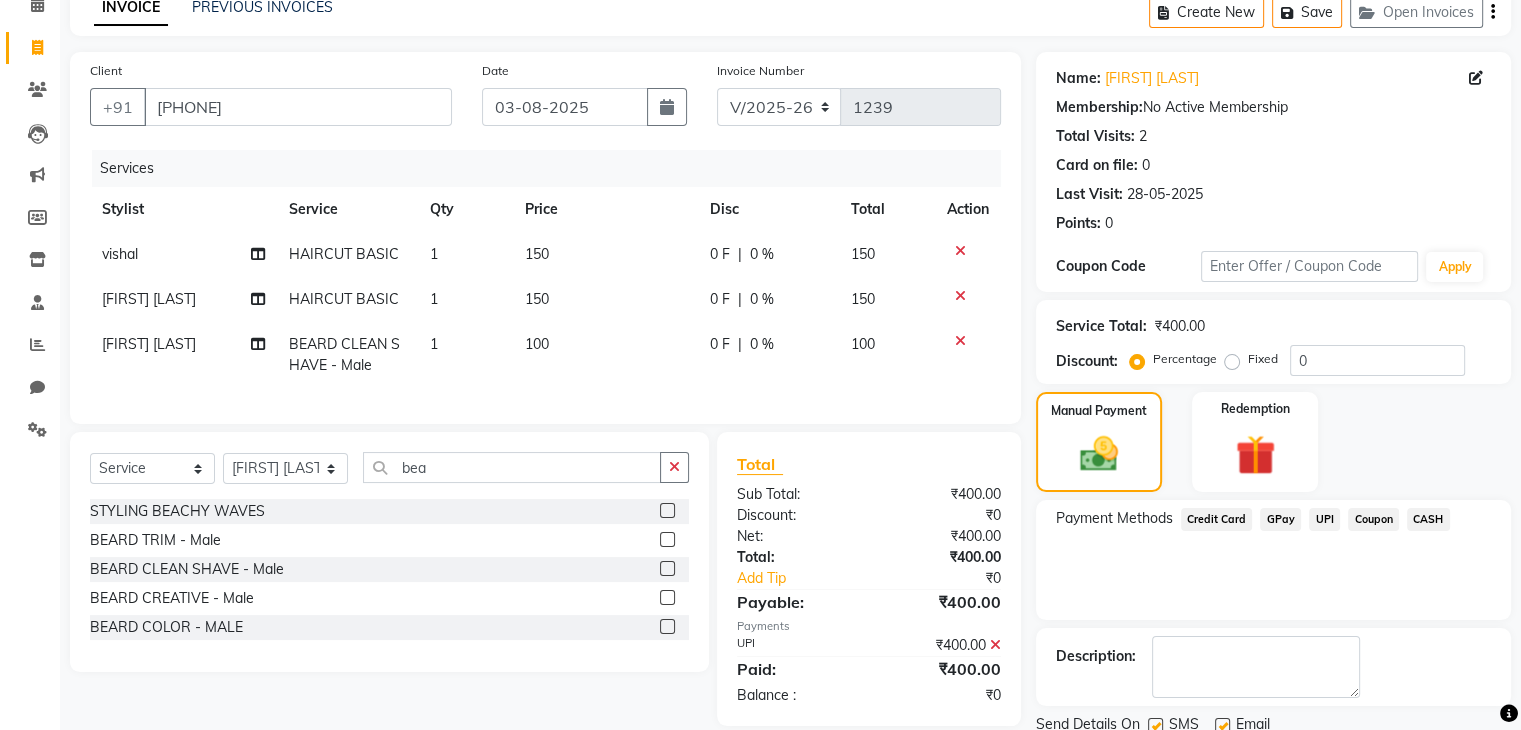 scroll, scrollTop: 171, scrollLeft: 0, axis: vertical 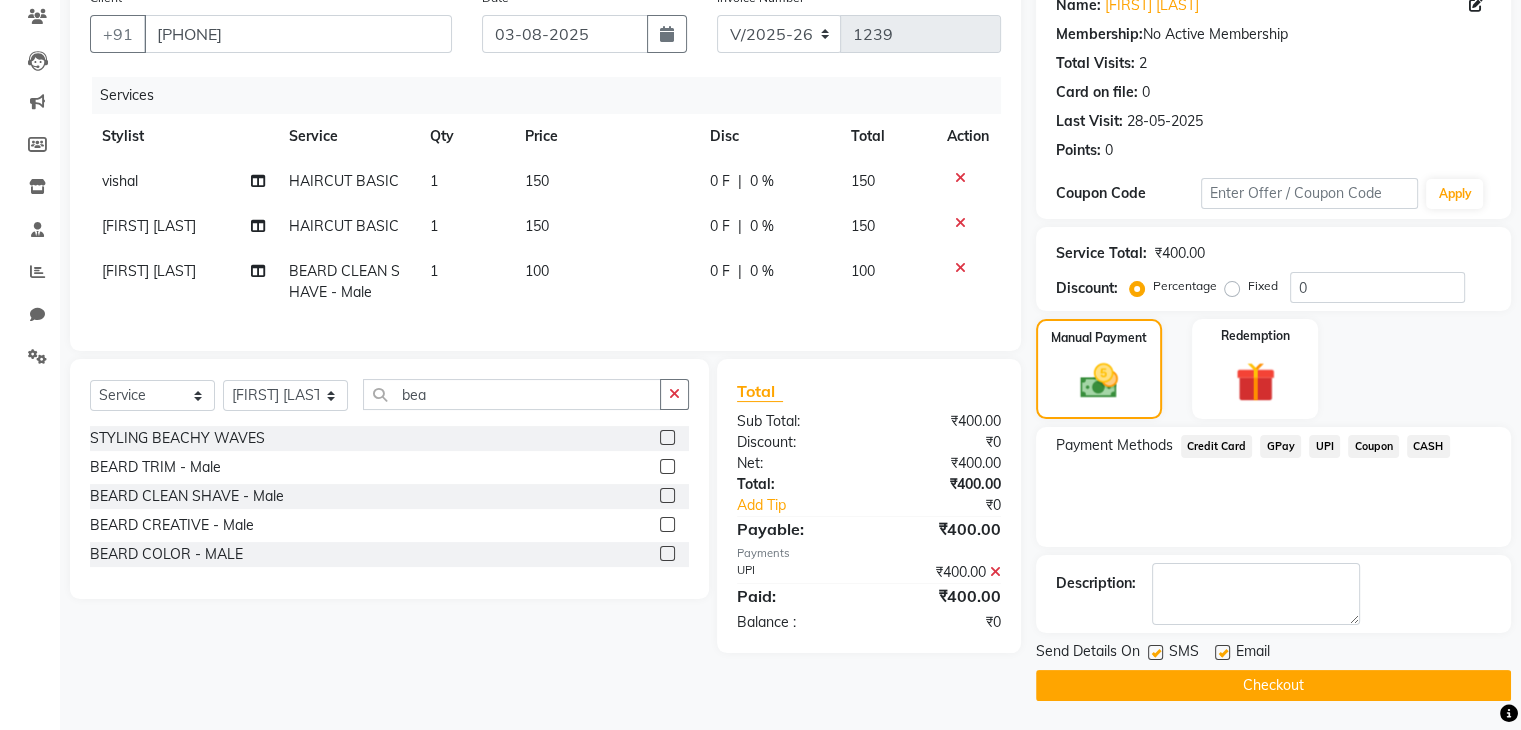 click on "Checkout" 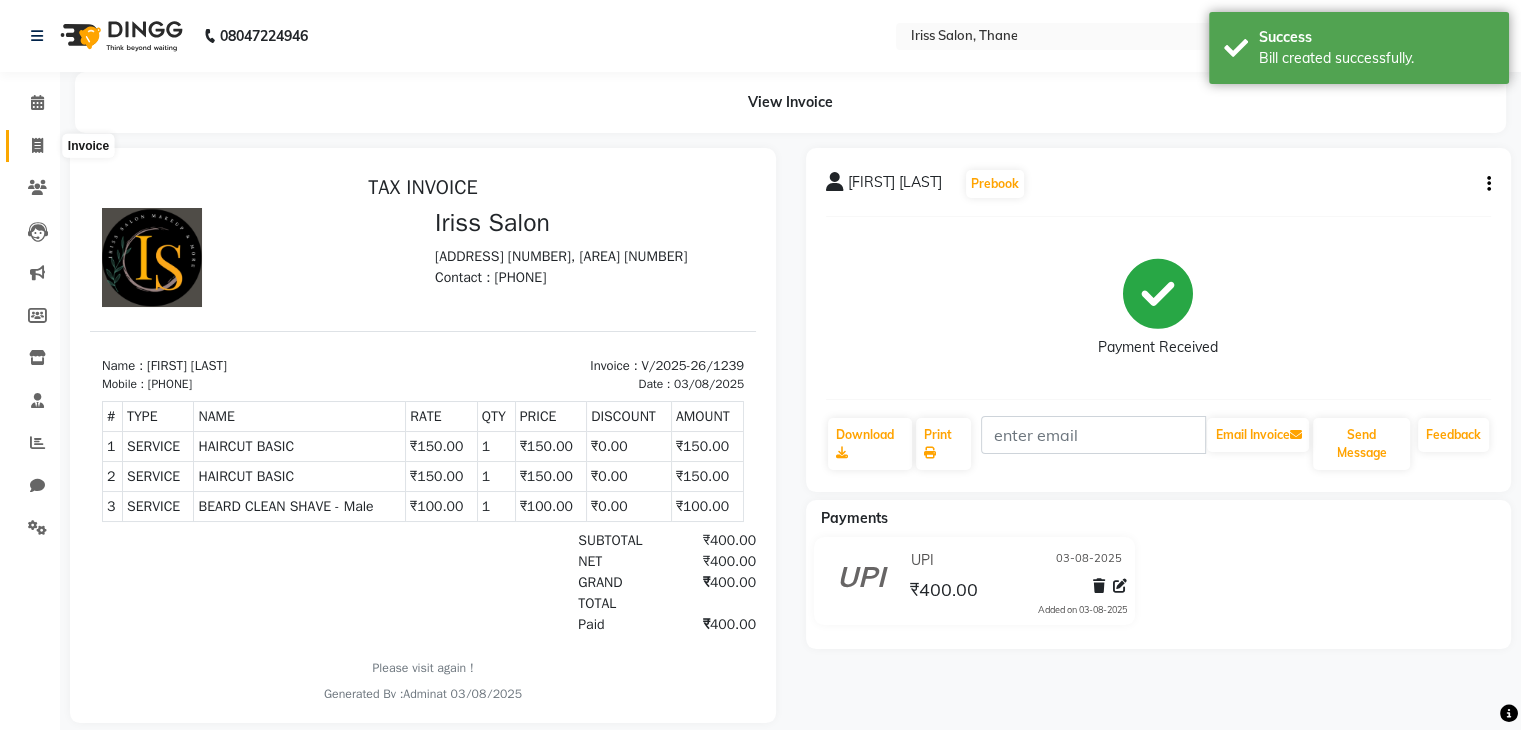 scroll, scrollTop: 0, scrollLeft: 0, axis: both 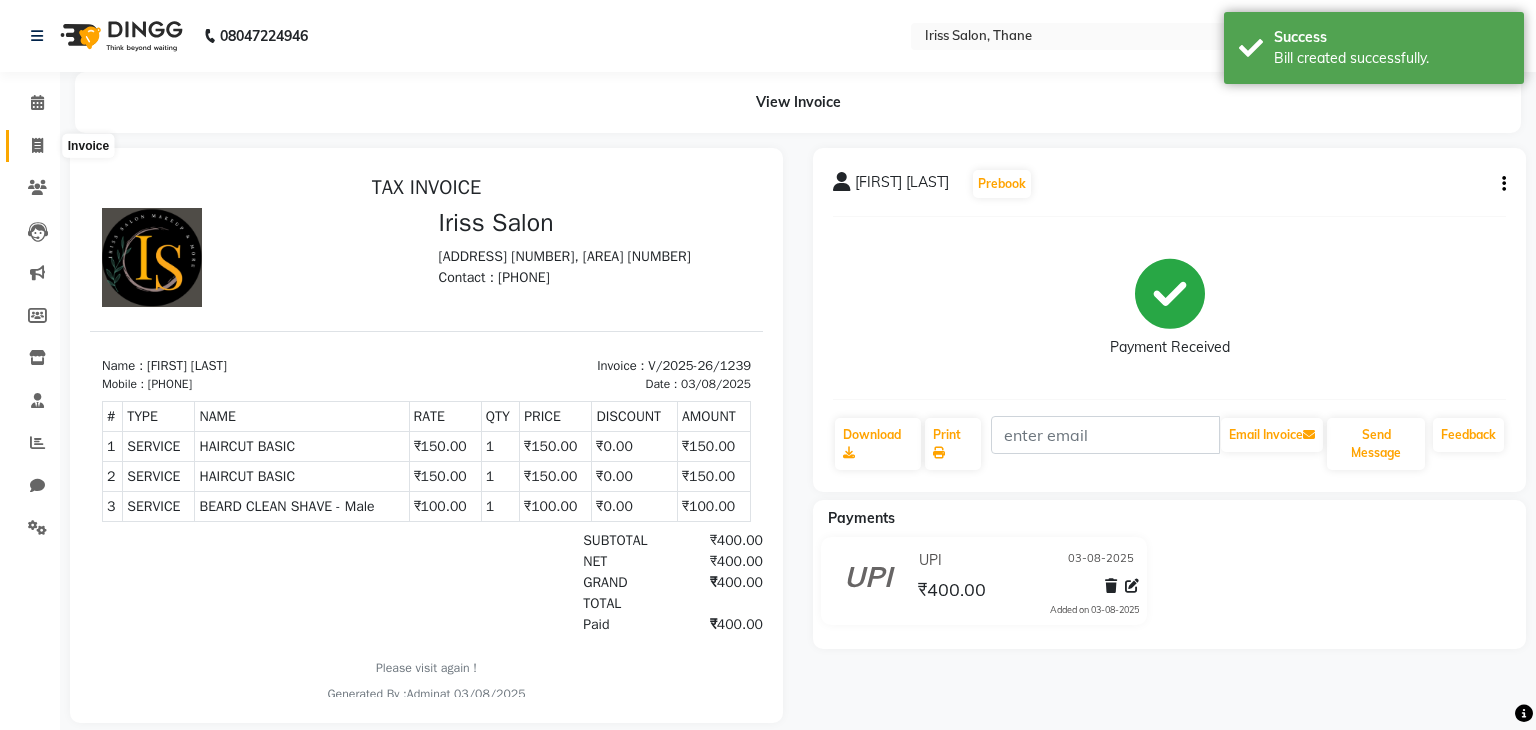 select on "service" 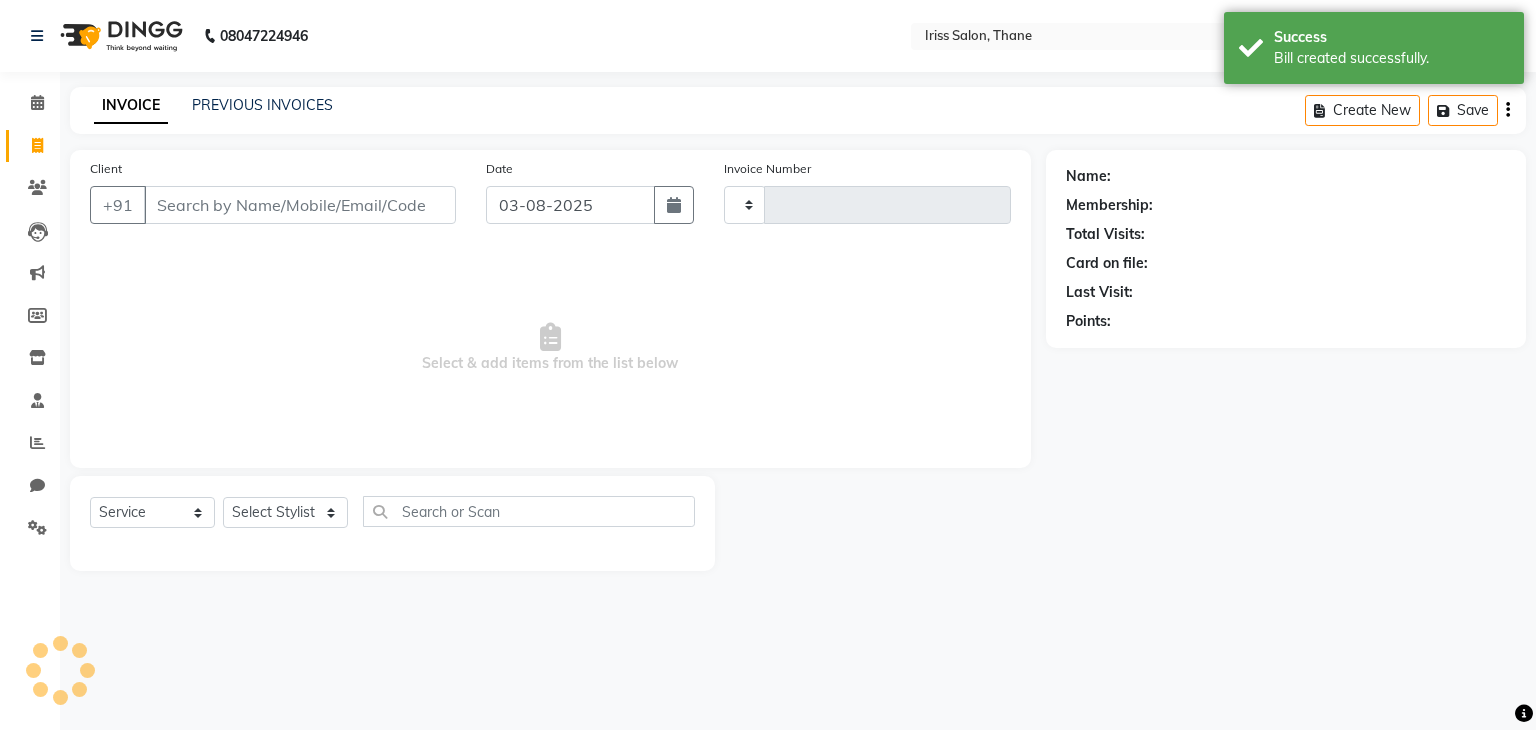 type on "1240" 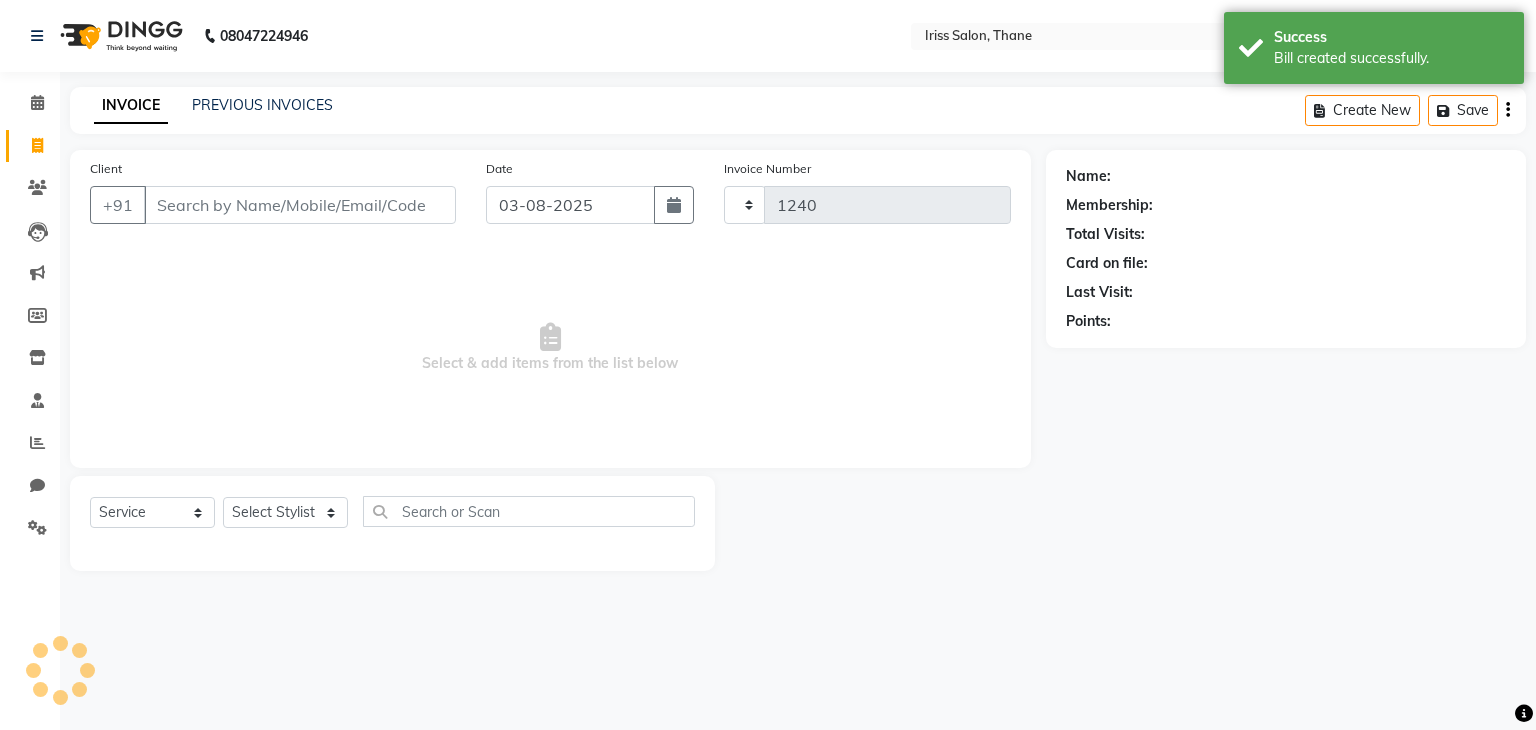 select on "7676" 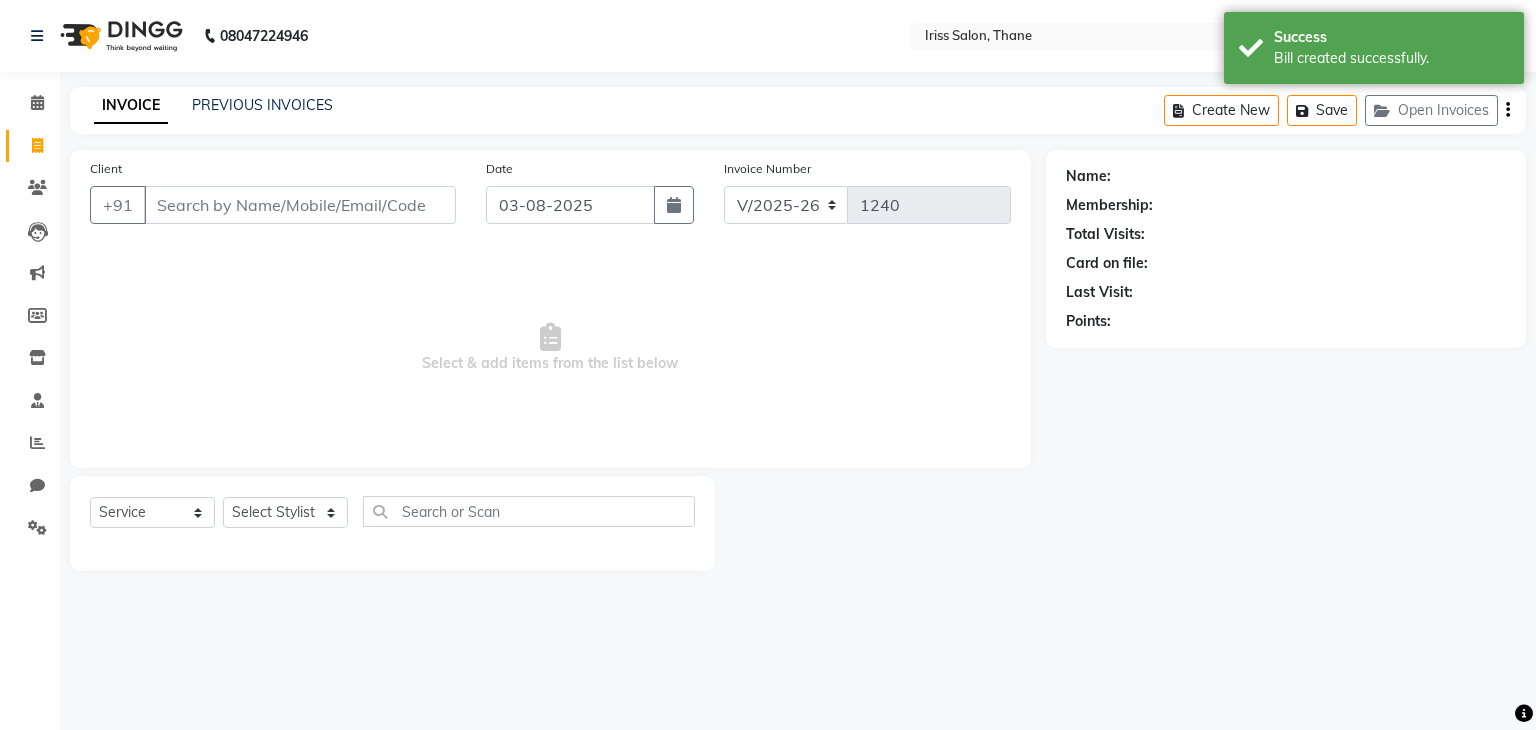 click on "Client" at bounding box center [300, 205] 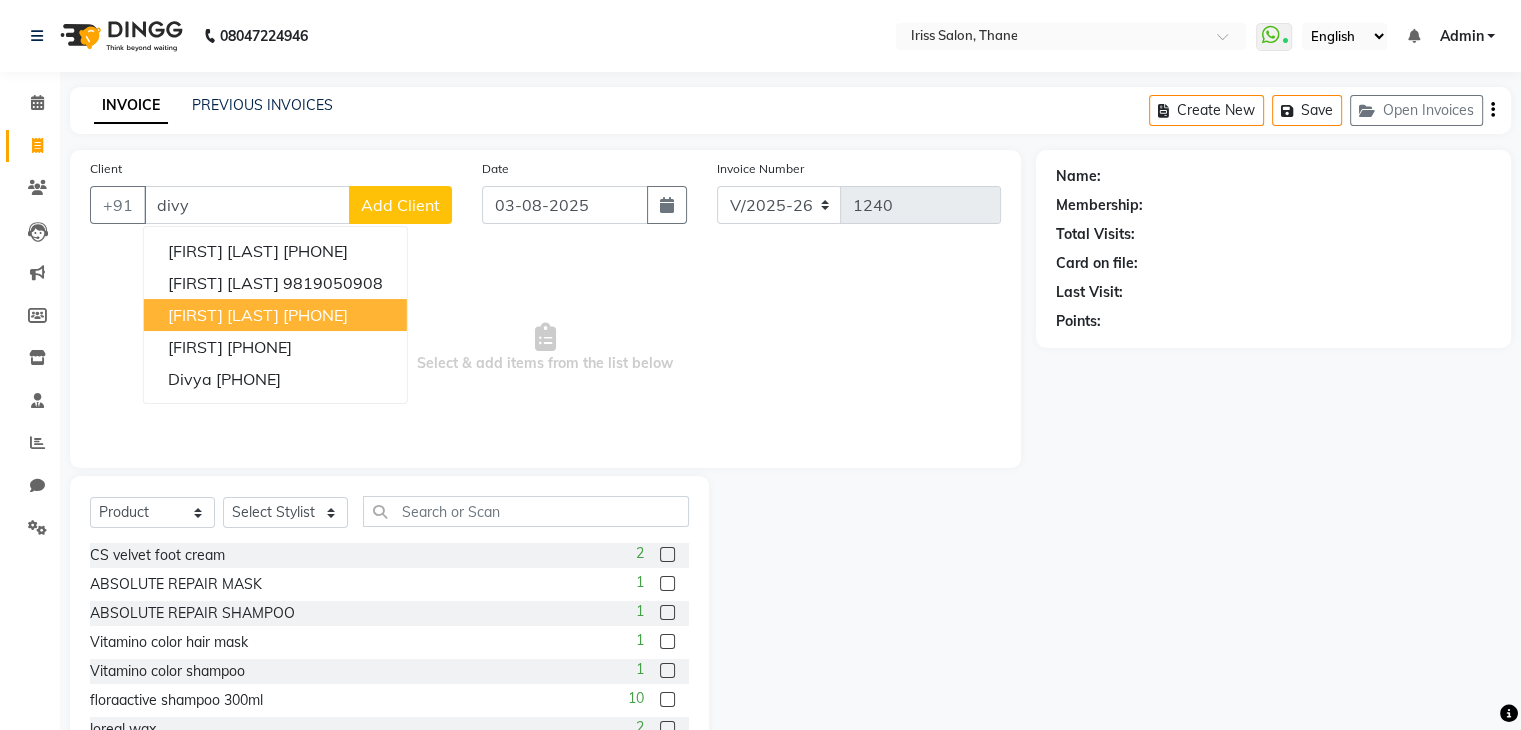 click on "[PHONE]" at bounding box center (315, 315) 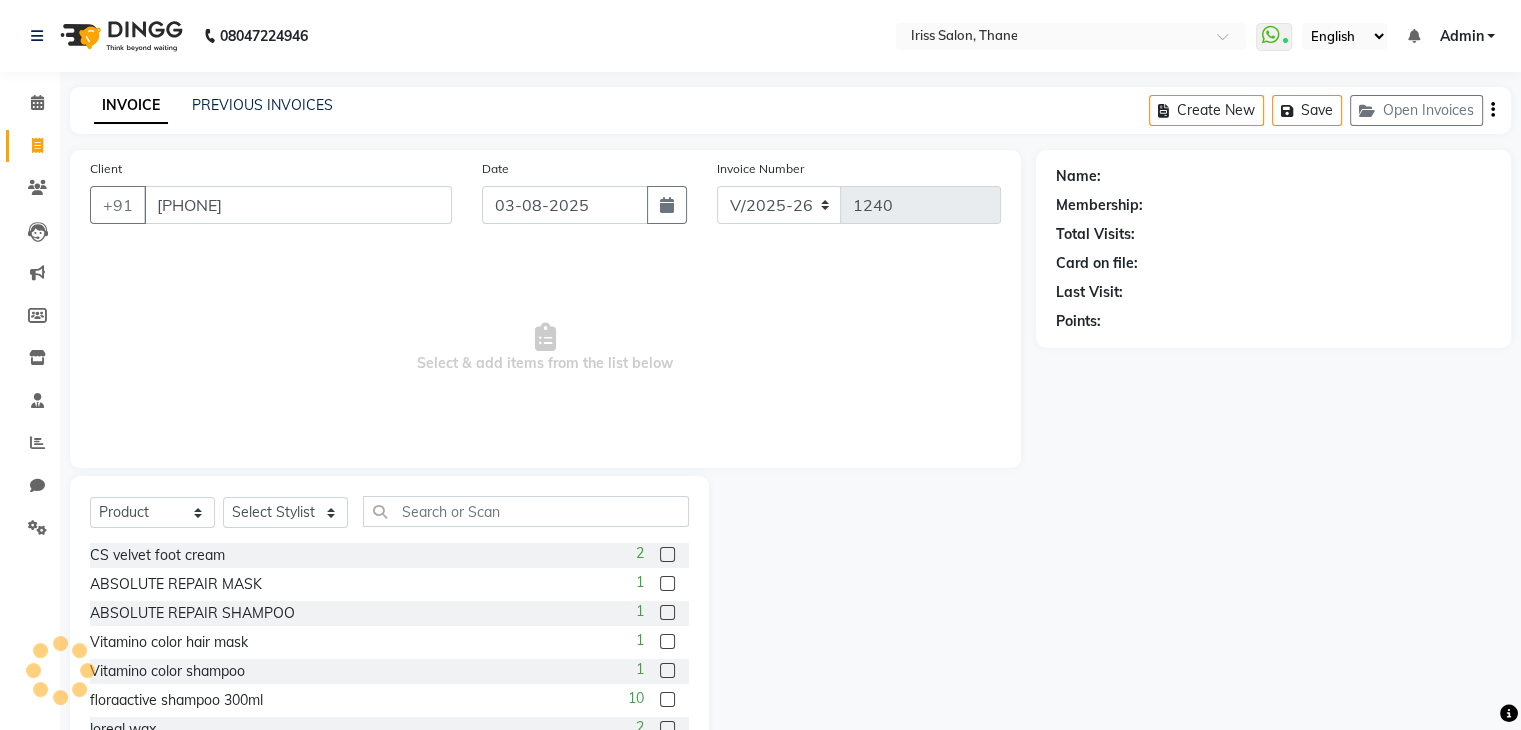 type on "[PHONE]" 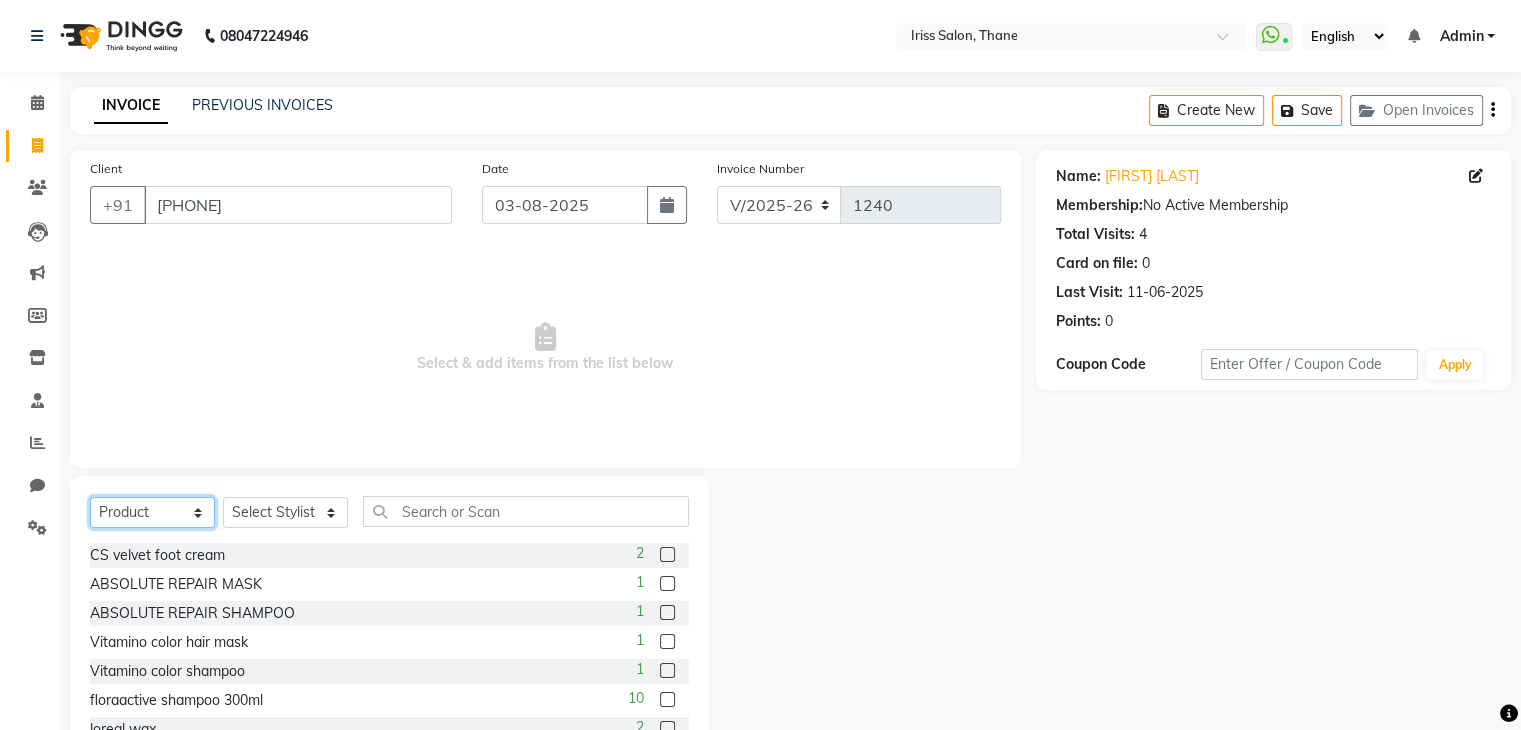 click on "Select  Service  Product  Membership  Package Voucher Prepaid Gift Card" 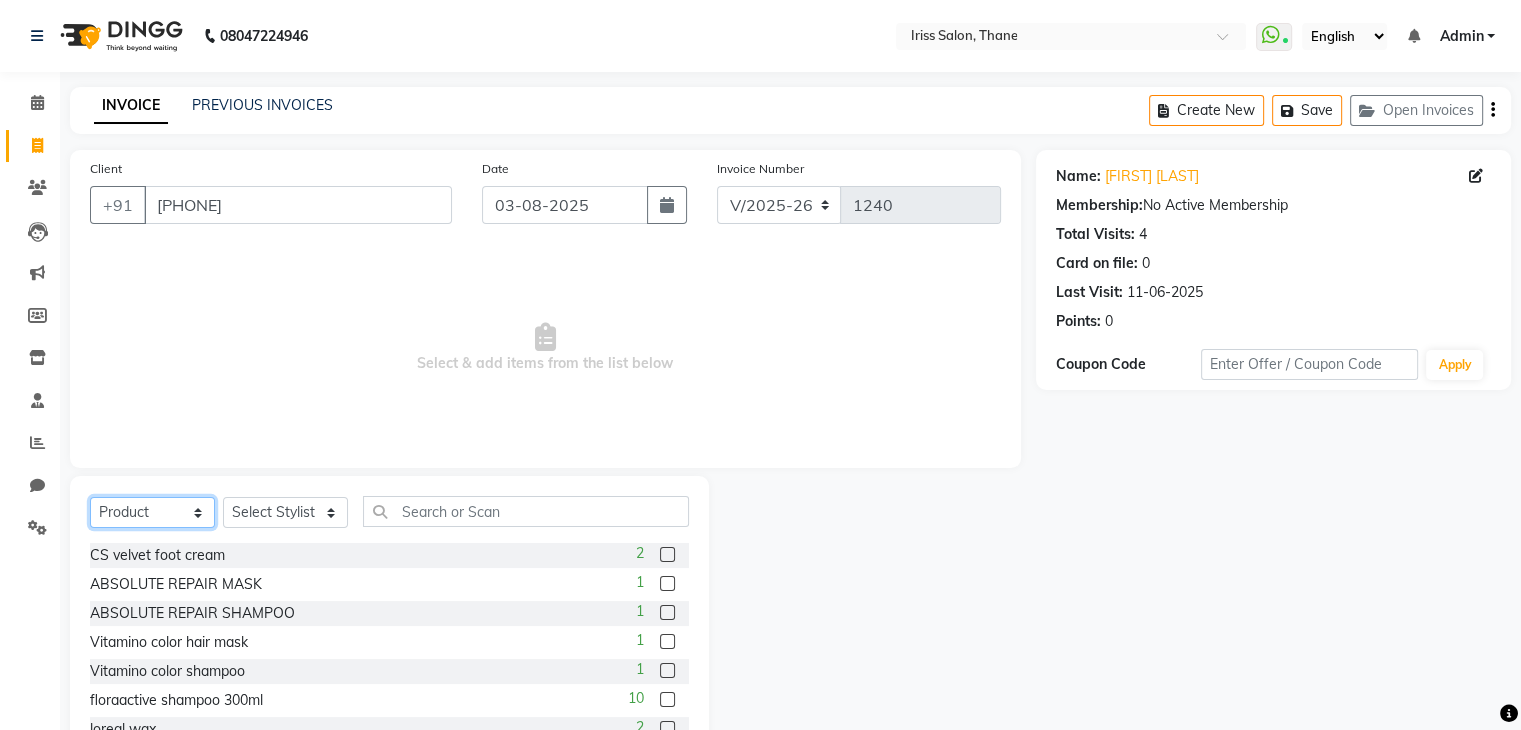 select on "service" 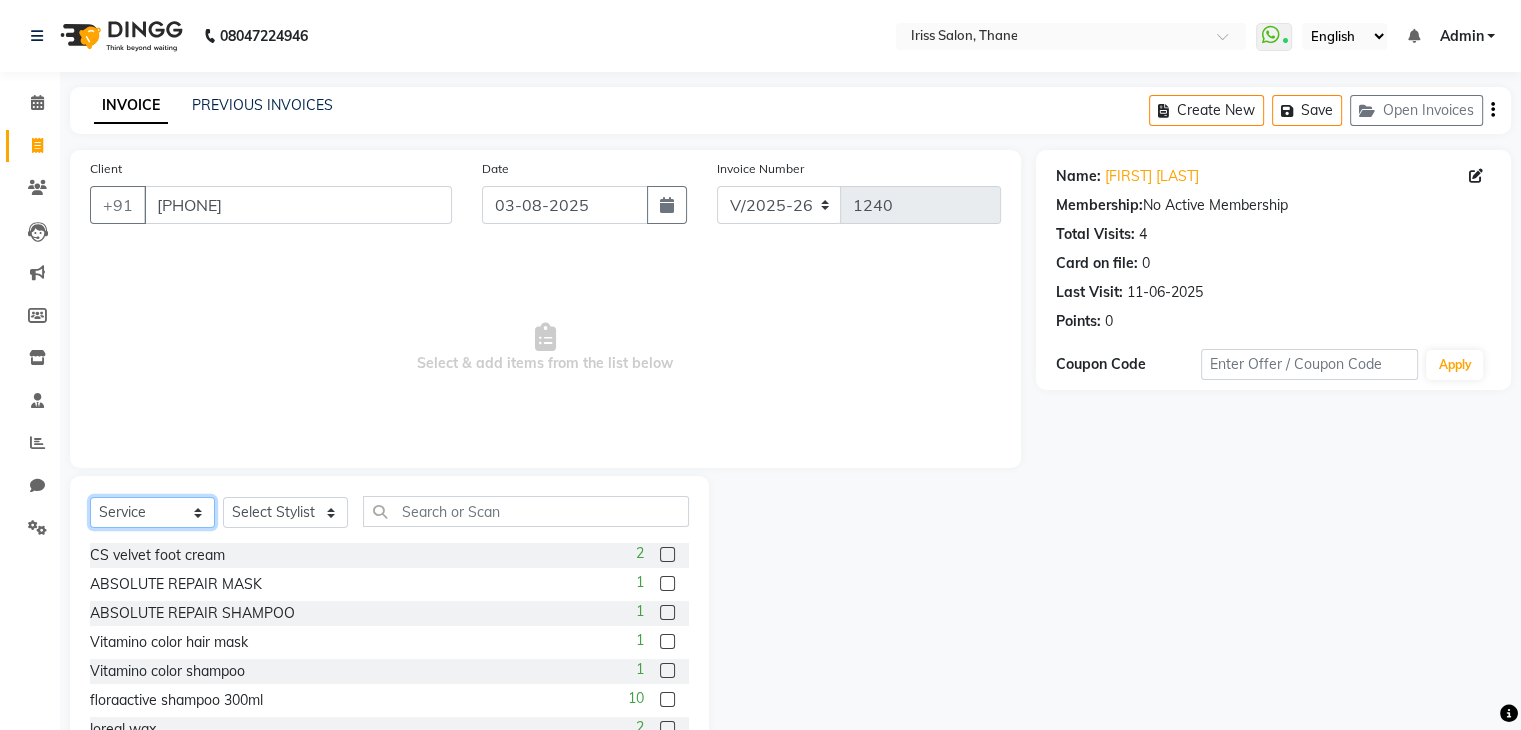 click on "Select  Service  Product  Membership  Package Voucher Prepaid Gift Card" 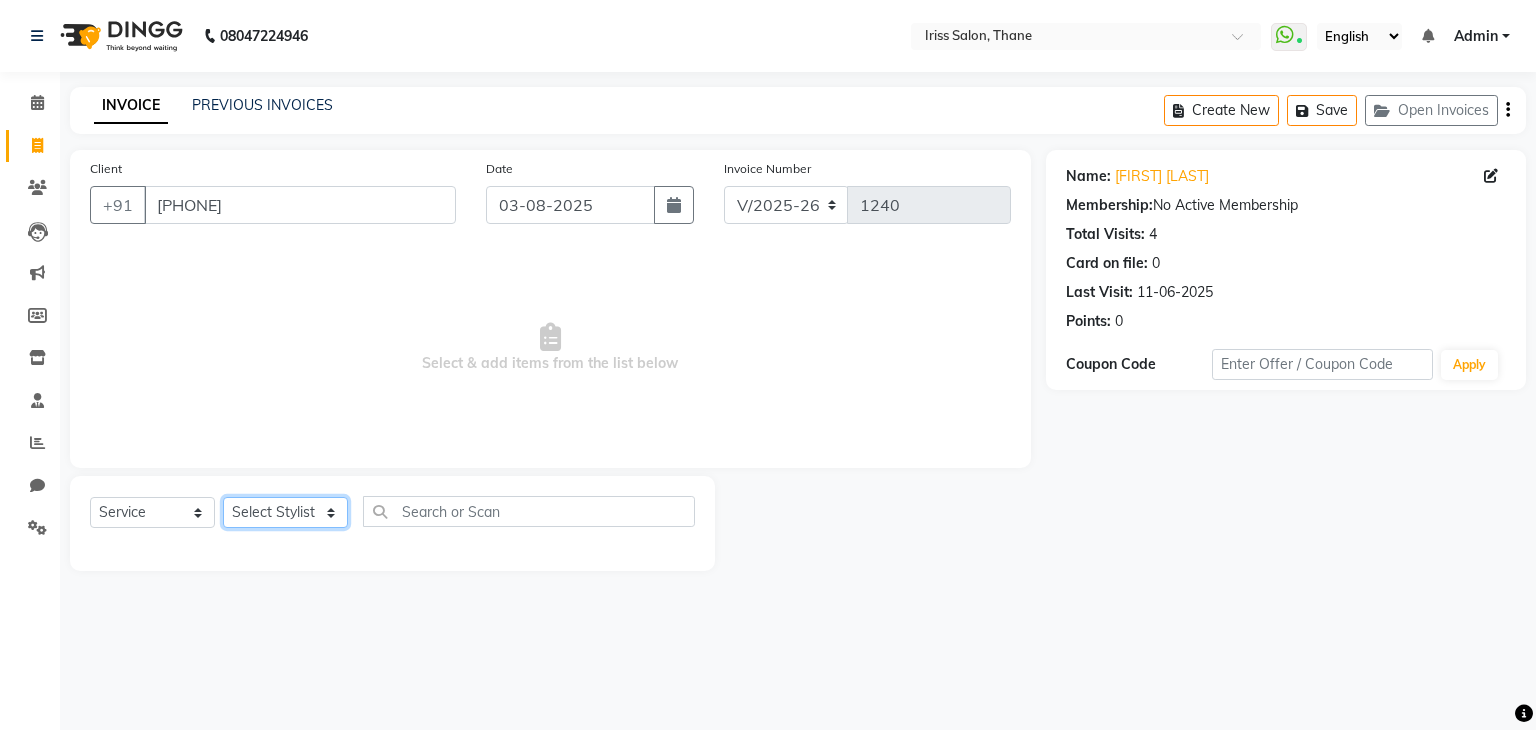 click on "Select Stylist [FIRST] [LAST] [FIRST] [LAST] [FIRST] [LAST] [FIRST] [LAST] [FIRST] [LAST] [FIRST] [LAST] [FIRST] [LAST] [FIRST] [LAST]" 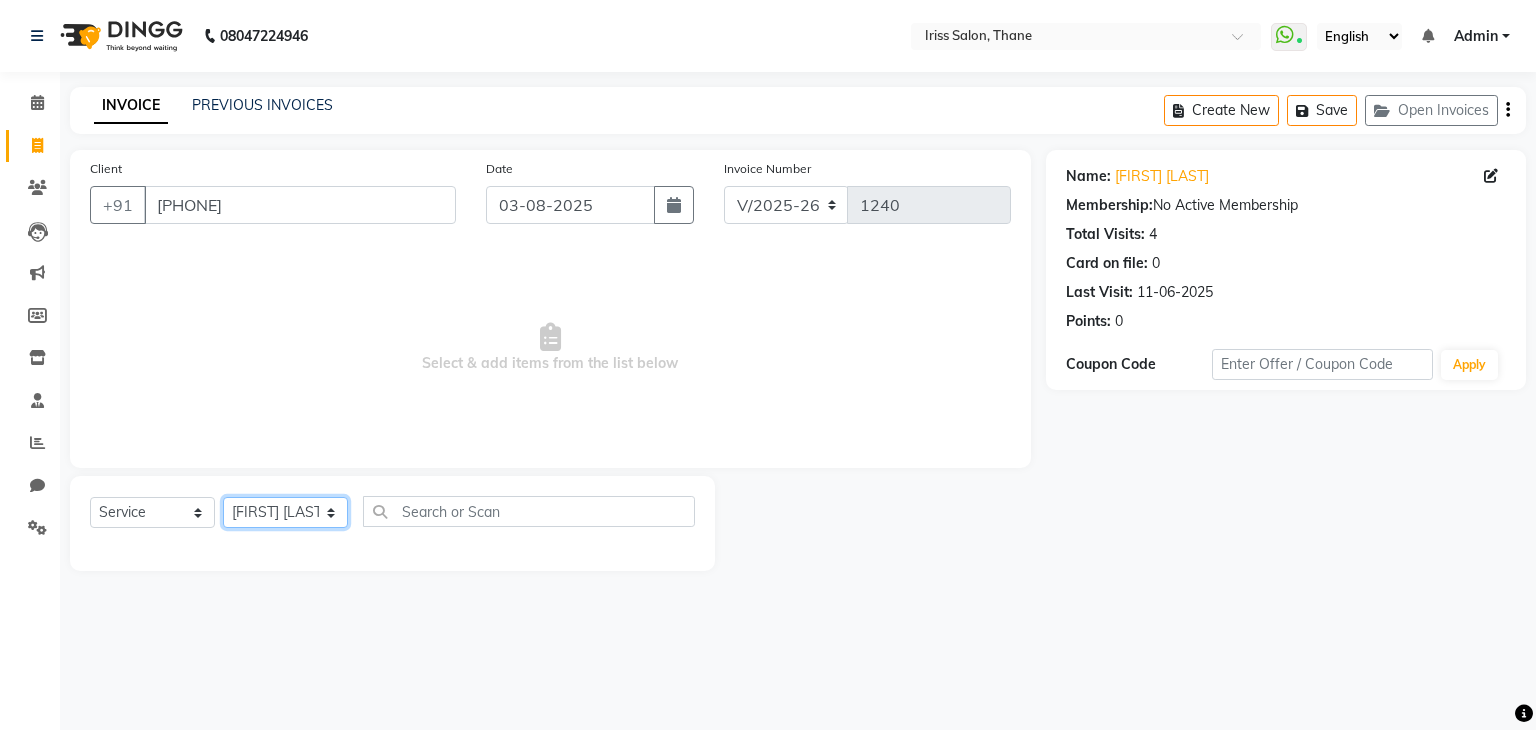 click on "Select Stylist [FIRST] [LAST] [FIRST] [LAST] [FIRST] [LAST] [FIRST] [LAST] [FIRST] [LAST] [FIRST] [LAST] [FIRST] [LAST] [FIRST] [LAST]" 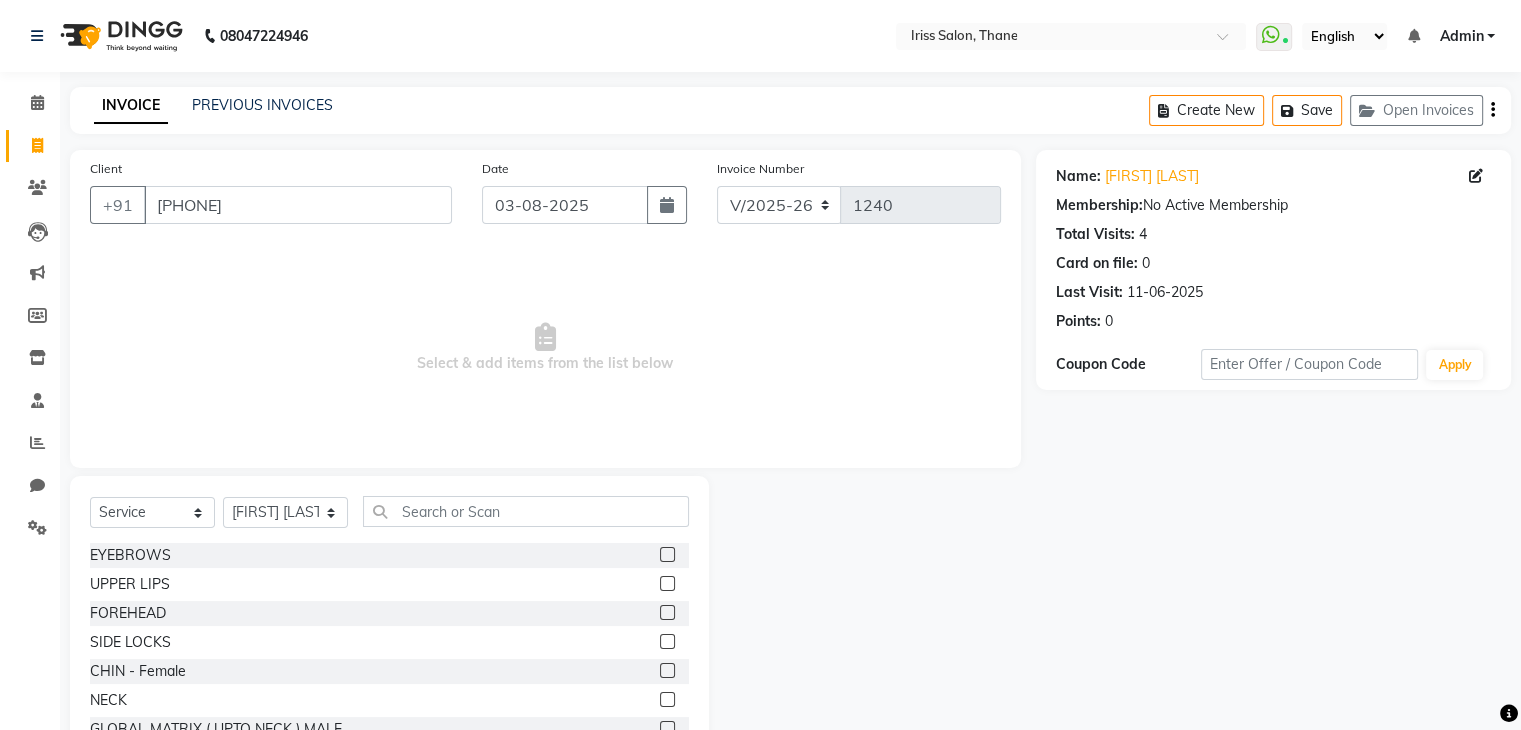 click 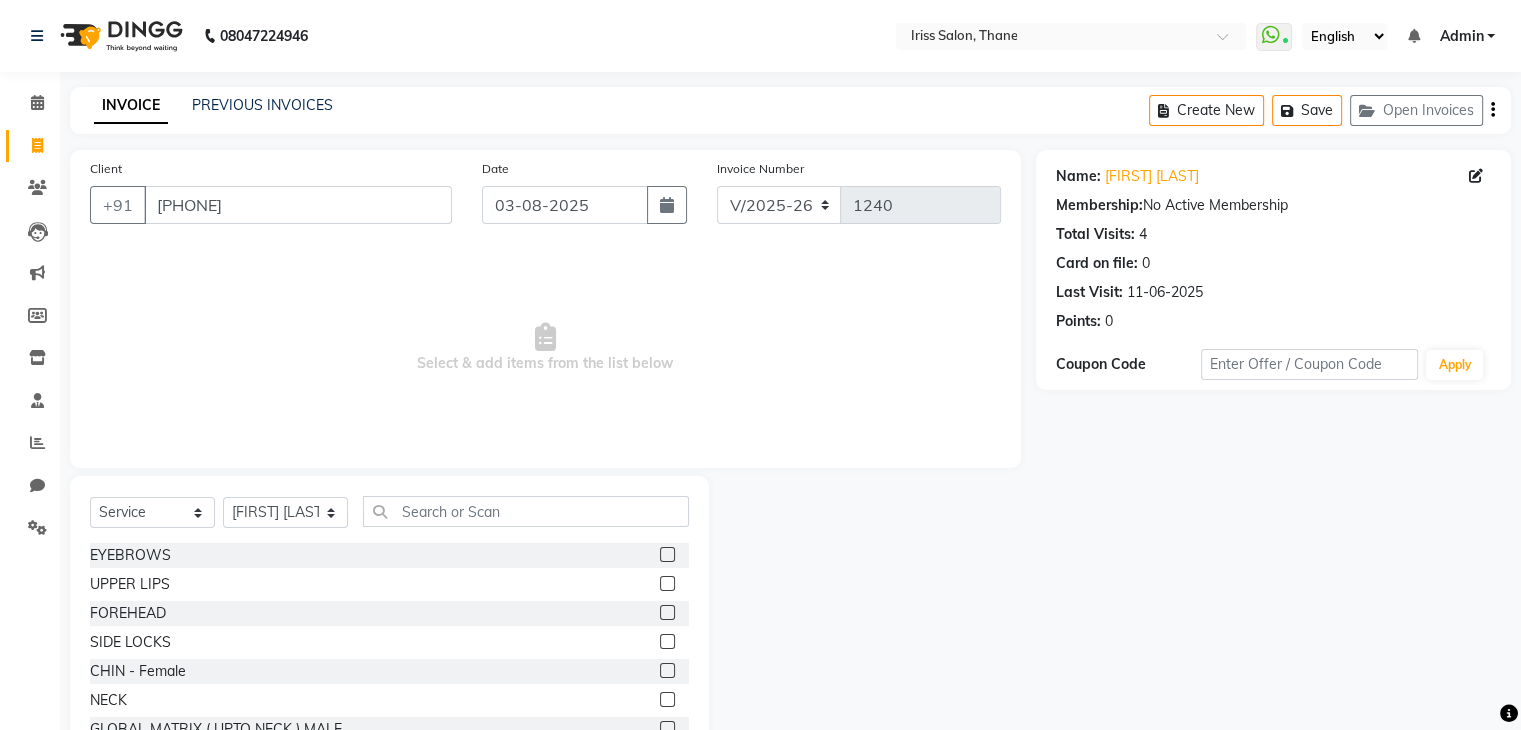 click at bounding box center (666, 584) 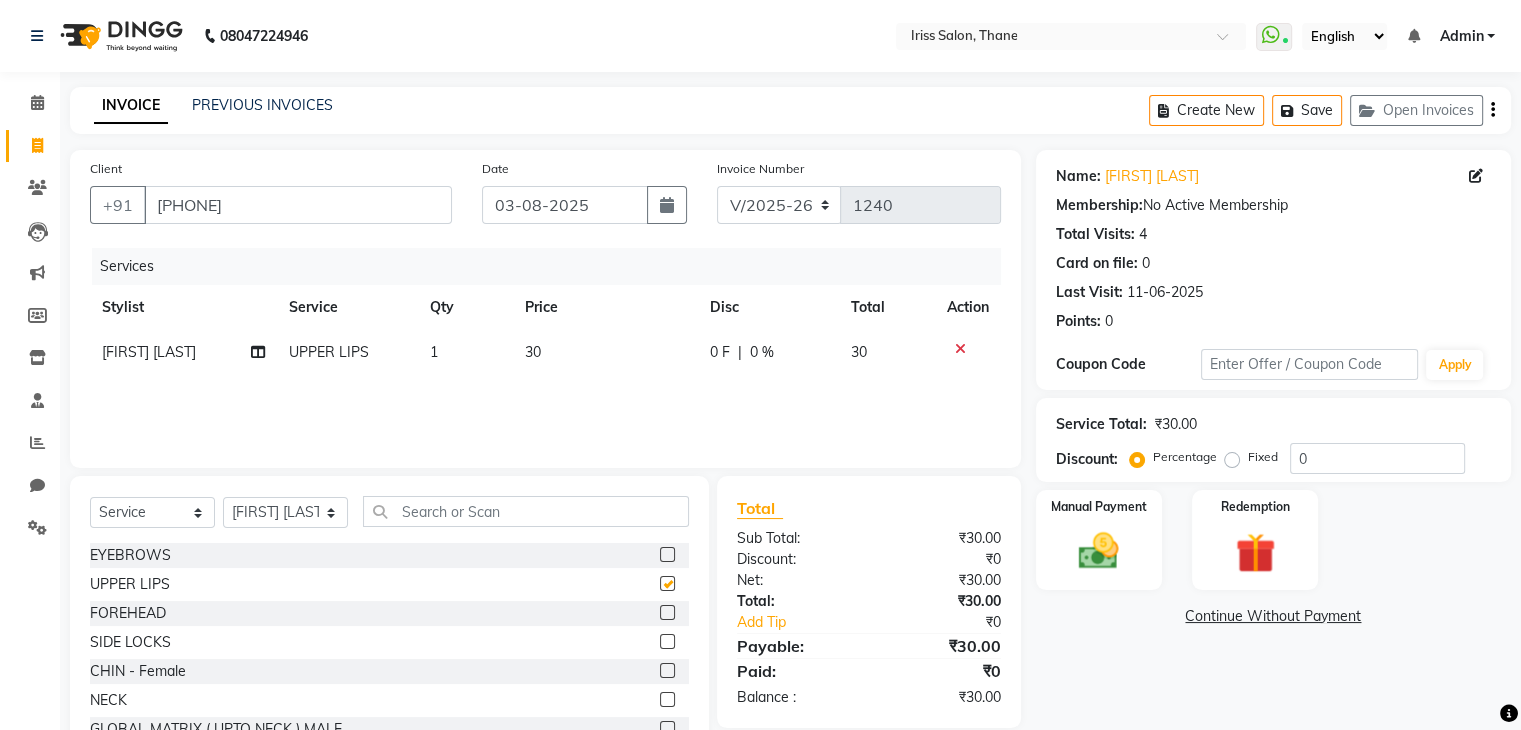 checkbox on "false" 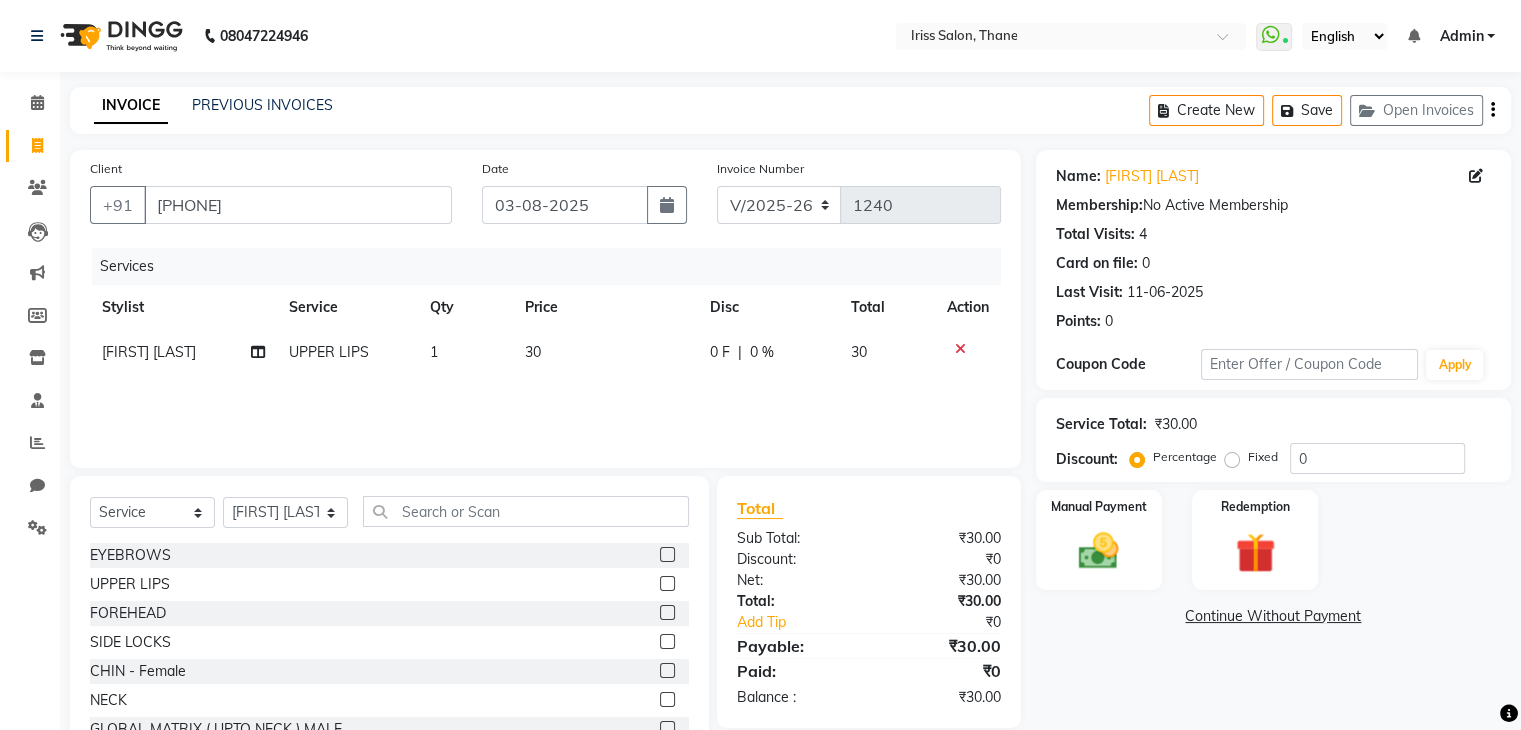 click 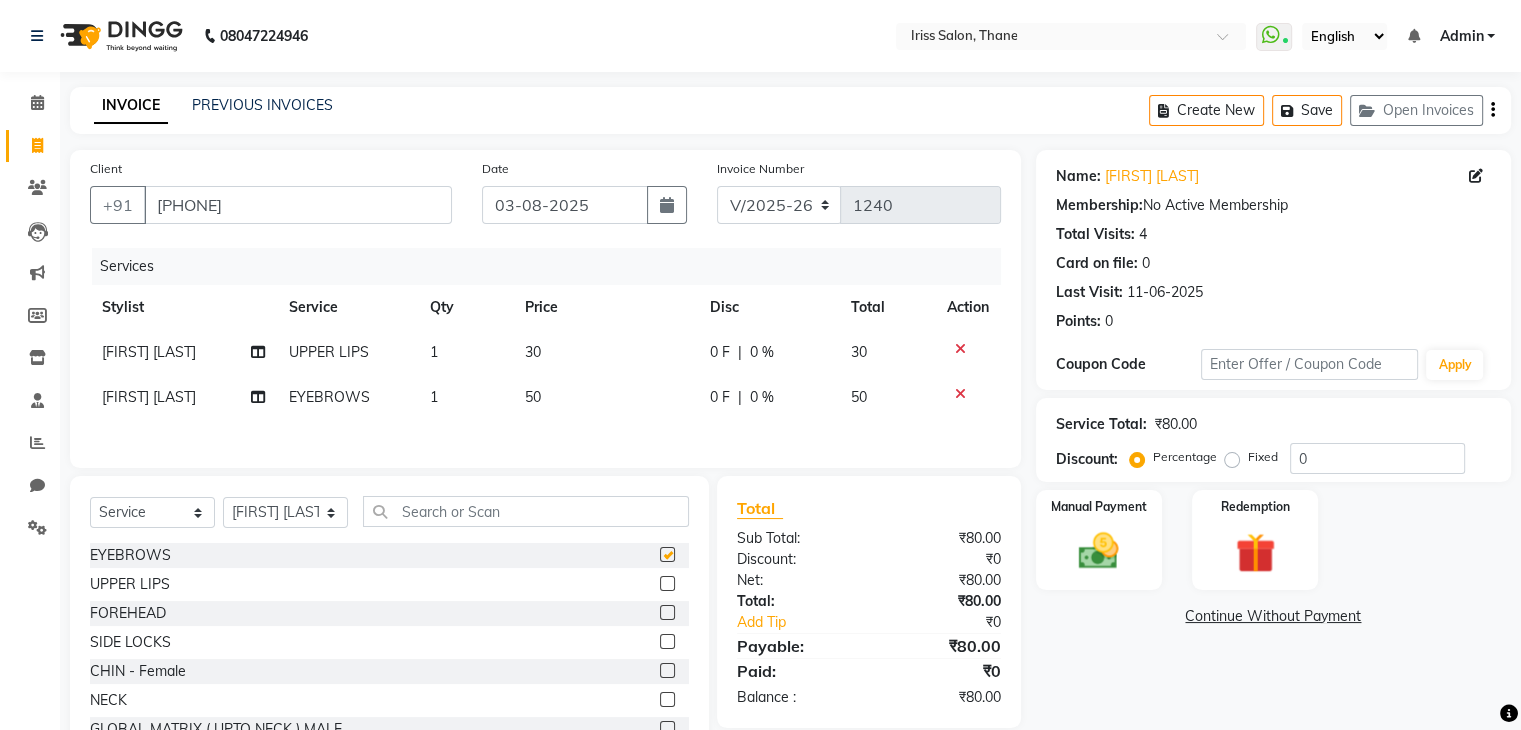 checkbox on "false" 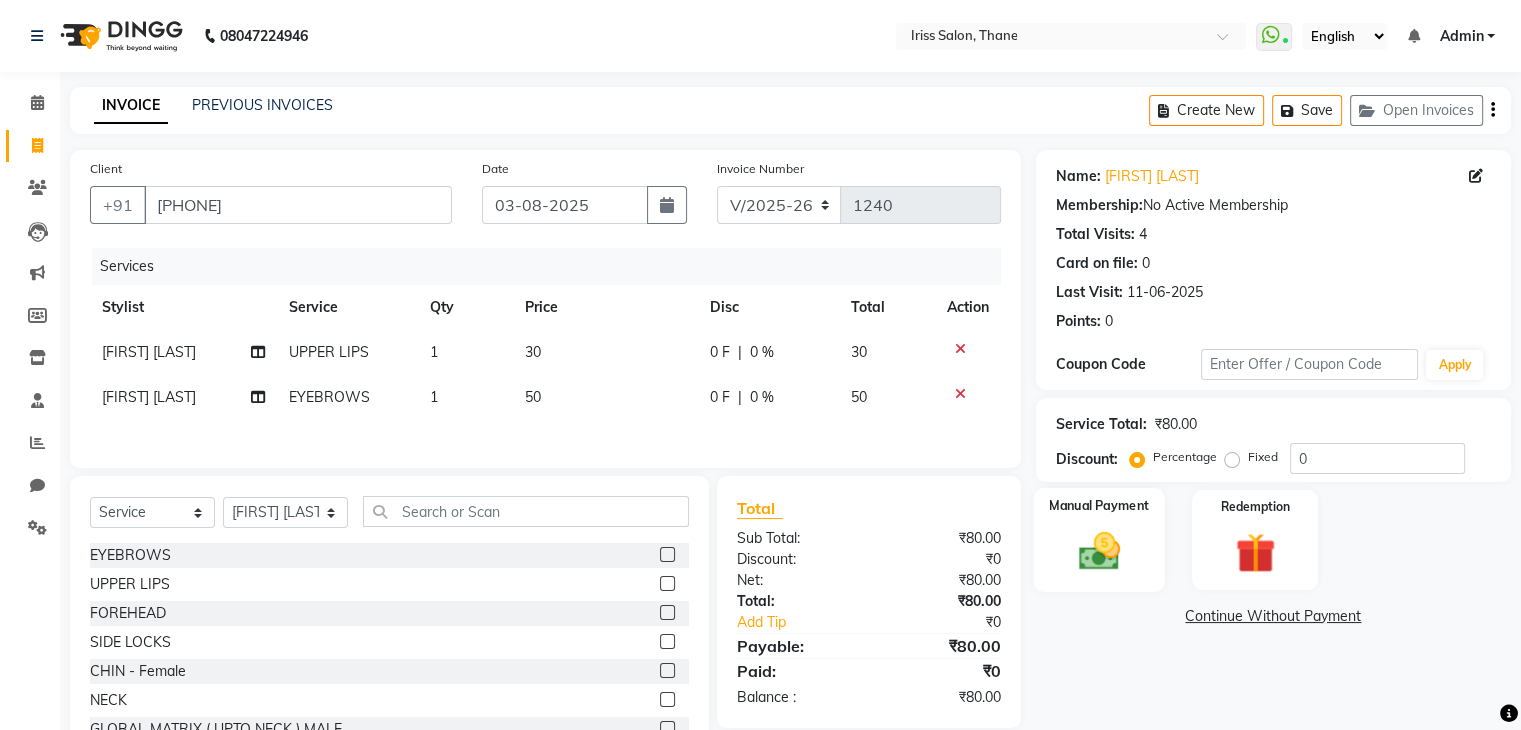 click 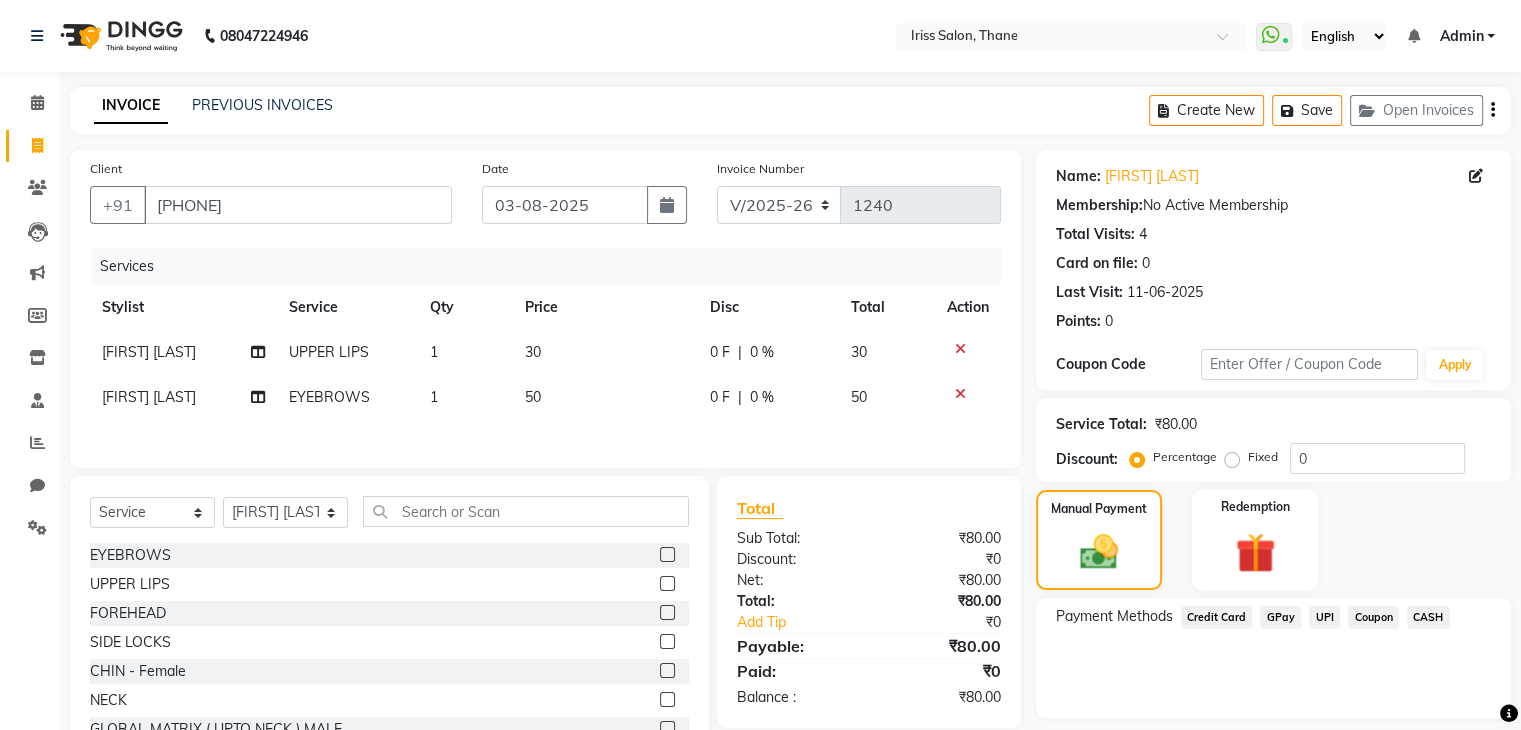 click on "UPI" 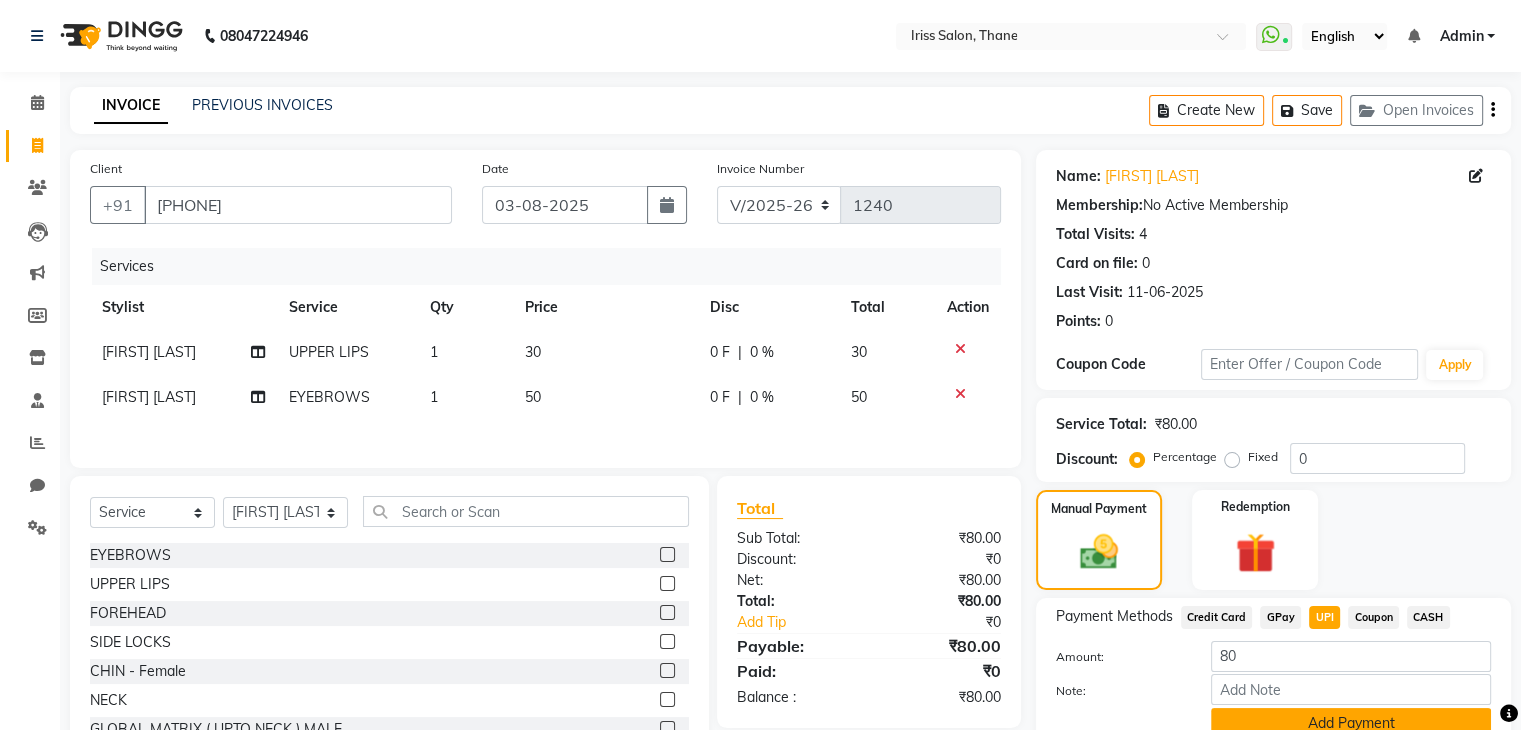 click on "Add Payment" 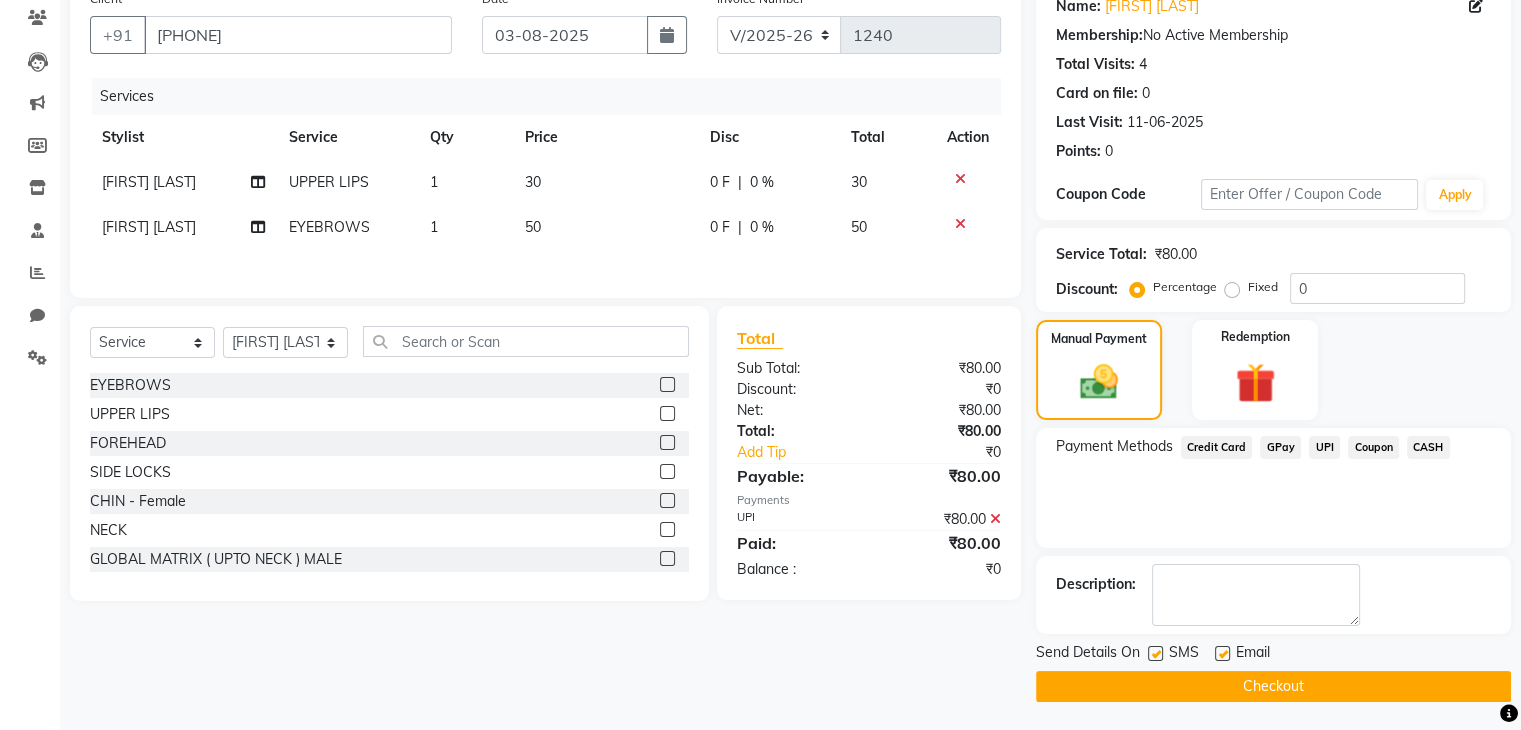 scroll, scrollTop: 171, scrollLeft: 0, axis: vertical 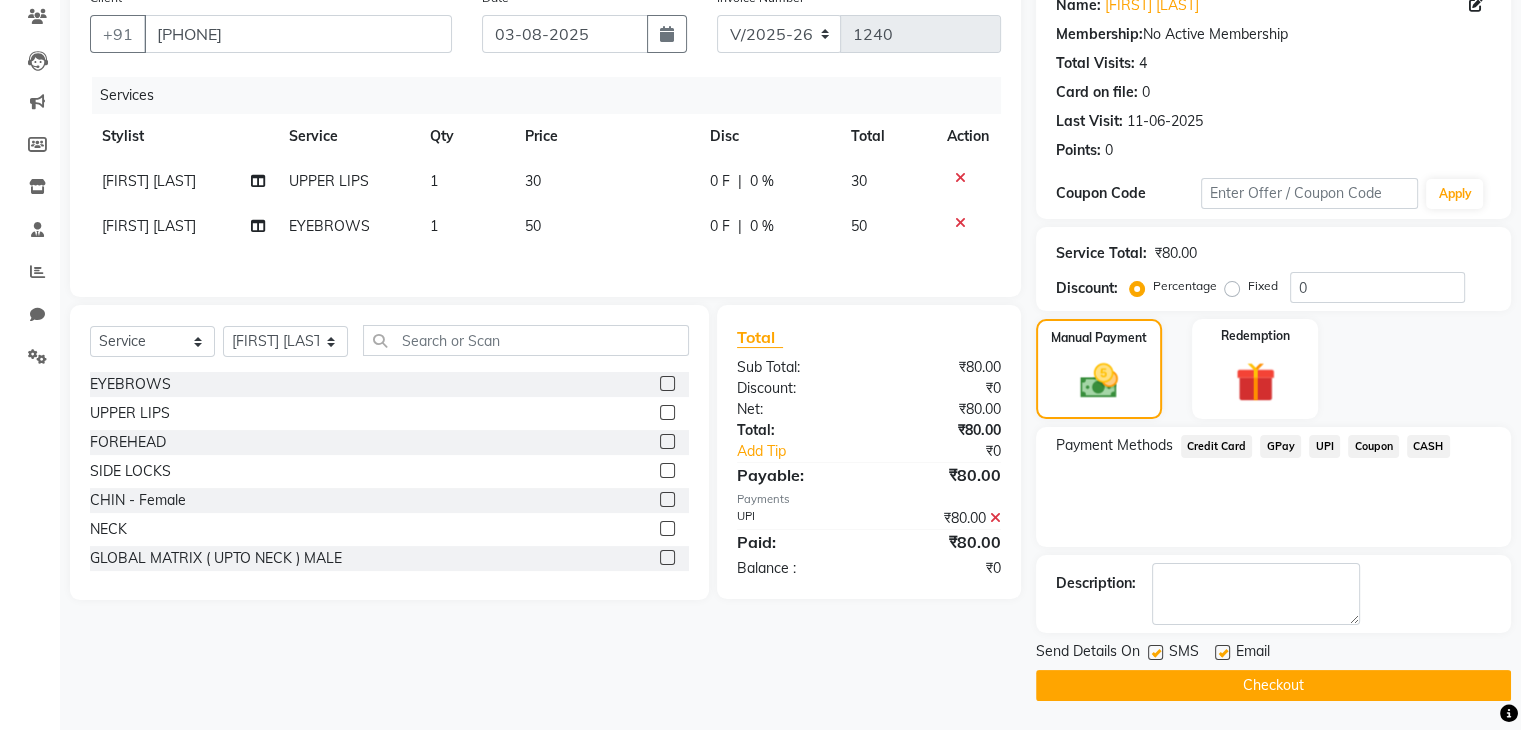 click on "Checkout" 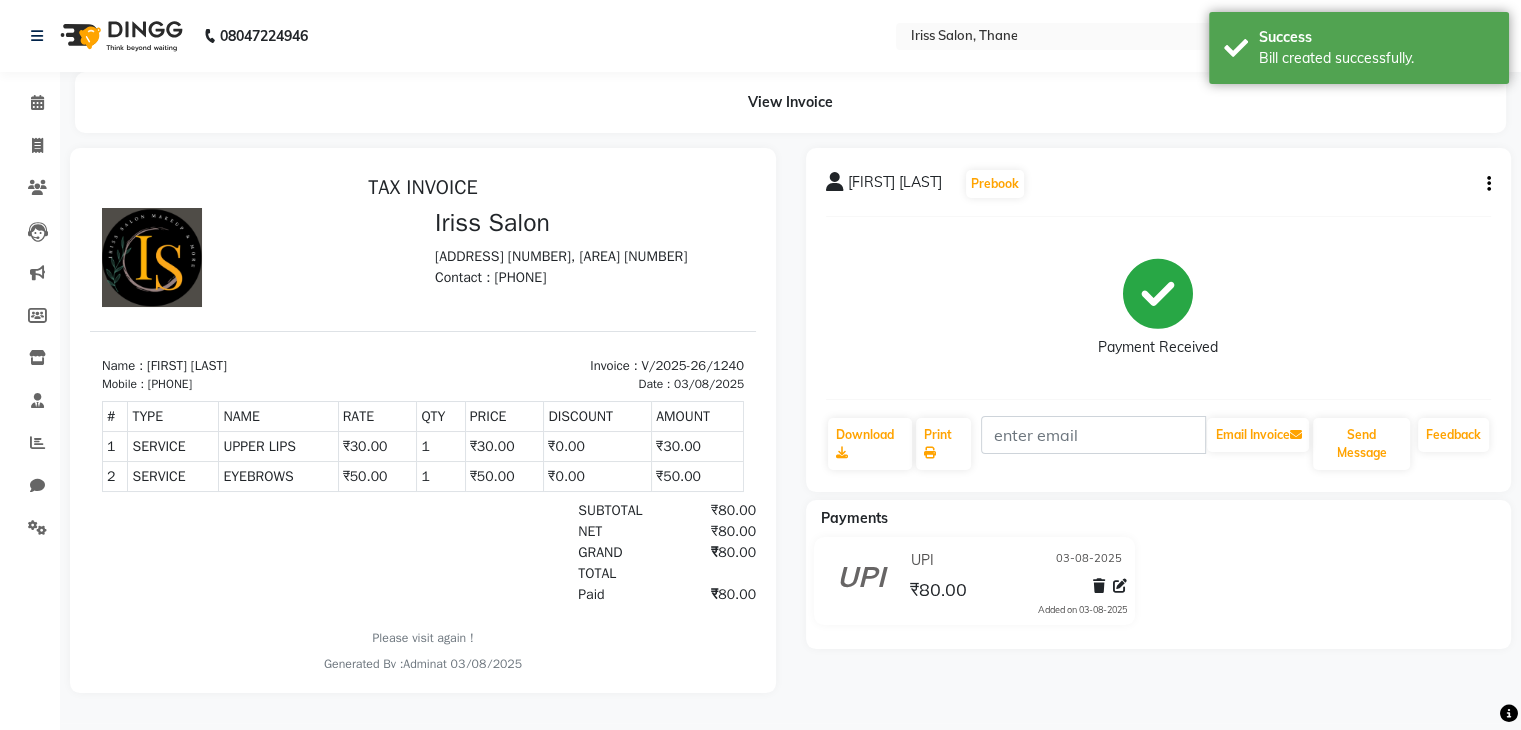 scroll, scrollTop: 0, scrollLeft: 0, axis: both 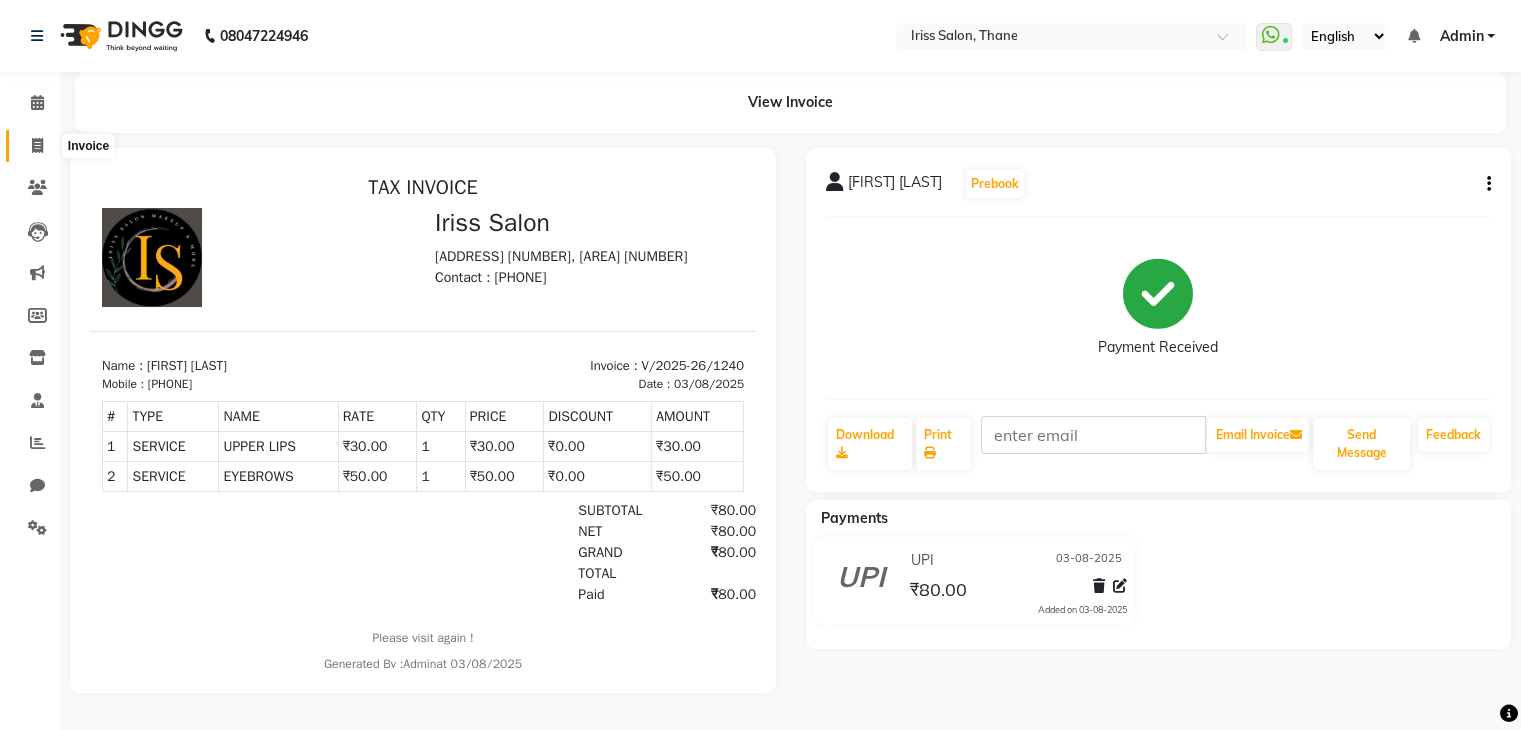 click 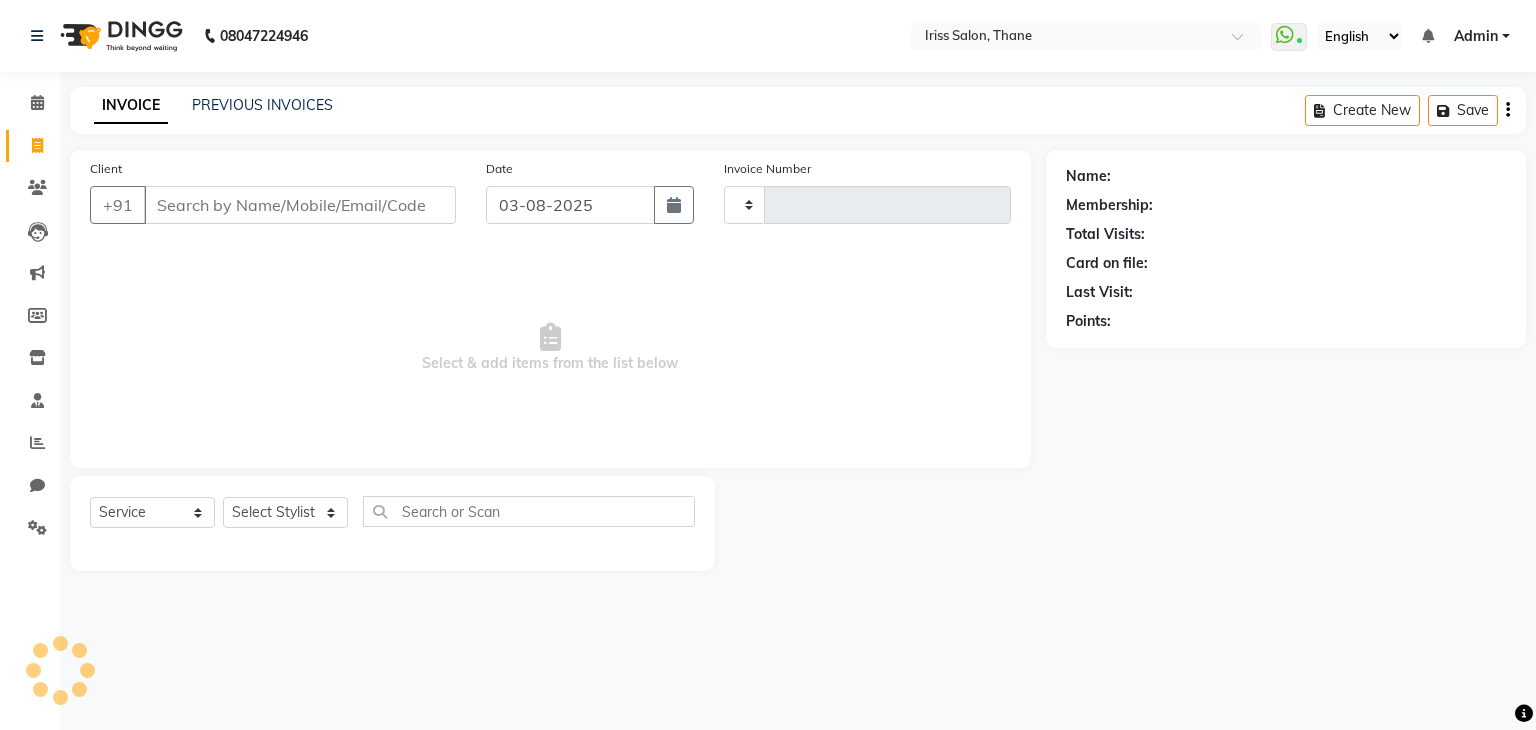 type on "1241" 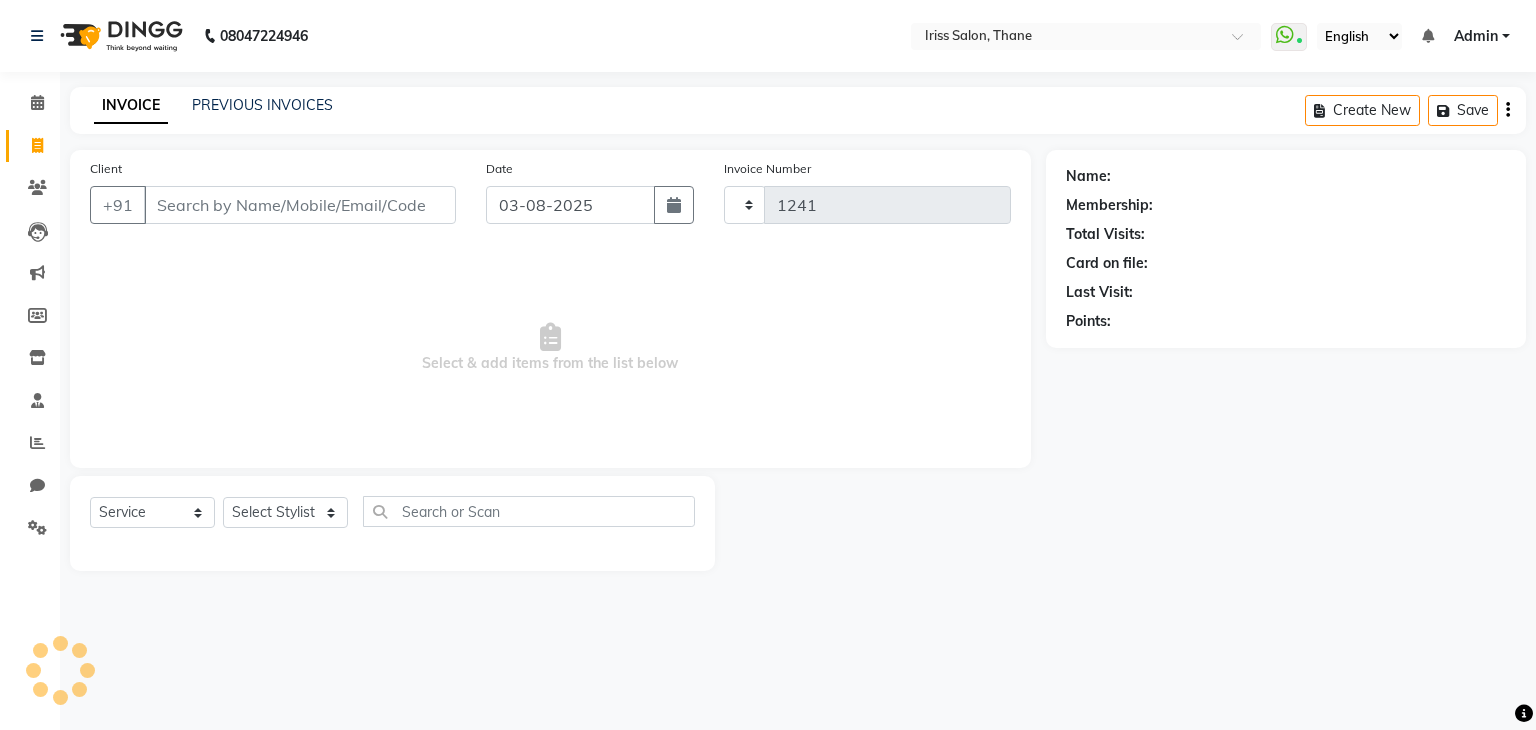 select on "7676" 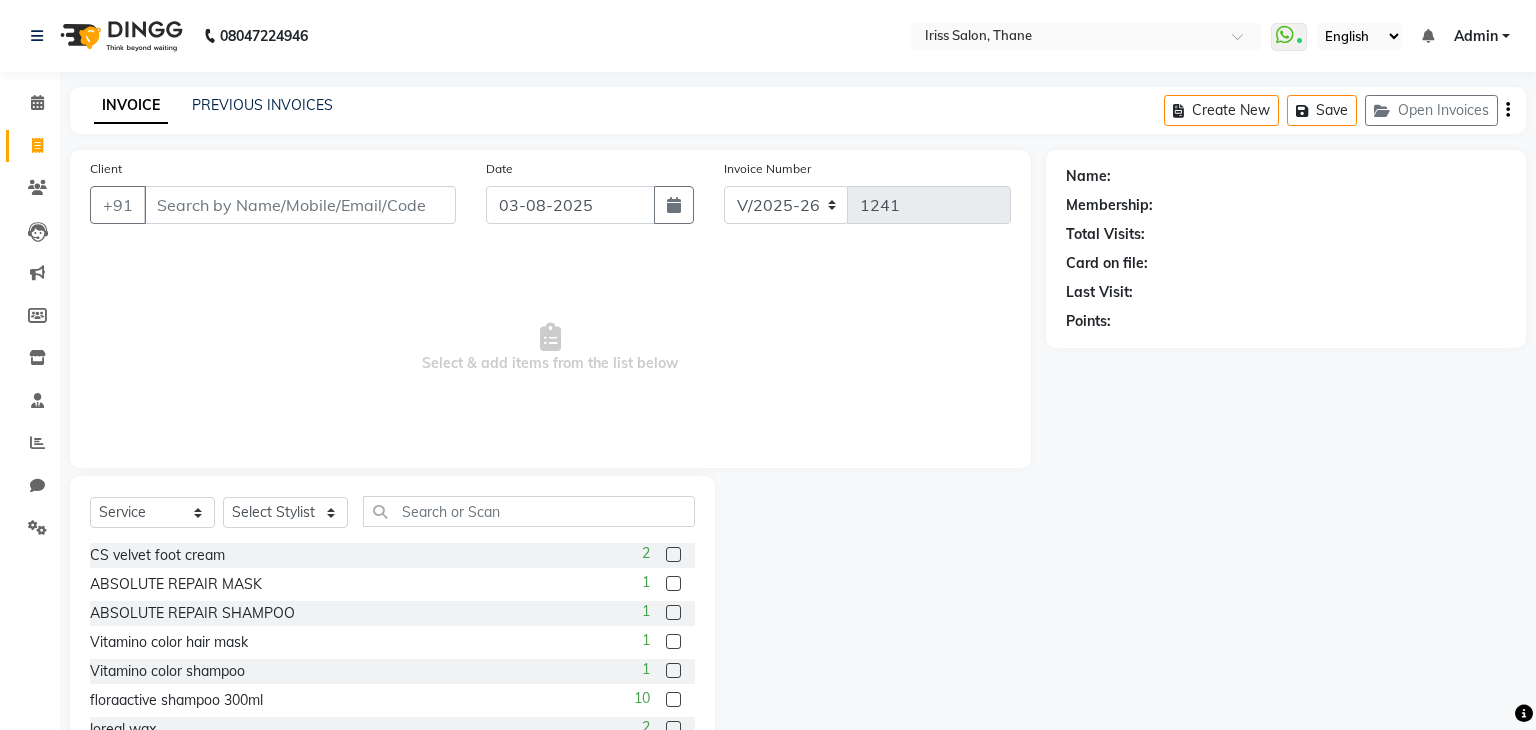 select on "product" 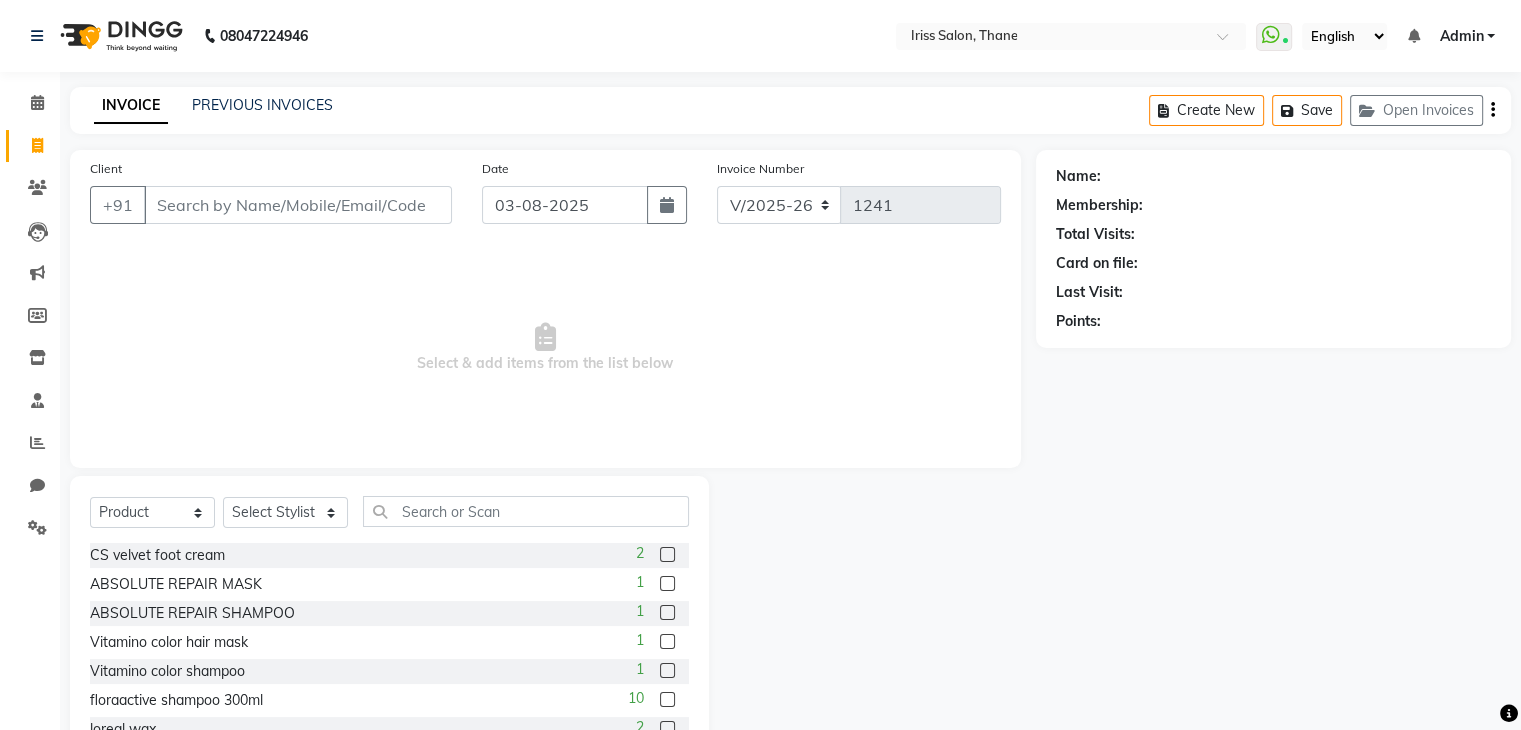 click on "Client" at bounding box center [298, 205] 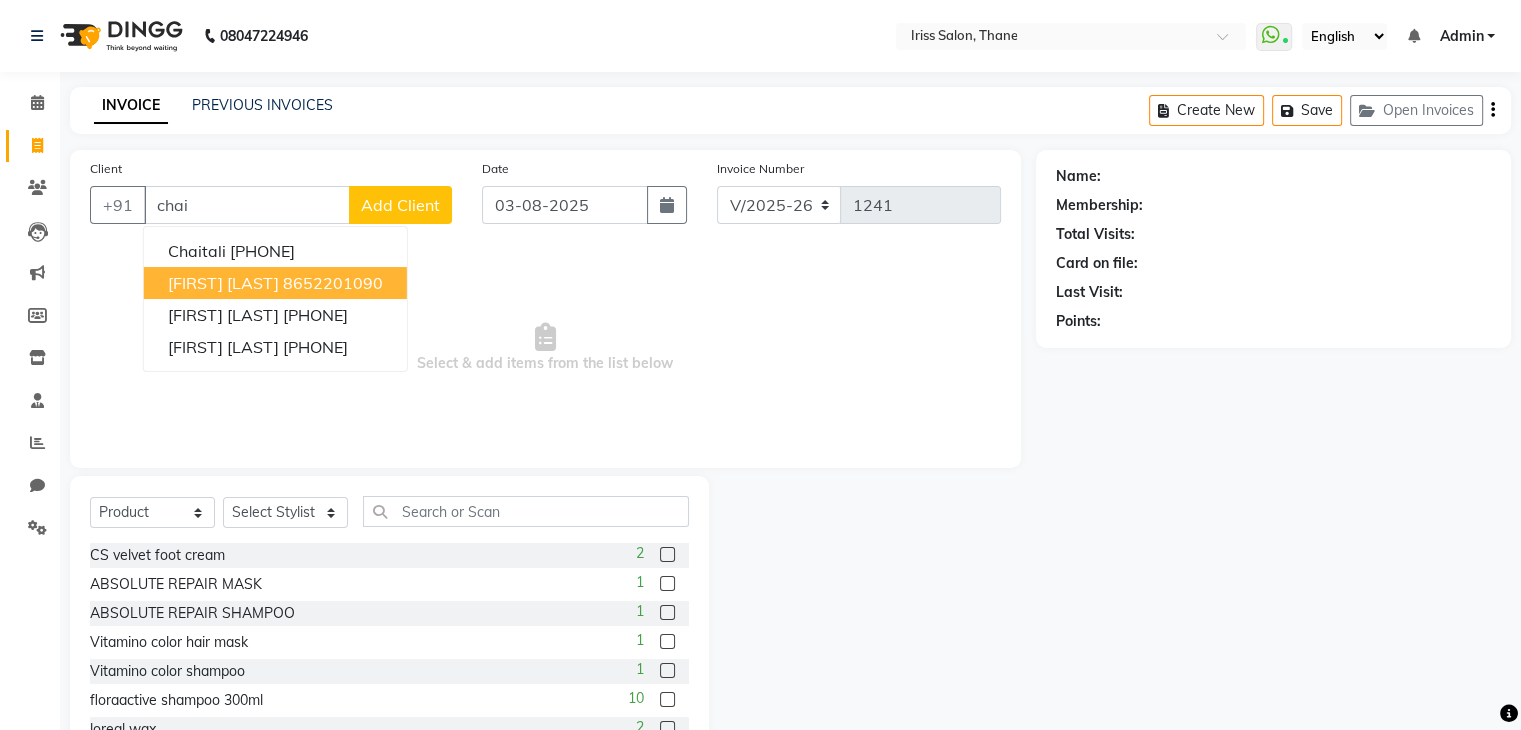 click on "[FIRST] [LAST]" at bounding box center [223, 283] 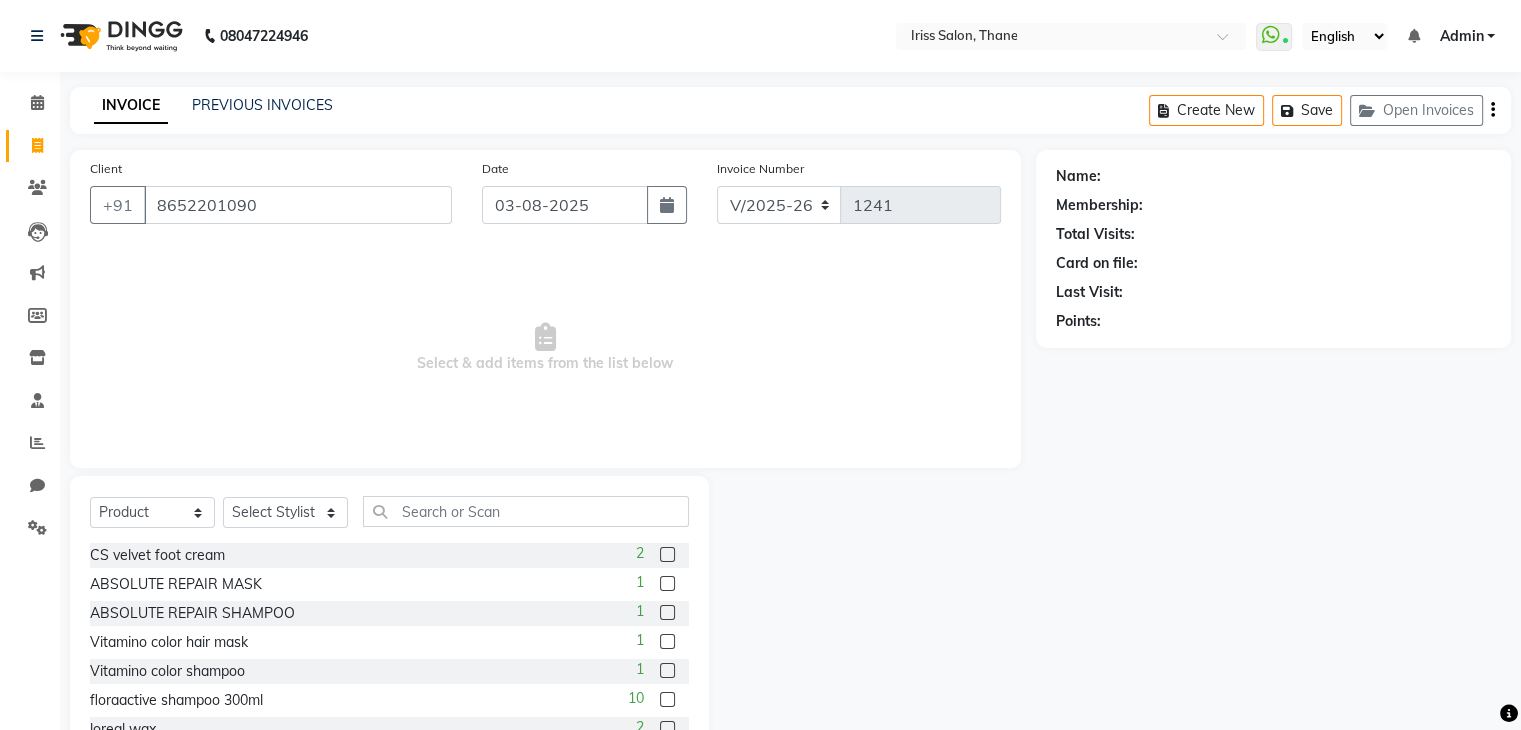 type on "8652201090" 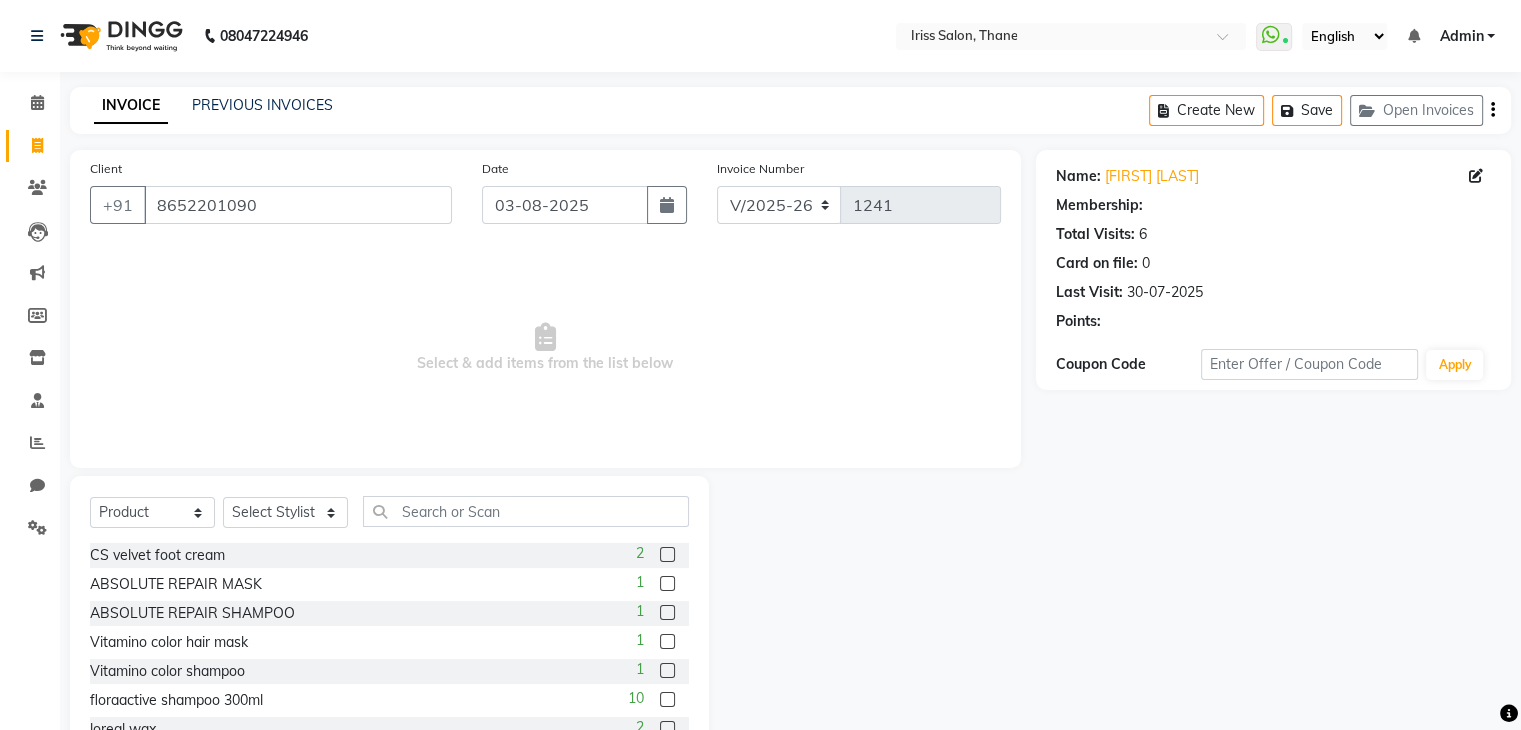 select on "1: Object" 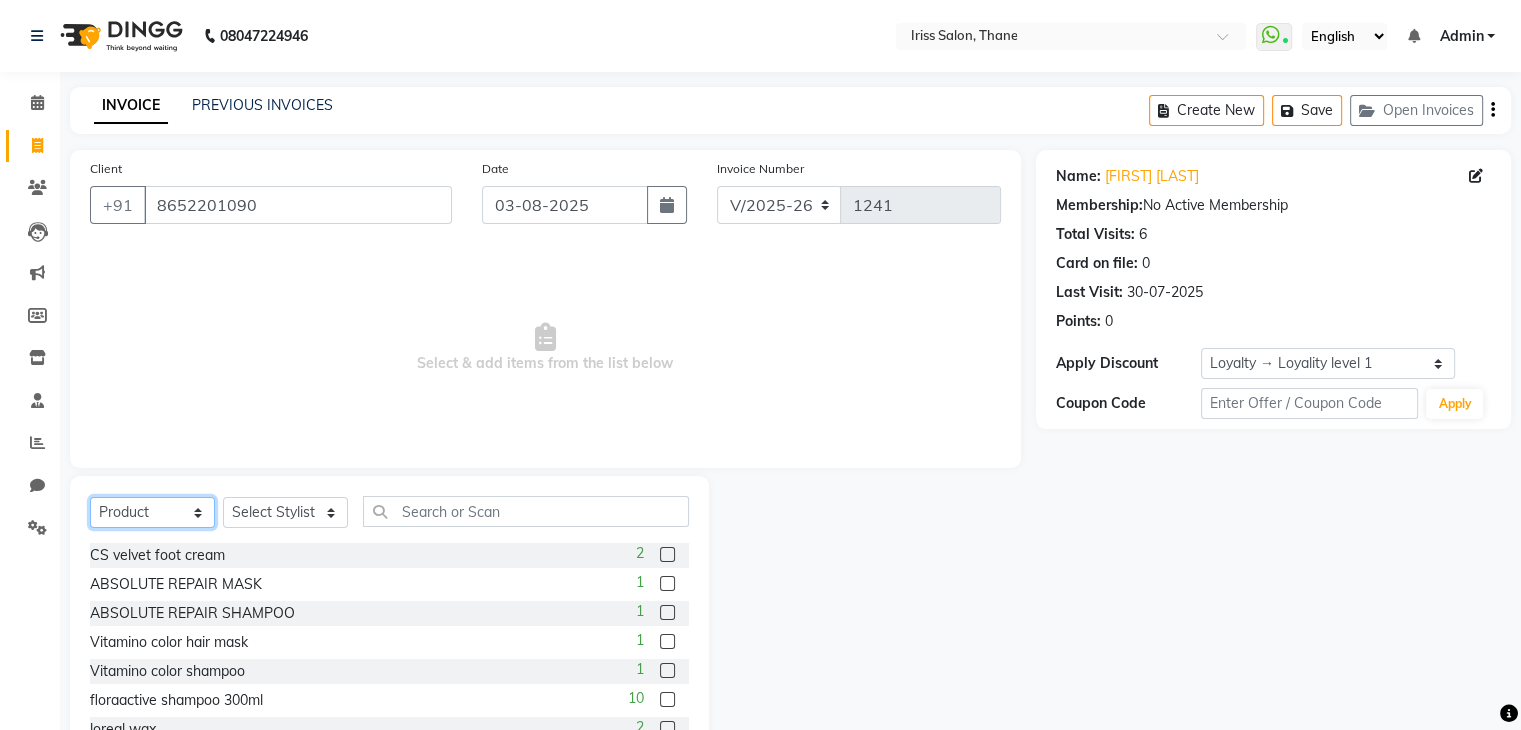 click on "Select  Service  Product  Membership  Package Voucher Prepaid Gift Card" 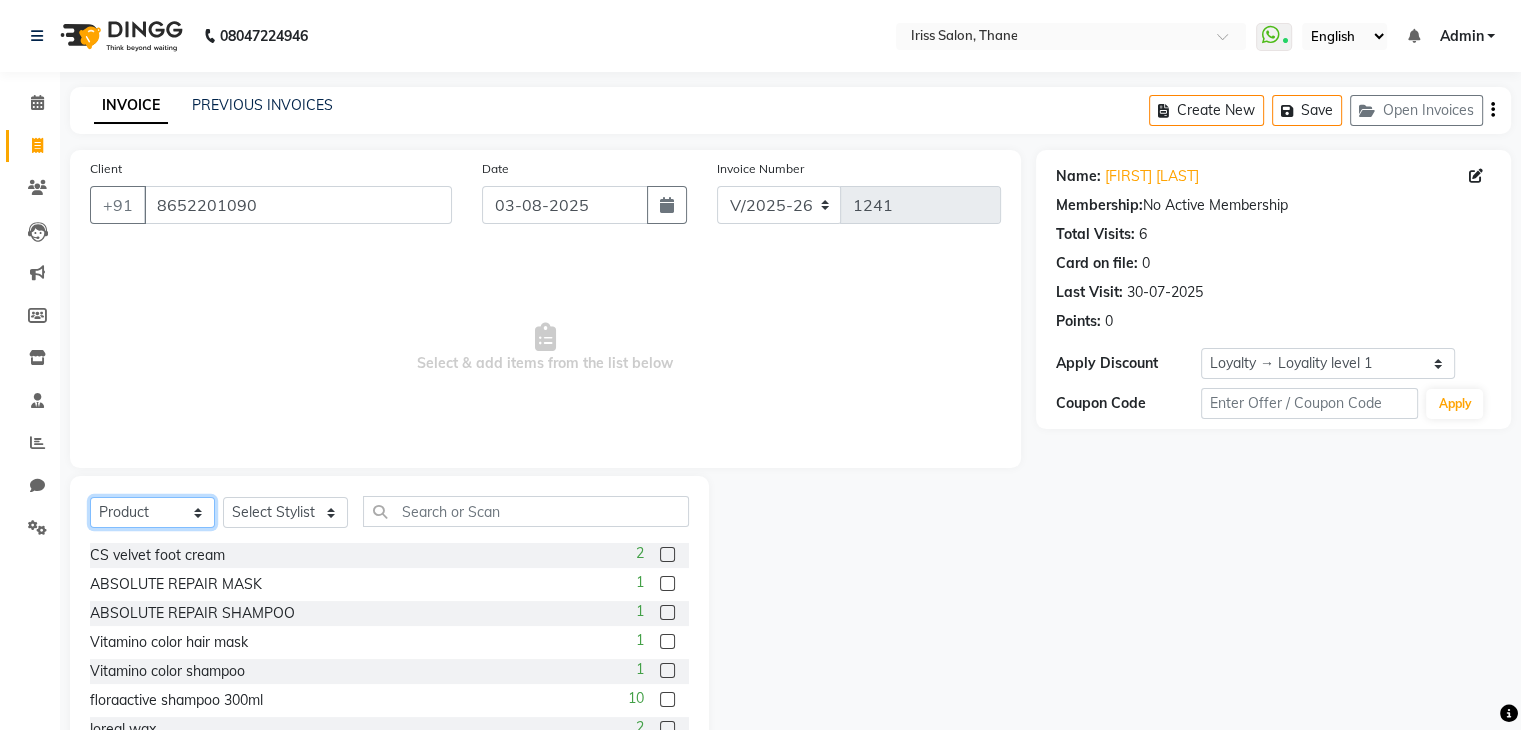 select on "service" 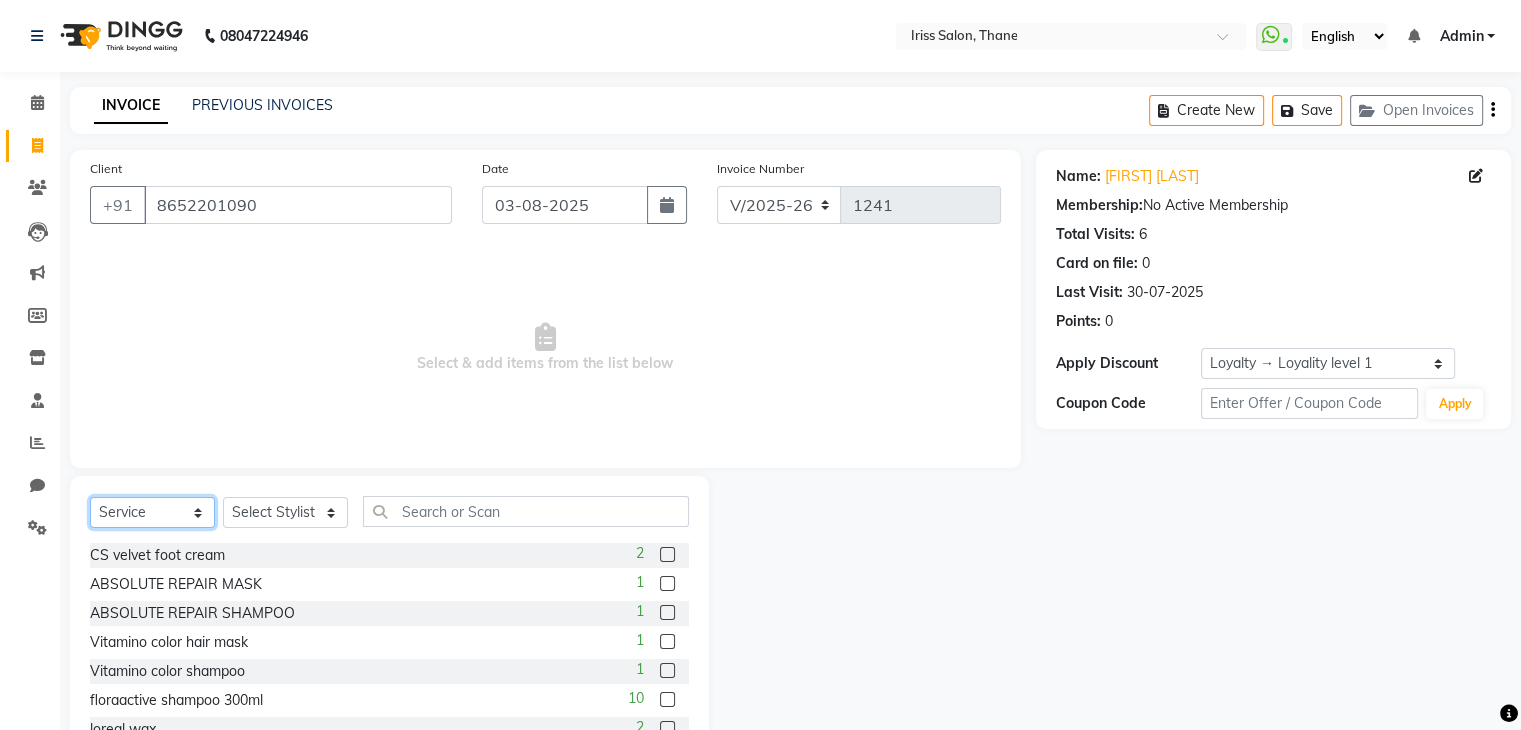 click on "Select  Service  Product  Membership  Package Voucher Prepaid Gift Card" 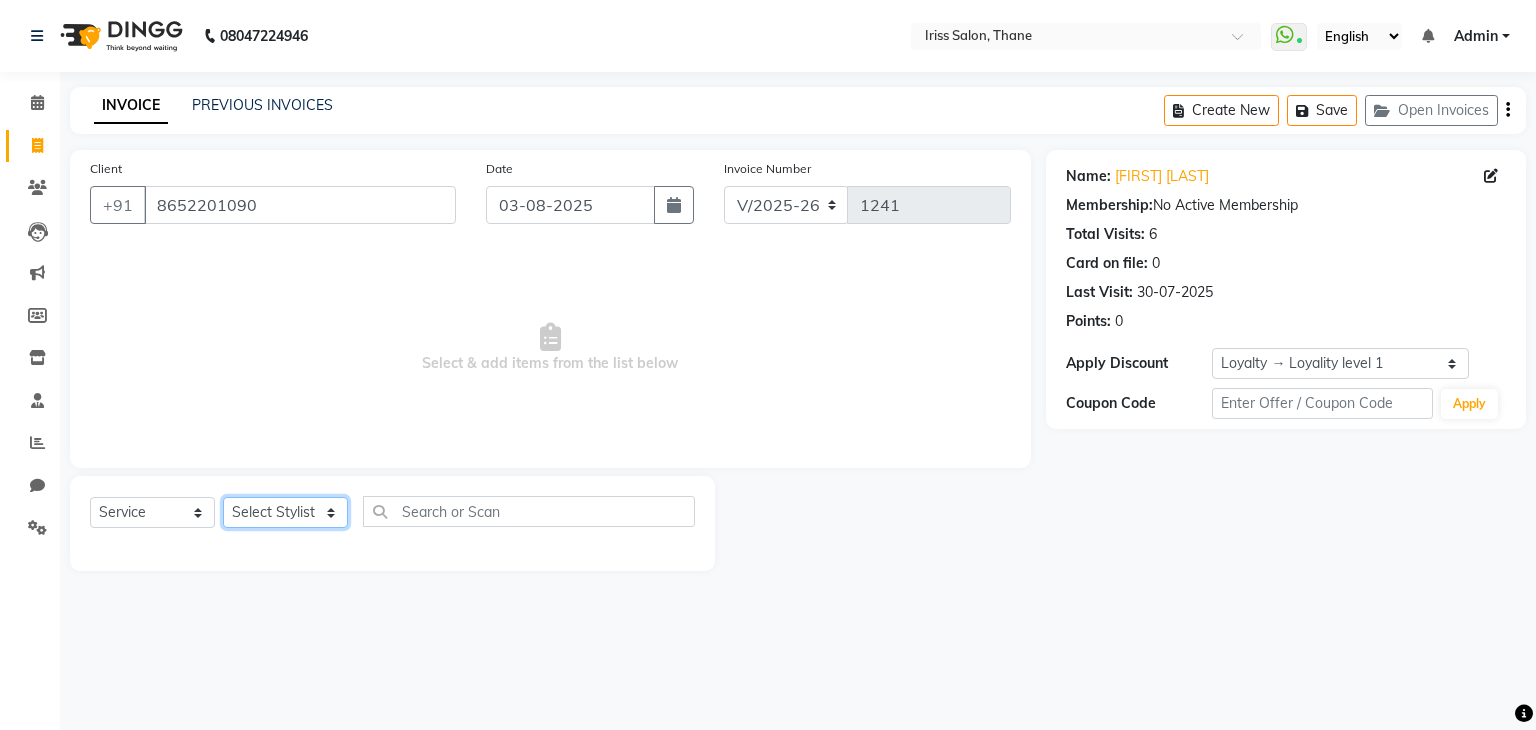 click on "Select Stylist [FIRST] [LAST] [FIRST] [LAST] [FIRST] [LAST] [FIRST] [LAST] [FIRST] [LAST] [FIRST] [LAST] [FIRST] [LAST] [FIRST] [LAST]" 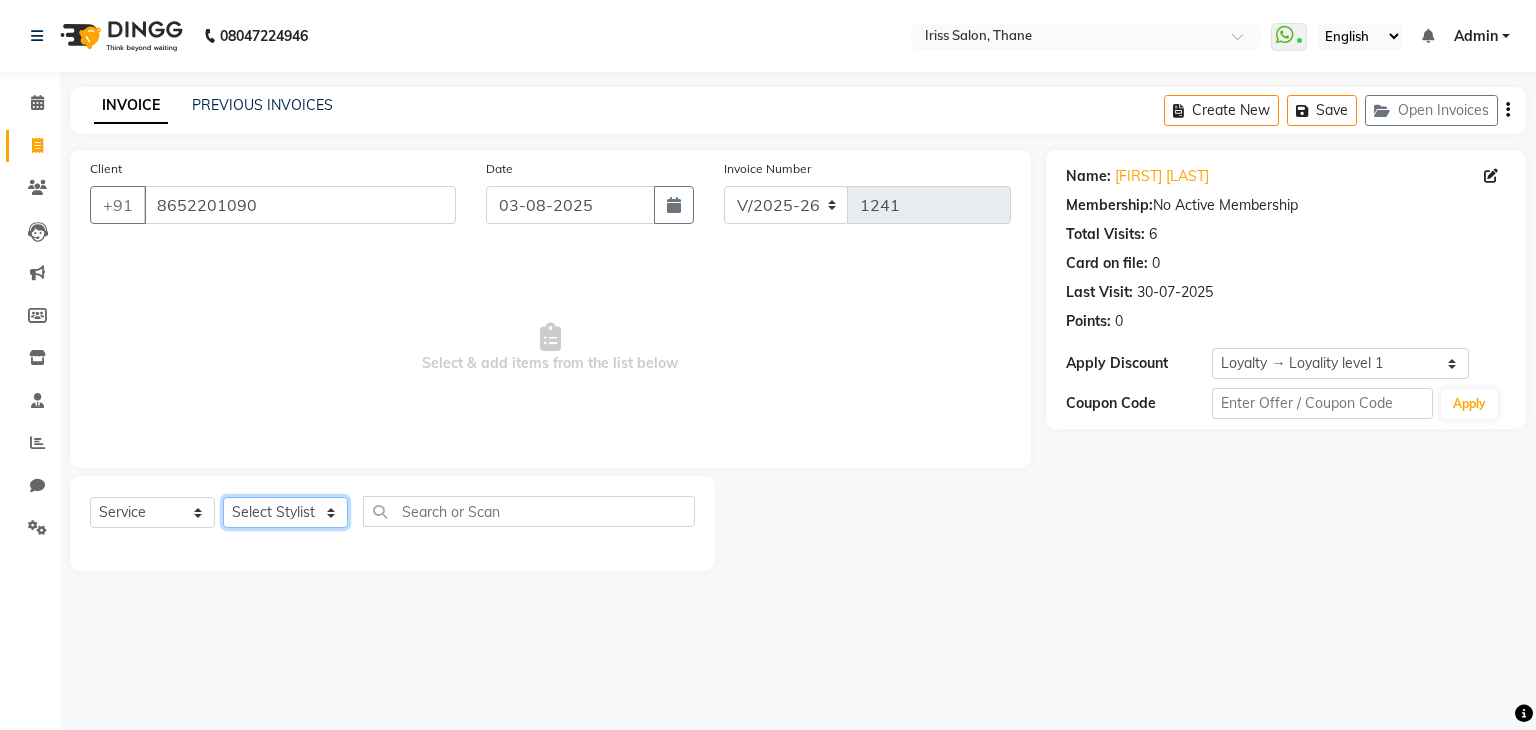 select on "68837" 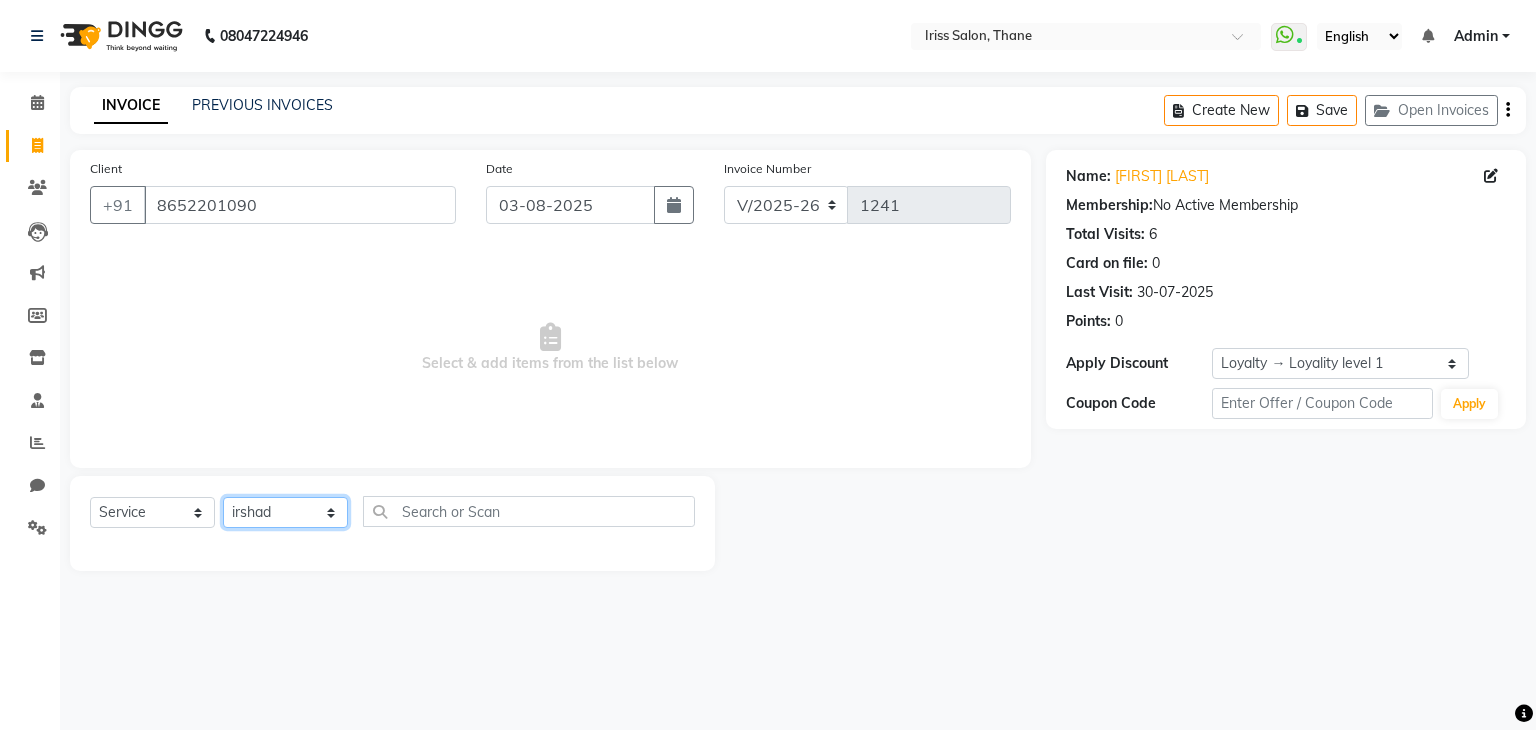 click on "Select Stylist [FIRST] [LAST] [FIRST] [LAST] [FIRST] [LAST] [FIRST] [LAST] [FIRST] [LAST] [FIRST] [LAST] [FIRST] [LAST] [FIRST] [LAST]" 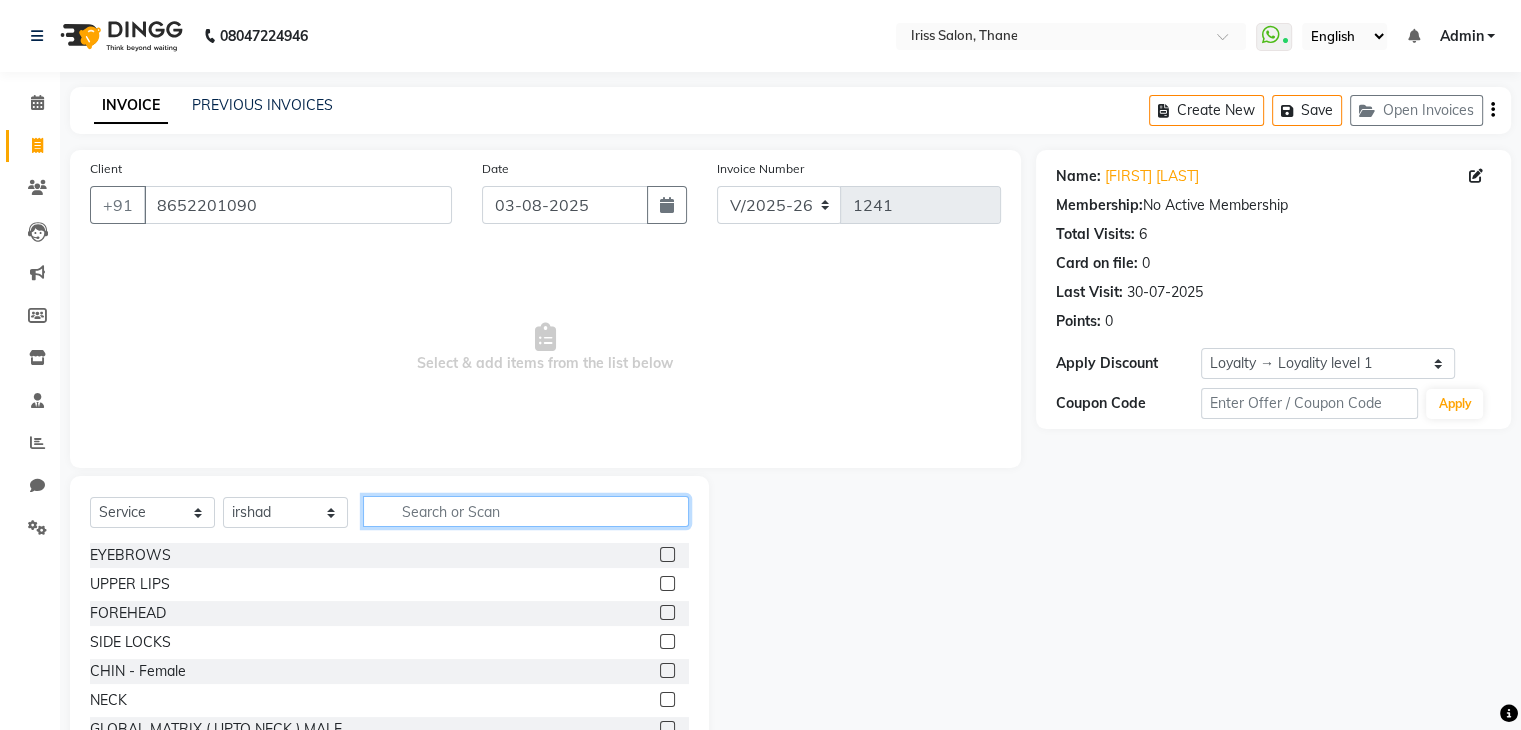 click 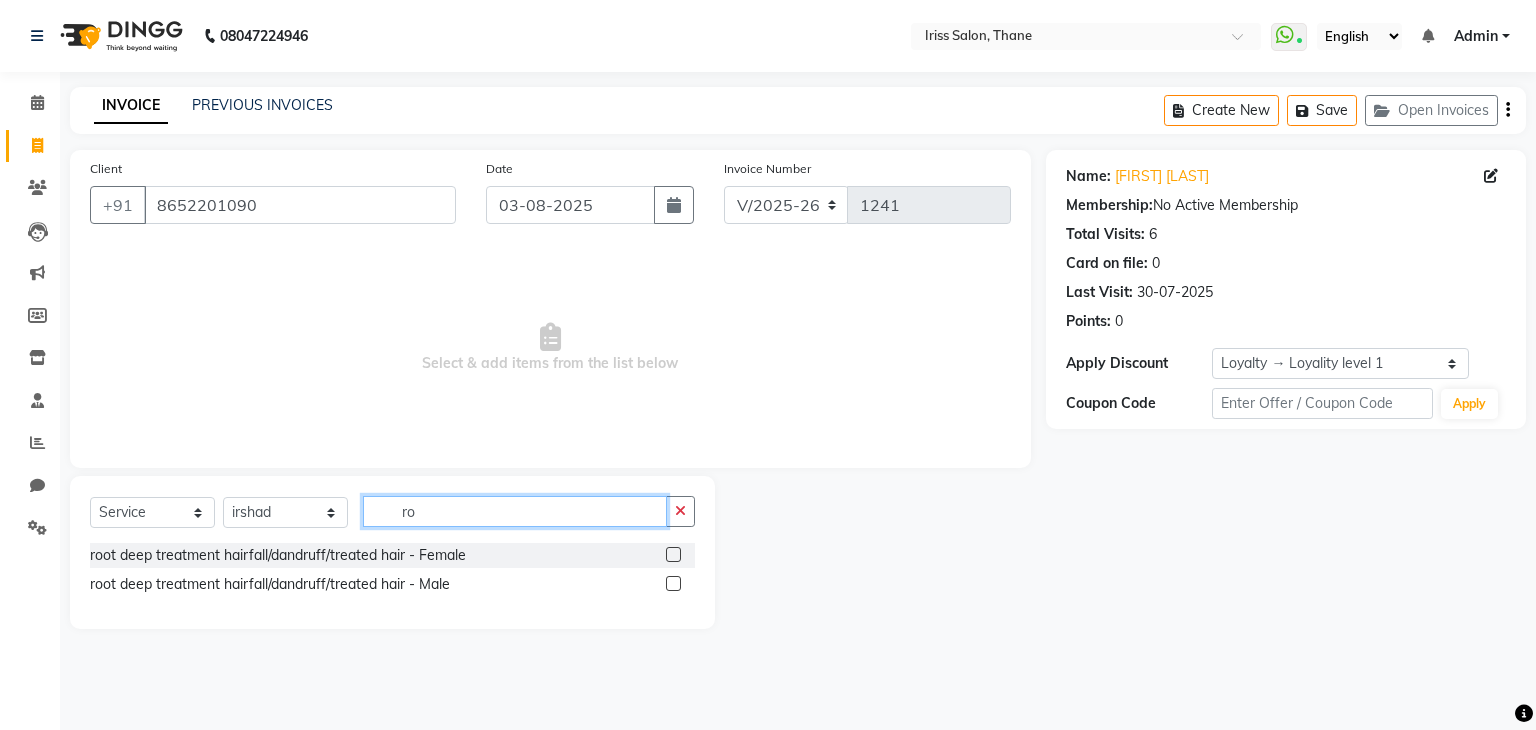 type on "r" 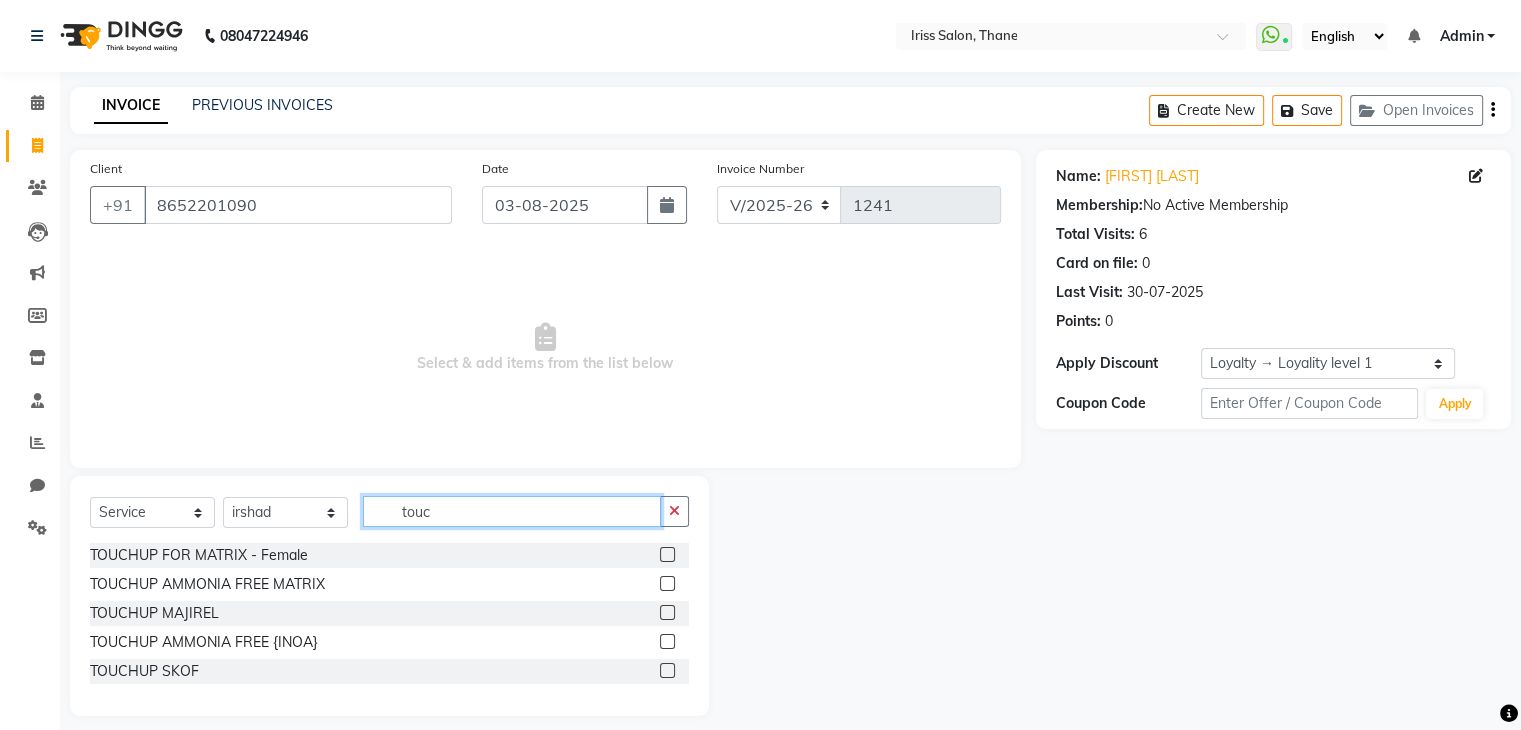 type on "touc" 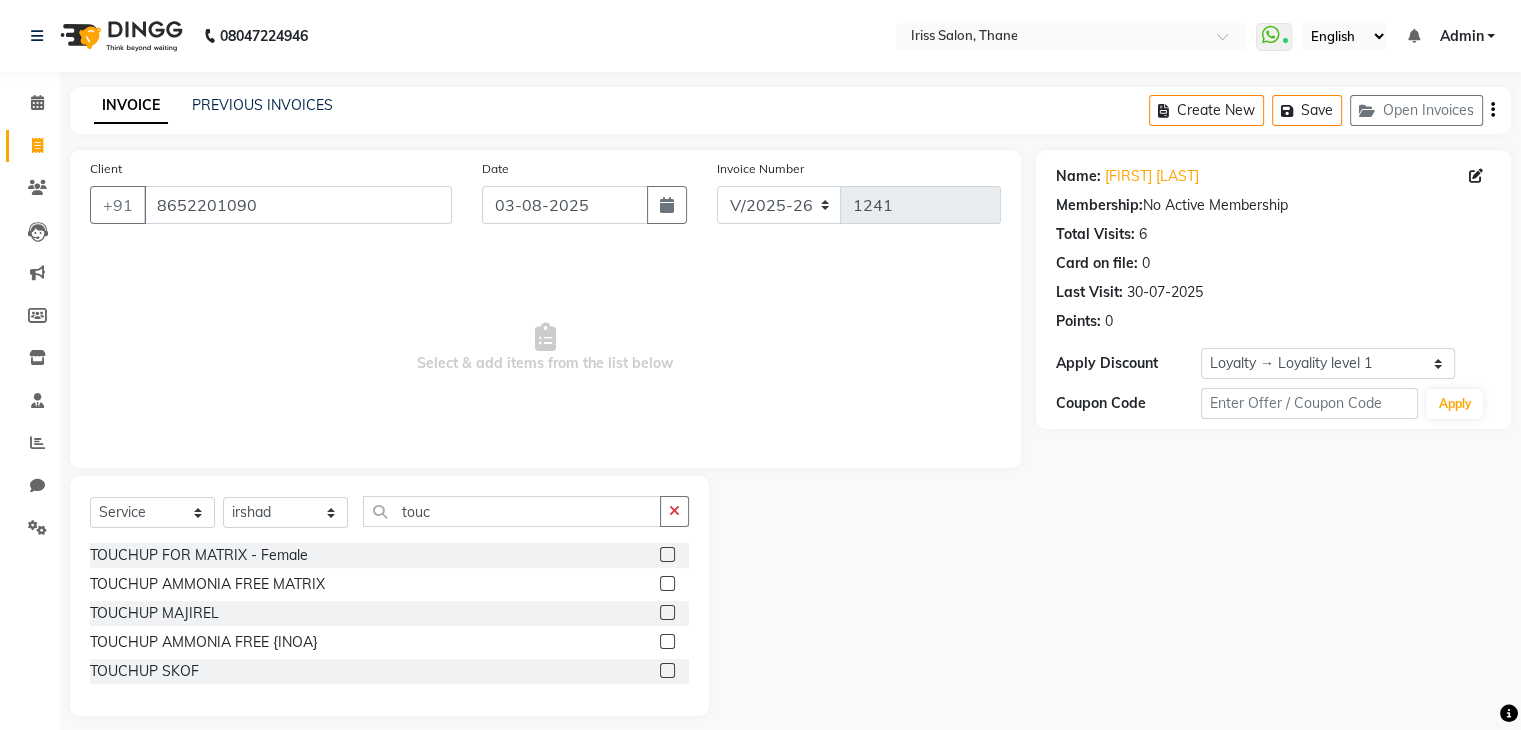 click 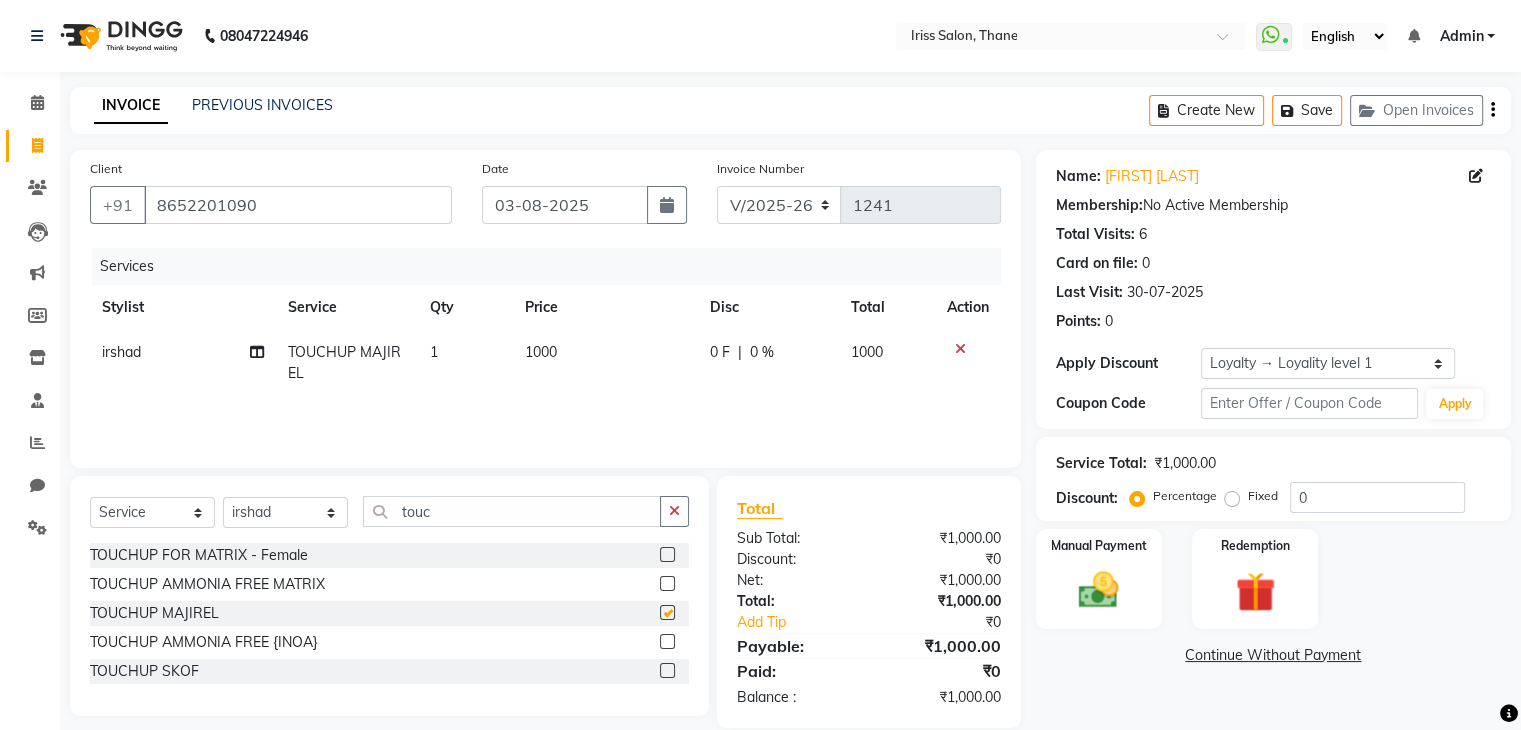 checkbox on "false" 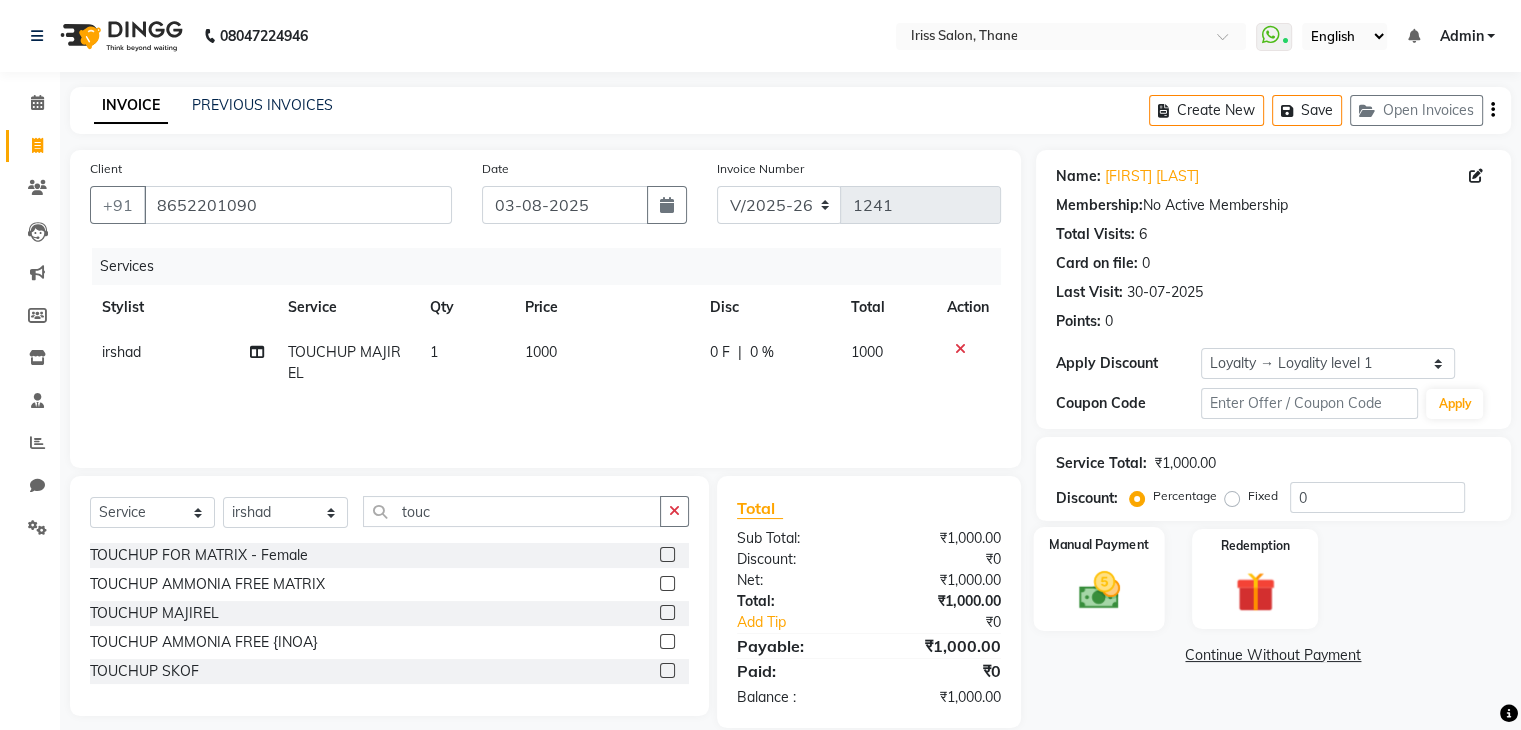 click 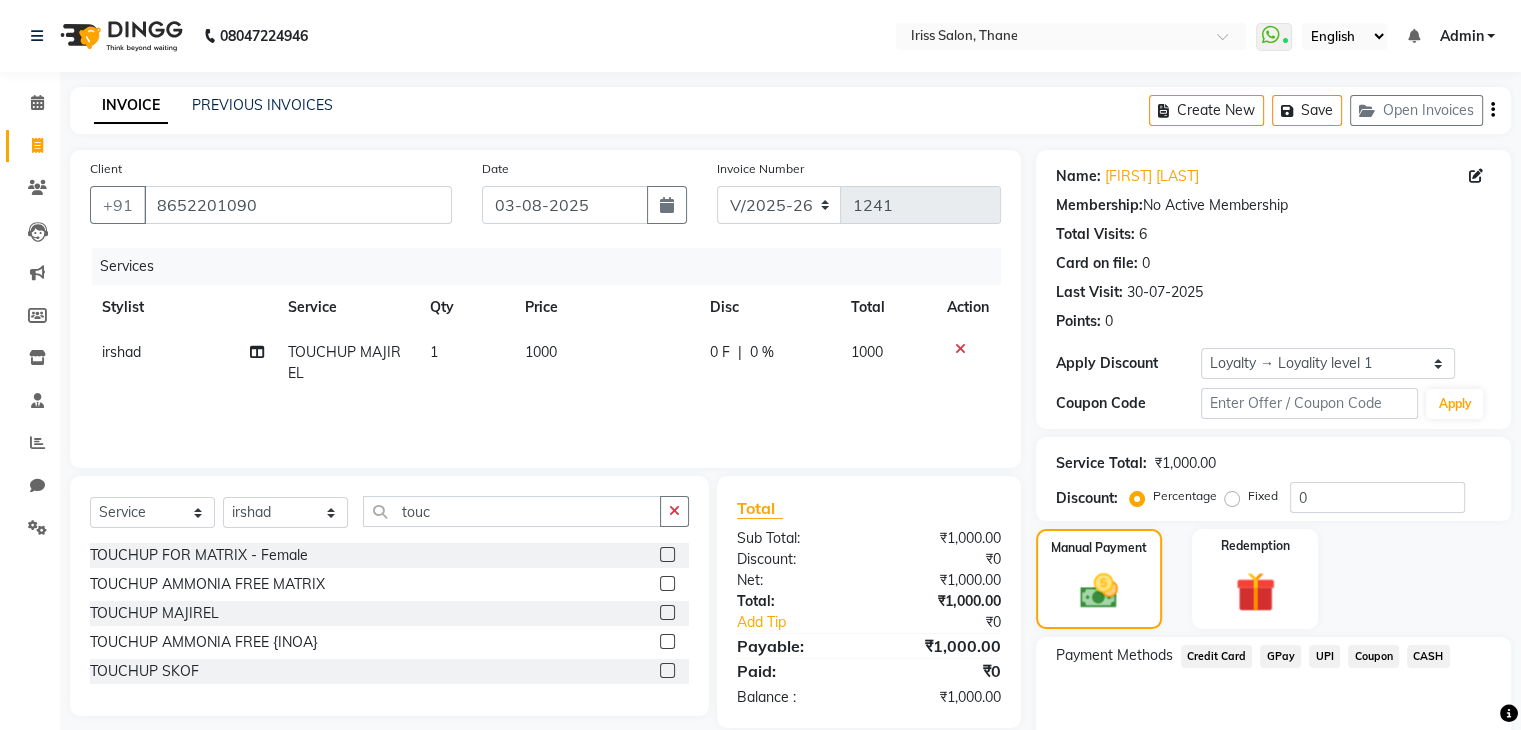click on "CASH" 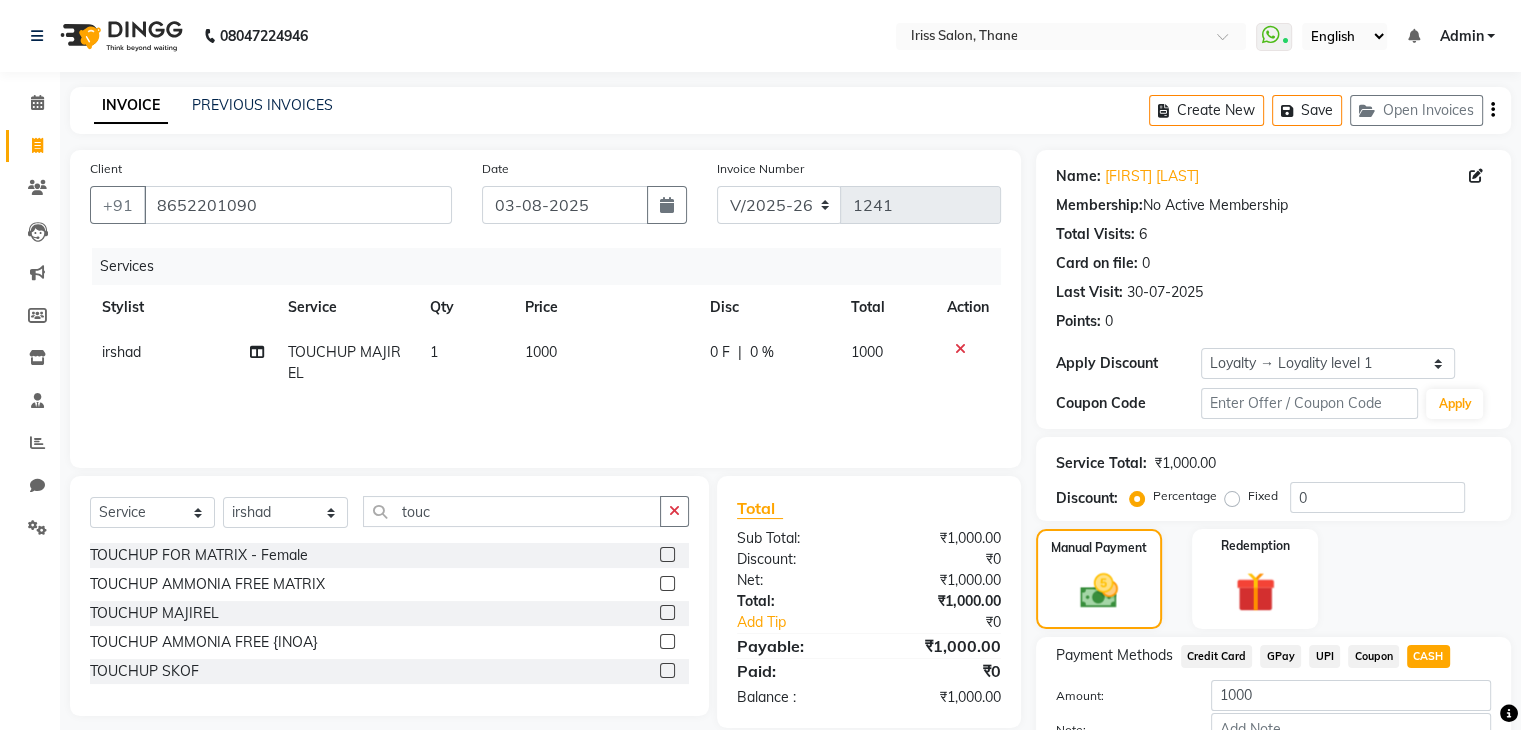 scroll, scrollTop: 128, scrollLeft: 0, axis: vertical 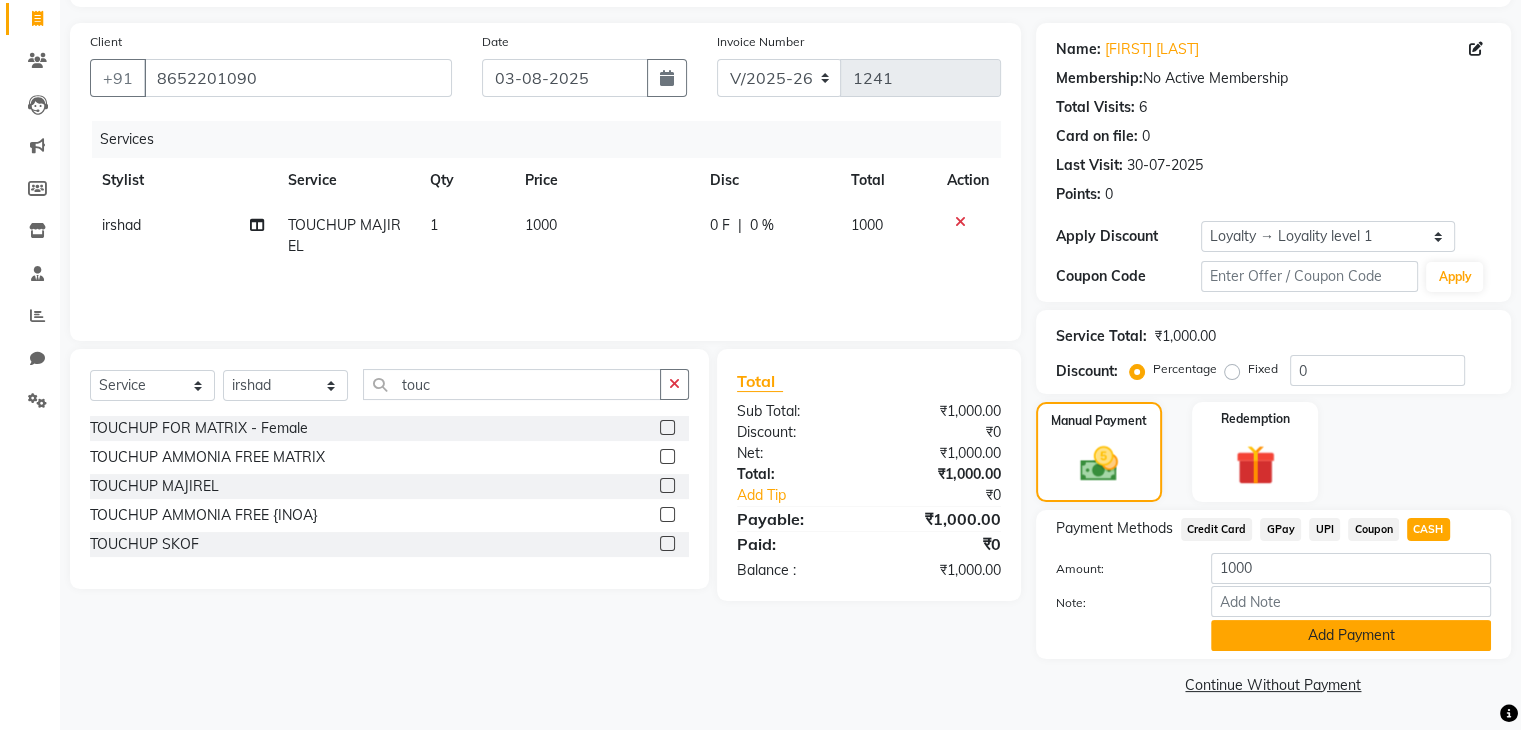 click on "Add Payment" 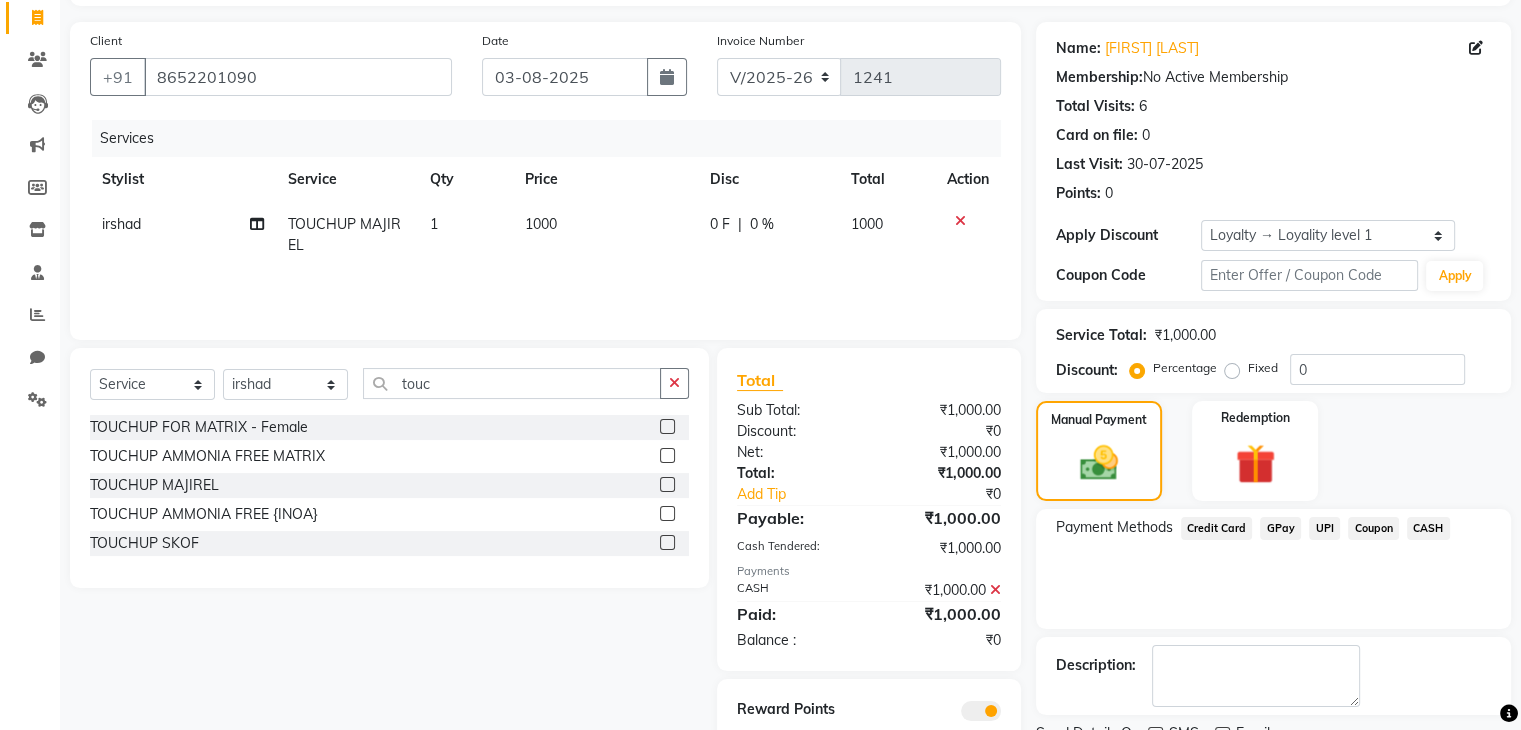 scroll, scrollTop: 209, scrollLeft: 0, axis: vertical 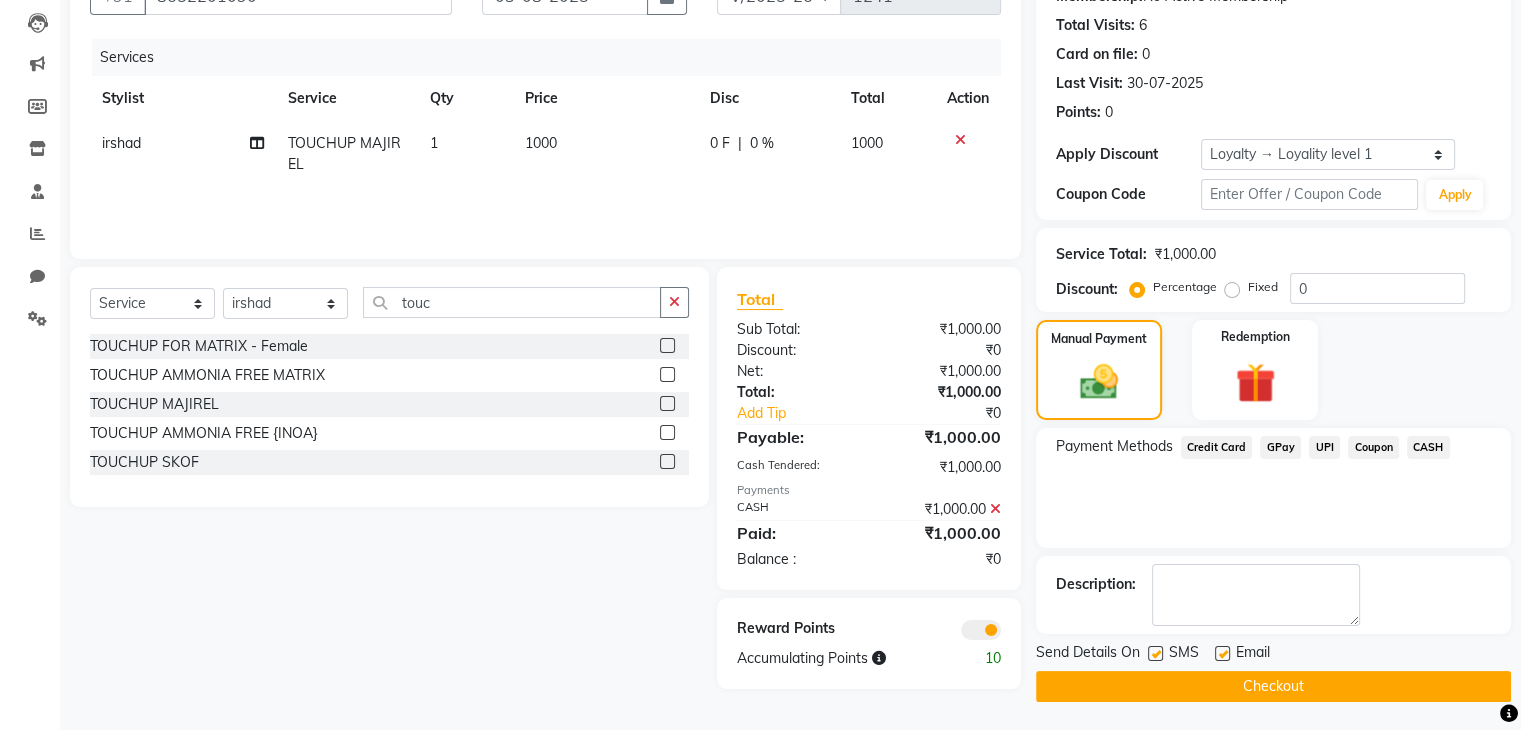 click on "Checkout" 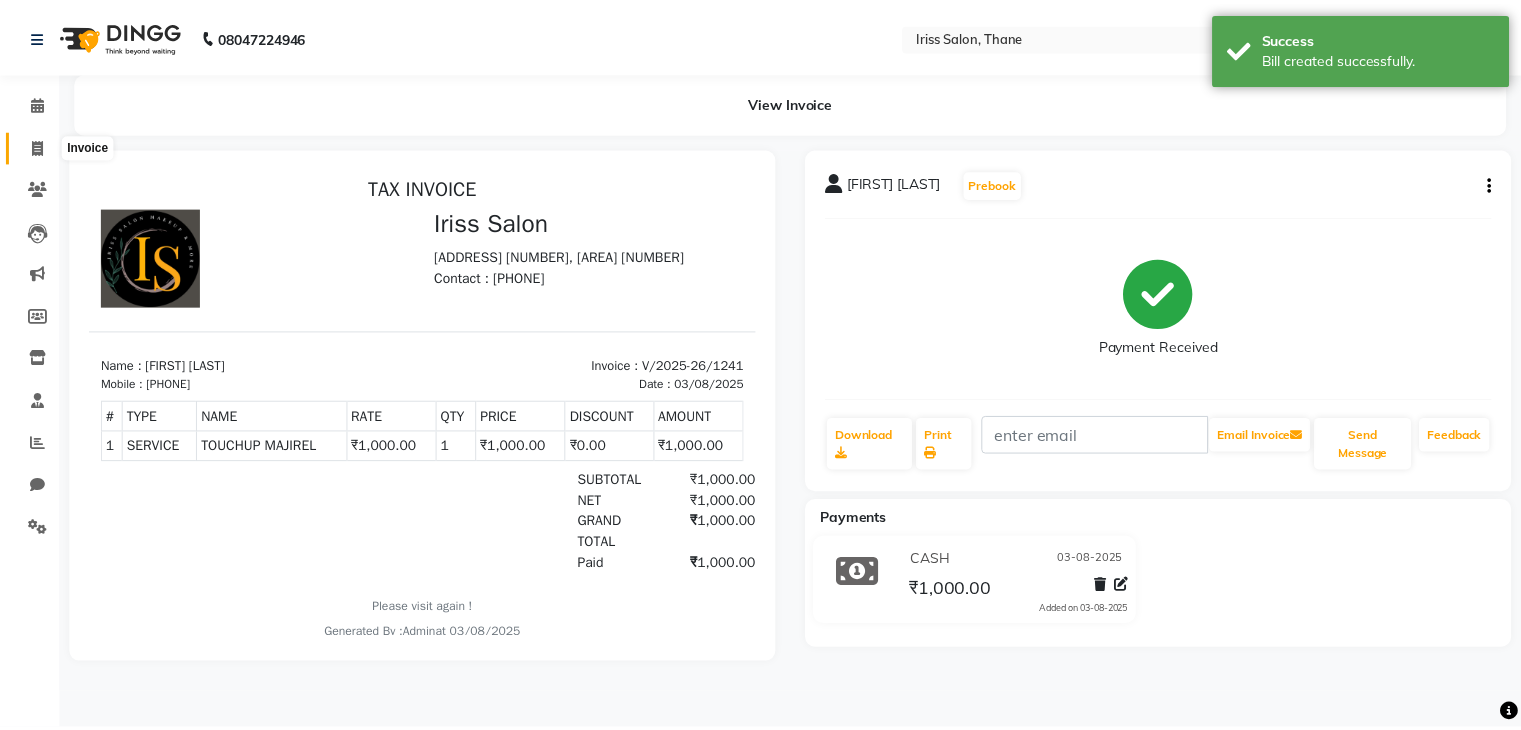 scroll, scrollTop: 0, scrollLeft: 0, axis: both 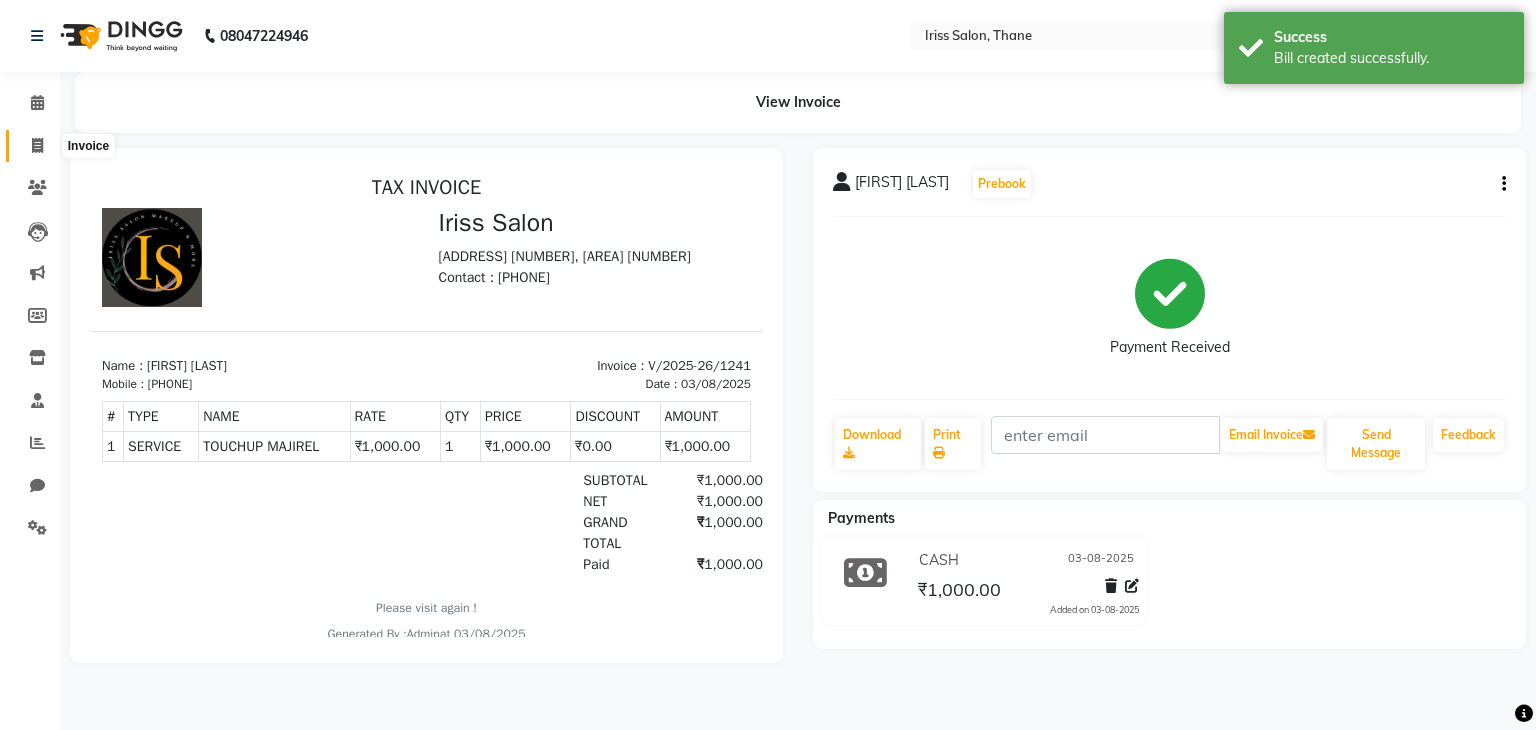 click 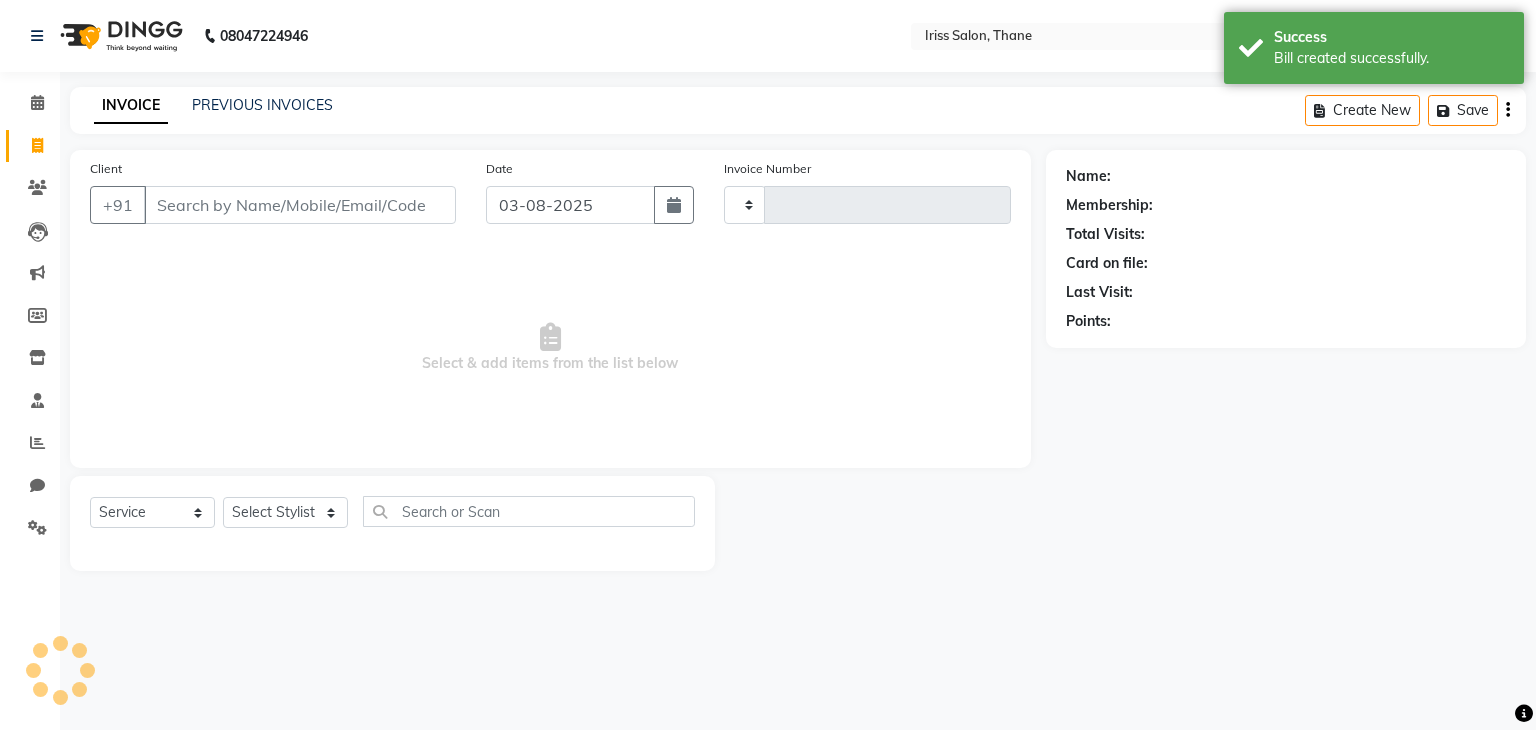 type on "1242" 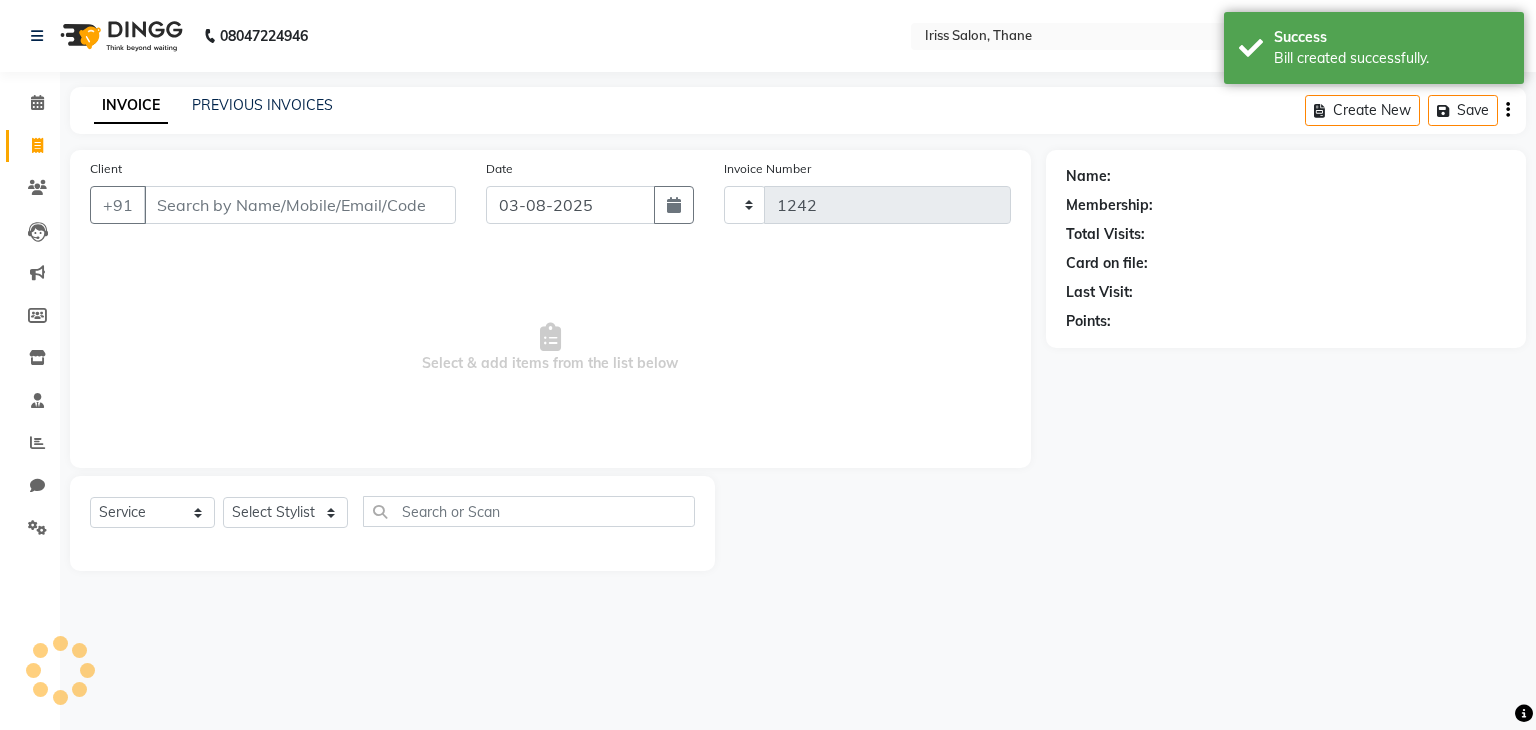 select on "7676" 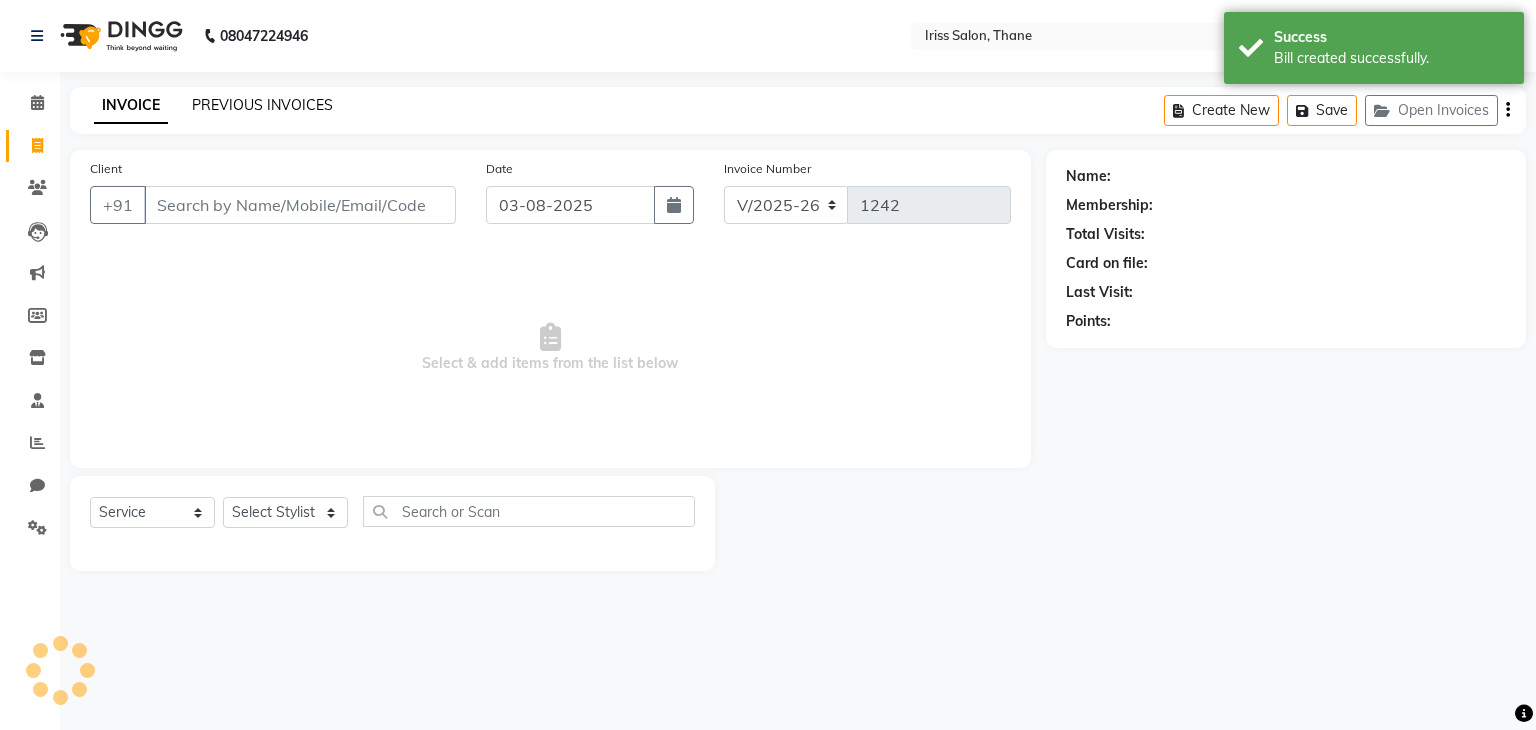 select on "product" 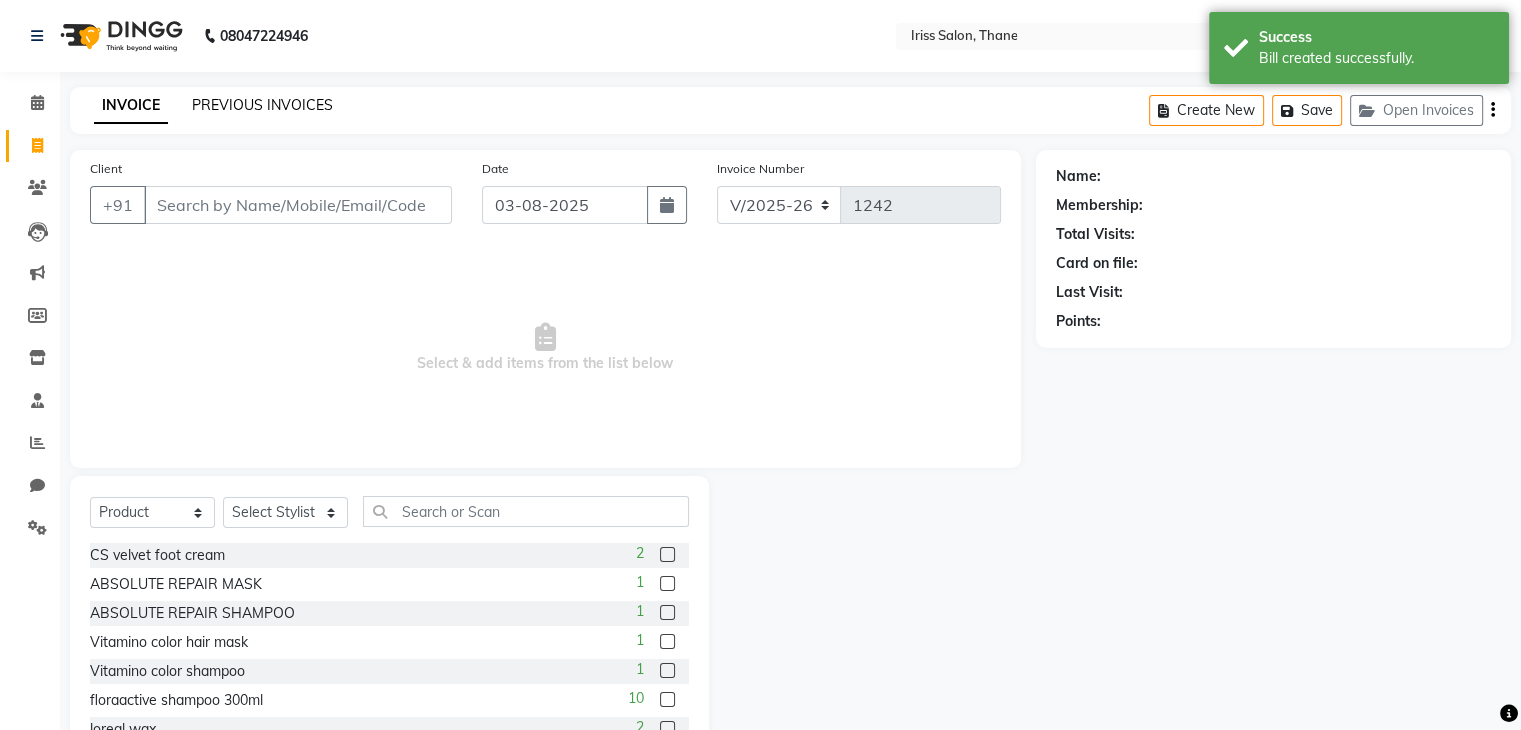 click on "PREVIOUS INVOICES" 